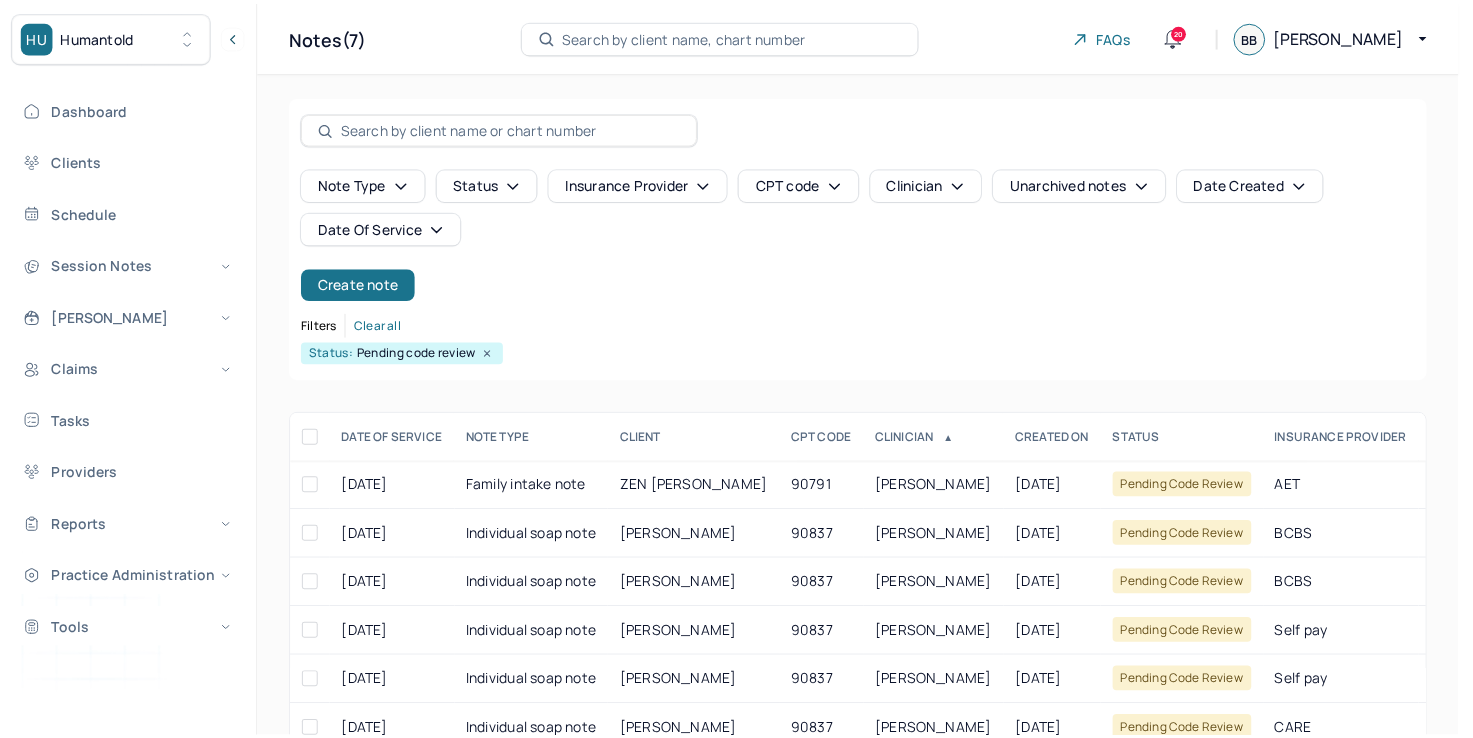 scroll, scrollTop: 0, scrollLeft: 0, axis: both 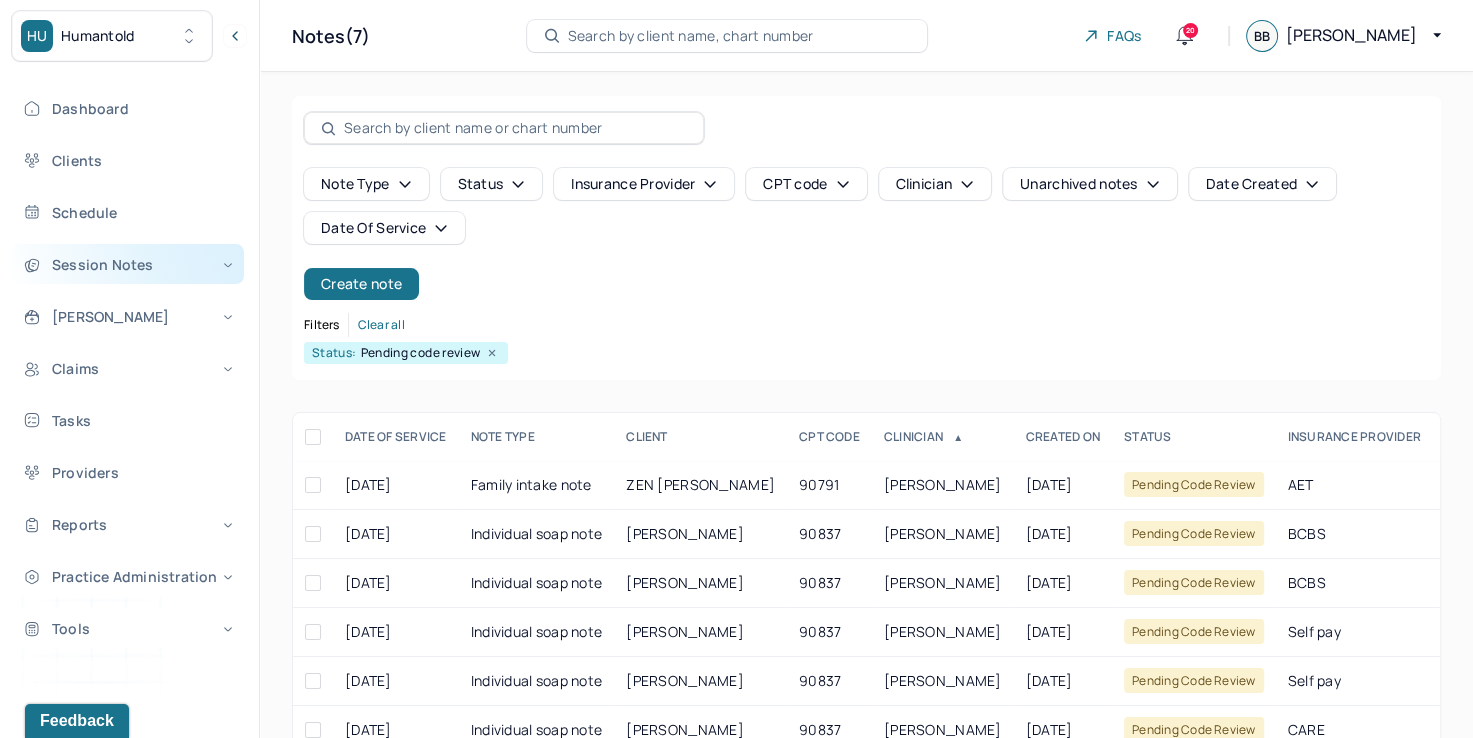 click on "Session Notes" at bounding box center (128, 264) 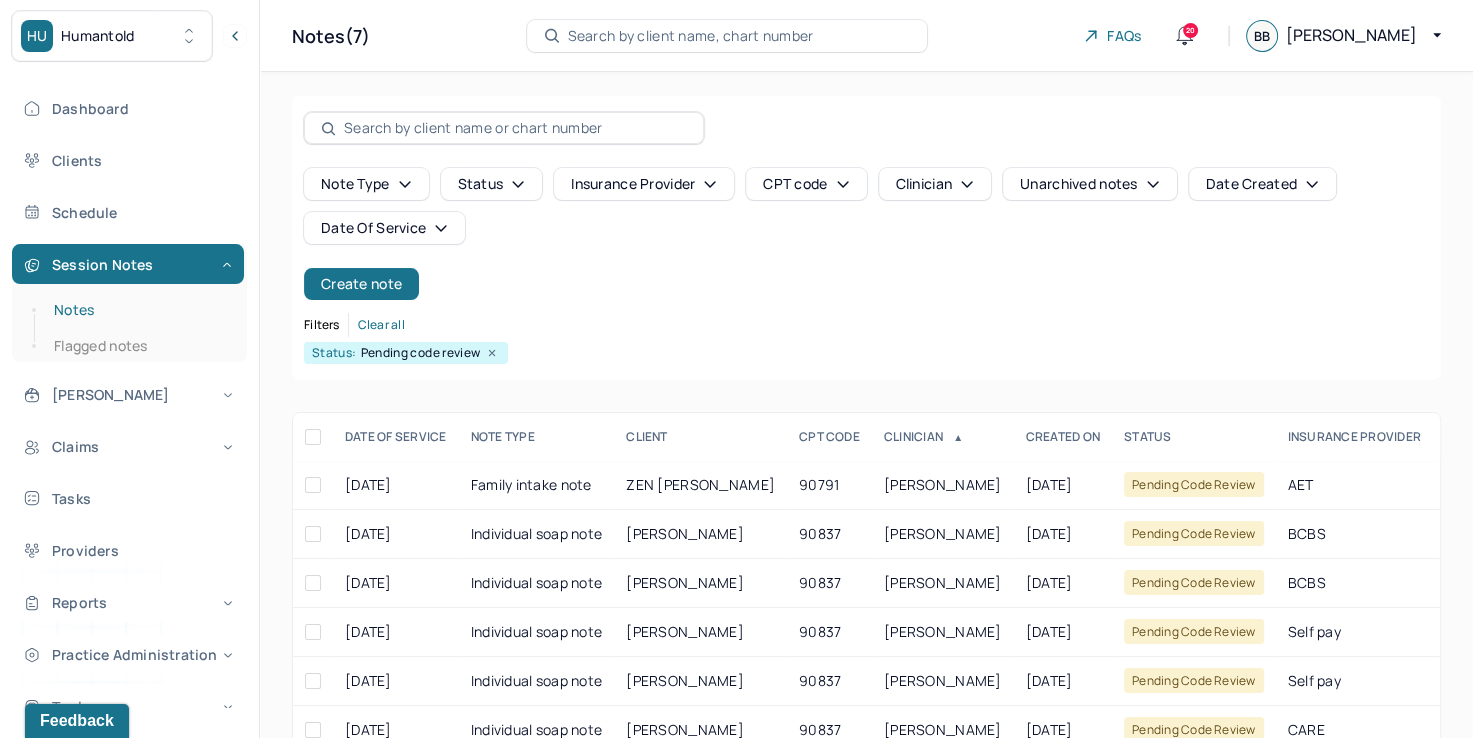 click on "Notes" at bounding box center (139, 310) 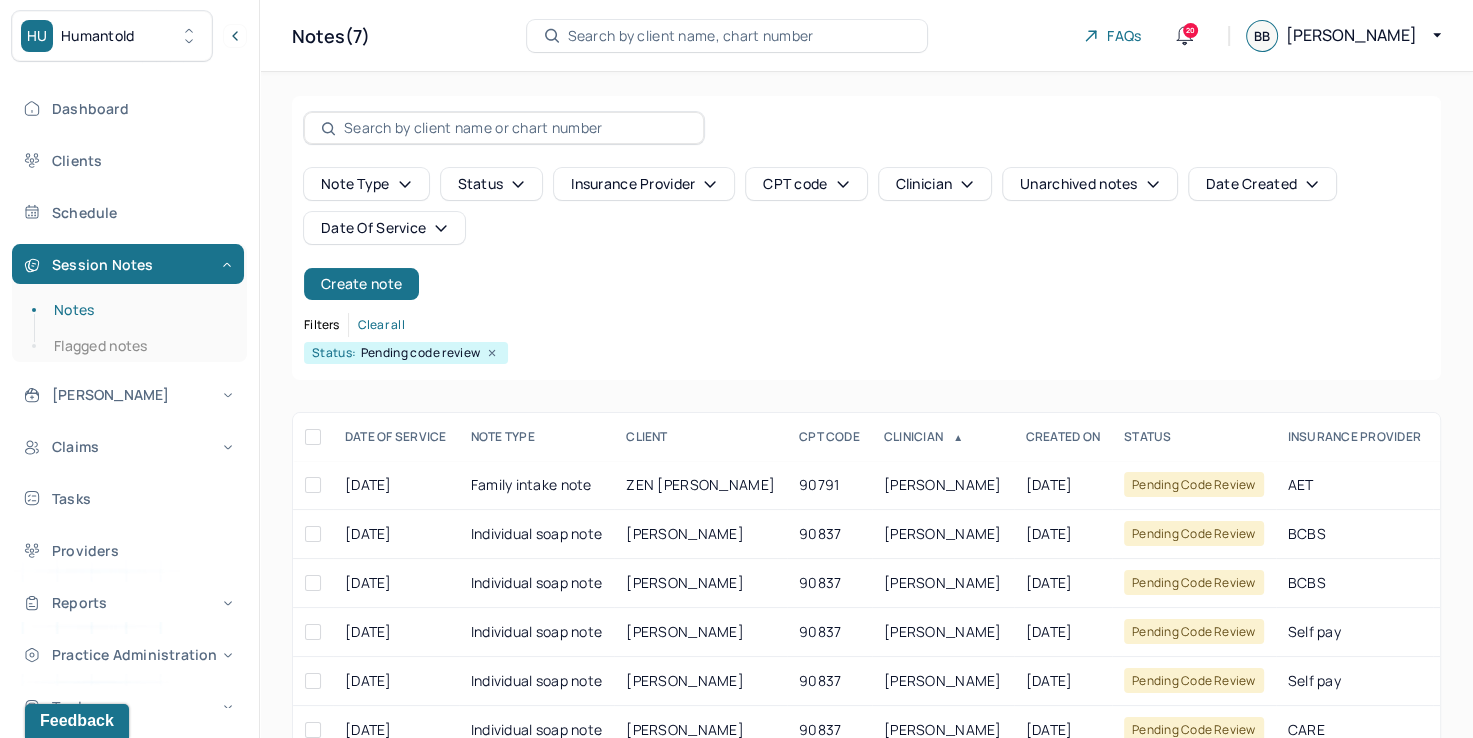 click 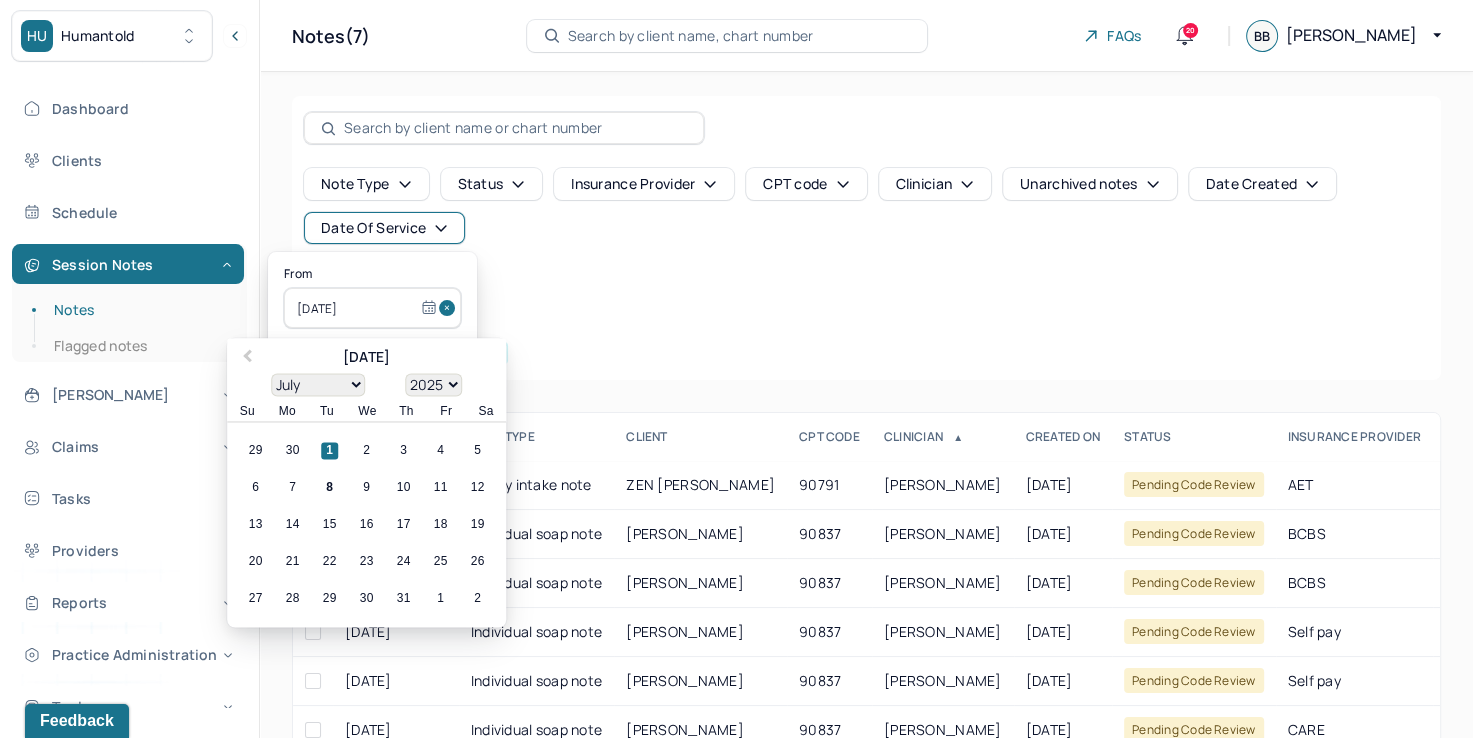 click at bounding box center [450, 308] 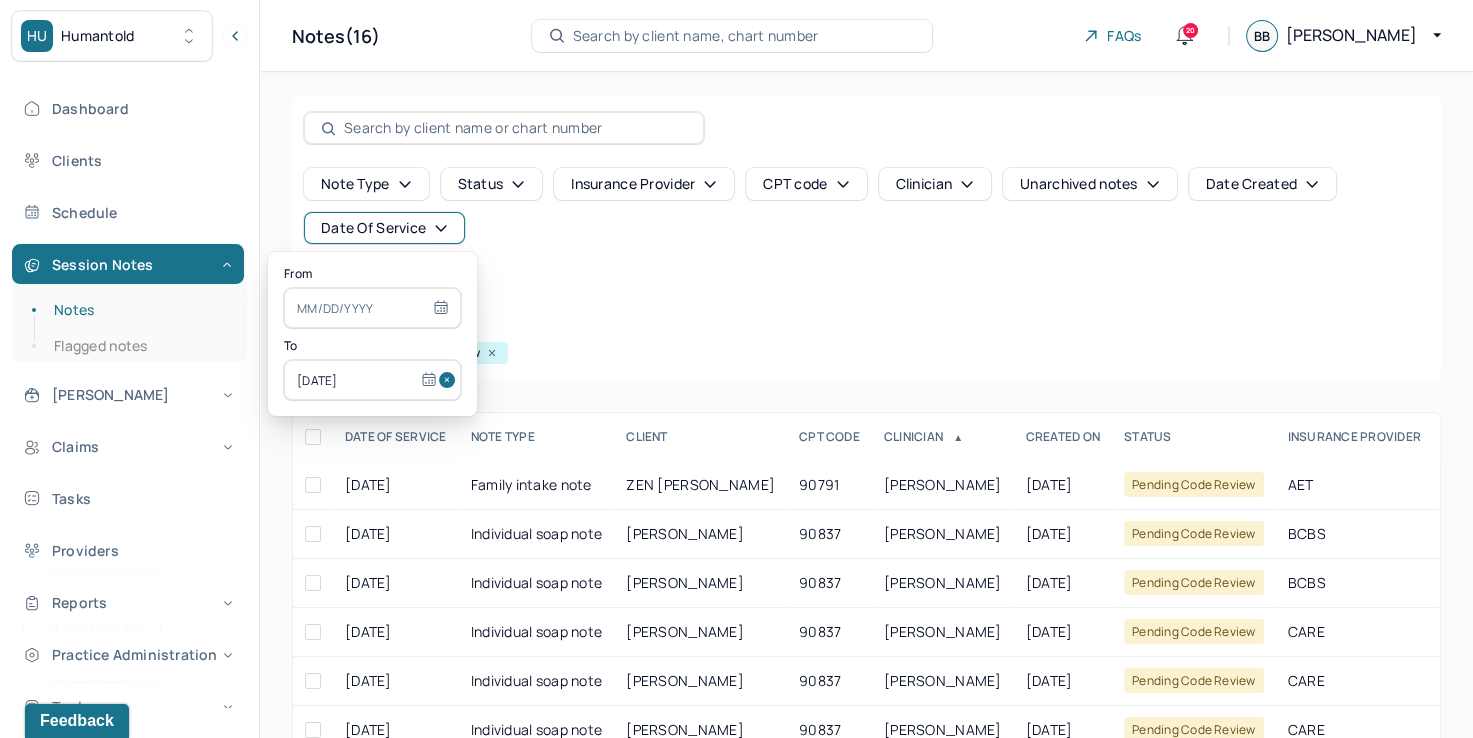 click at bounding box center (450, 380) 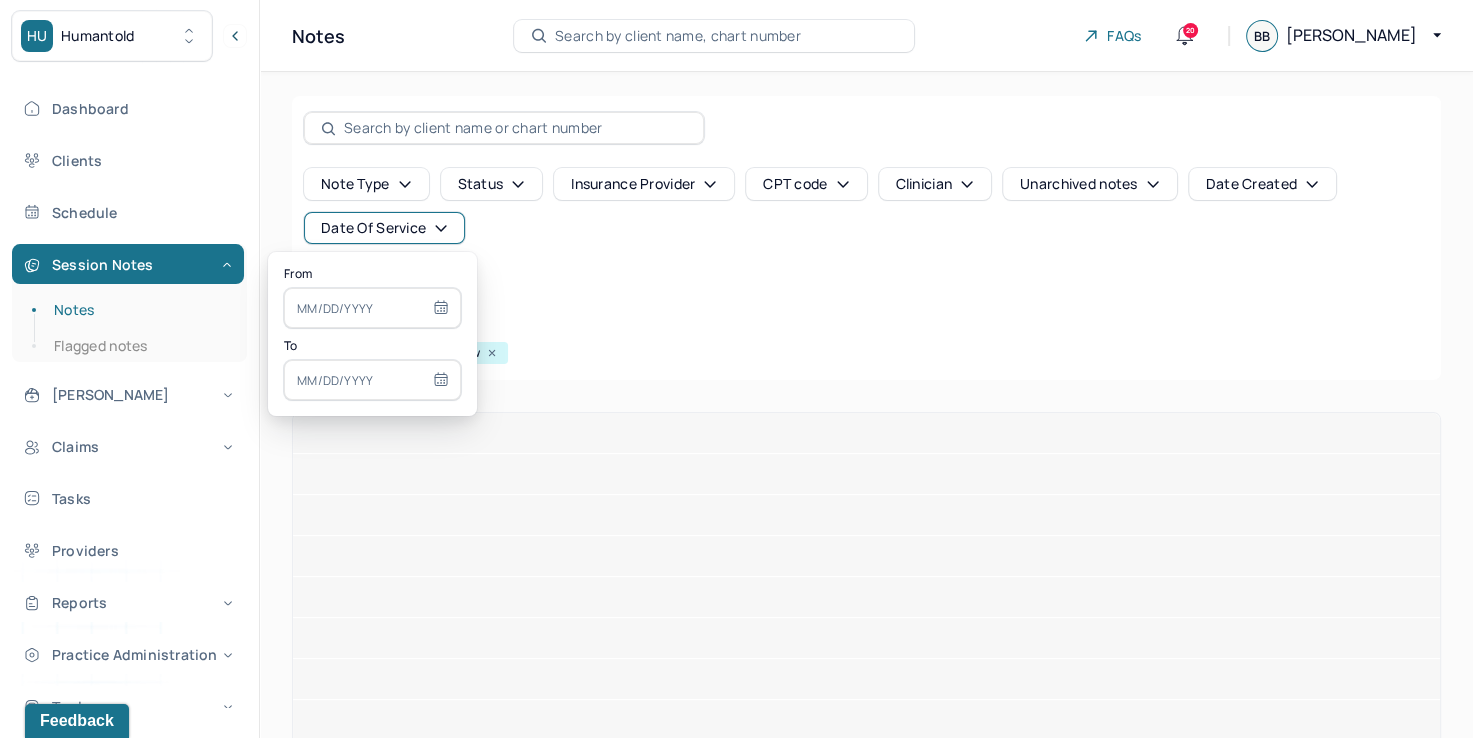 click at bounding box center (372, 308) 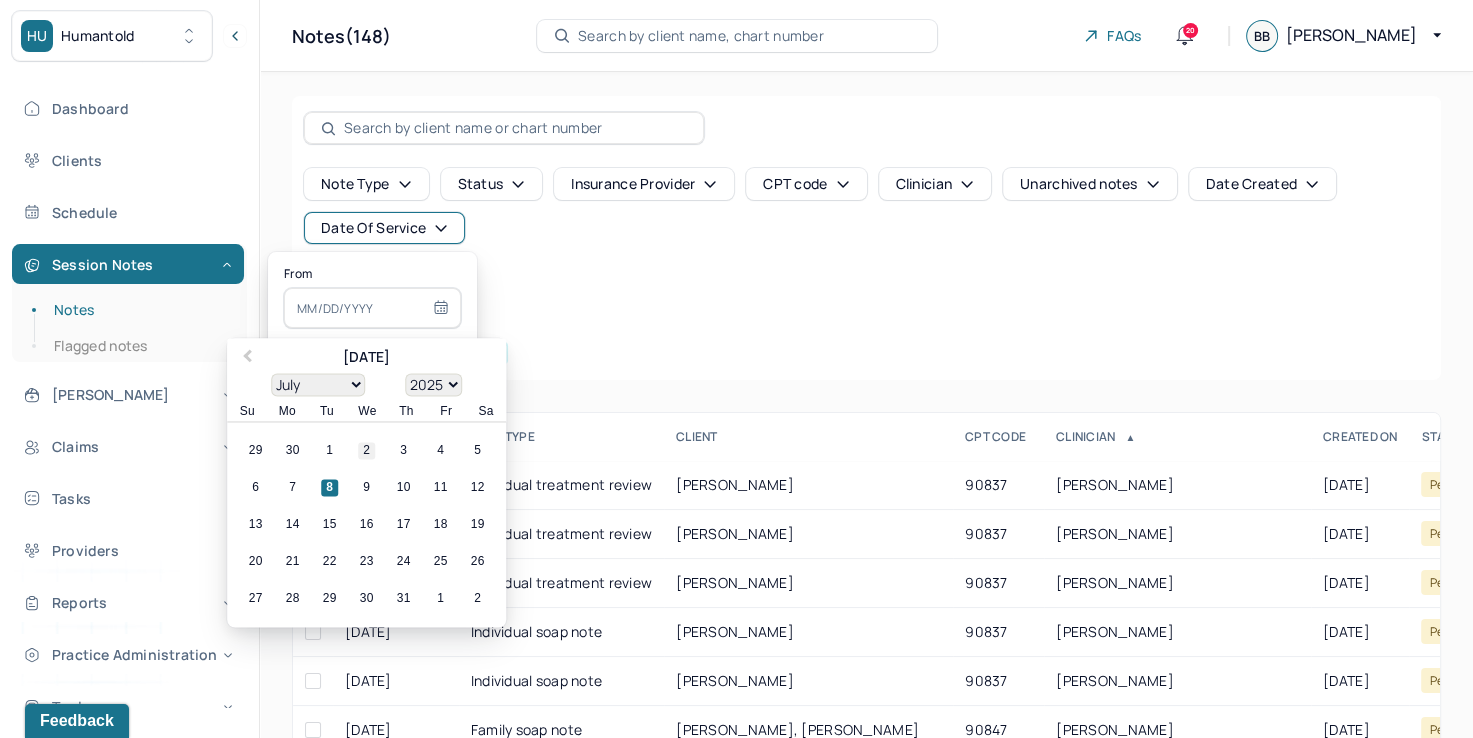 click on "2" at bounding box center [366, 451] 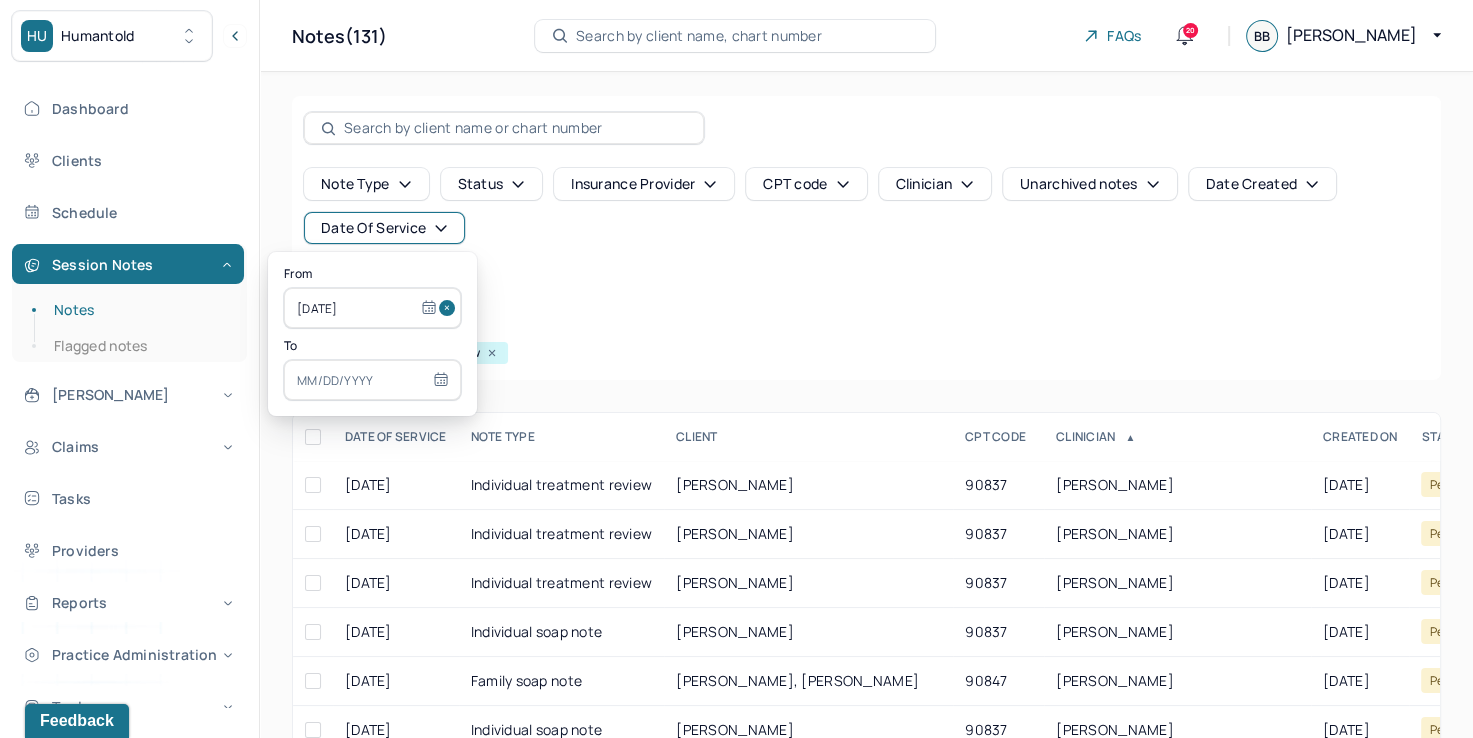 select on "6" 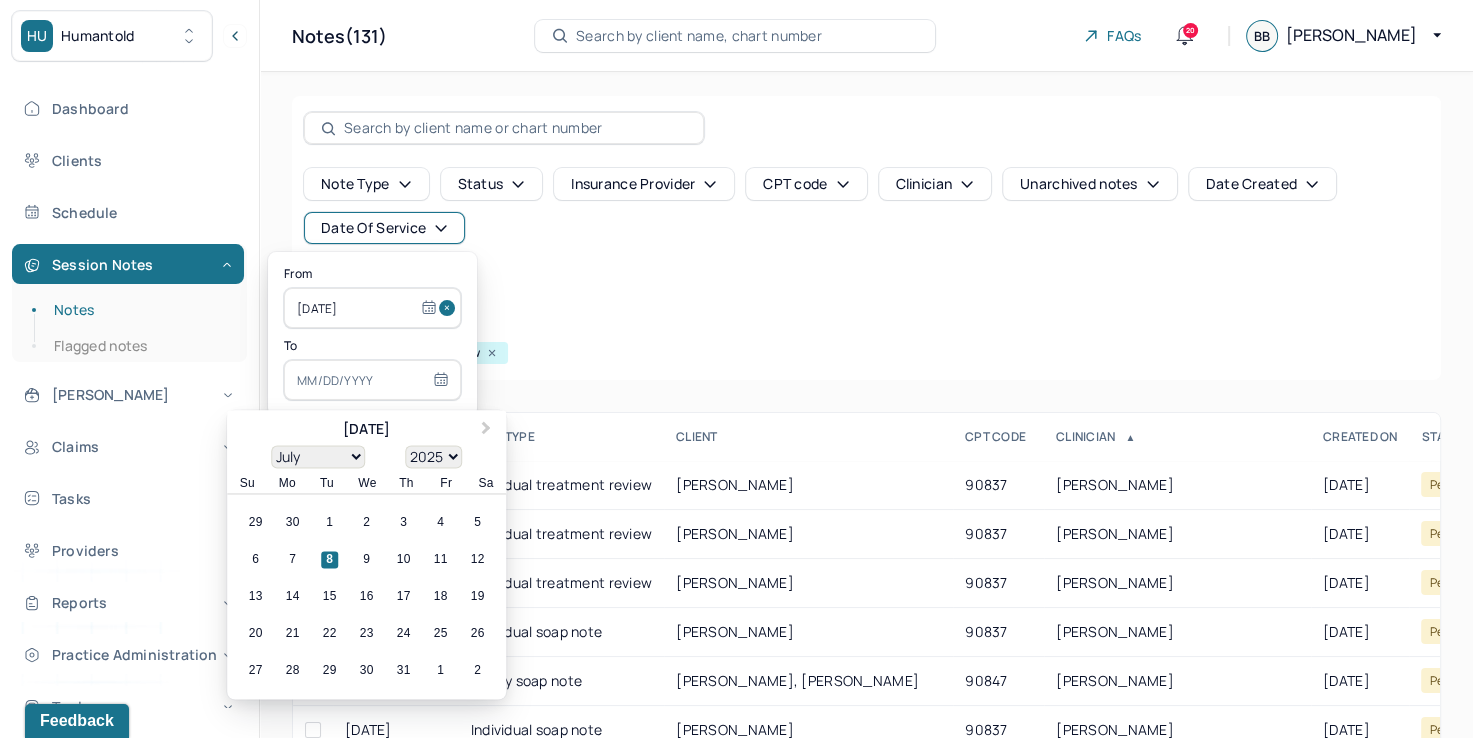click at bounding box center (372, 380) 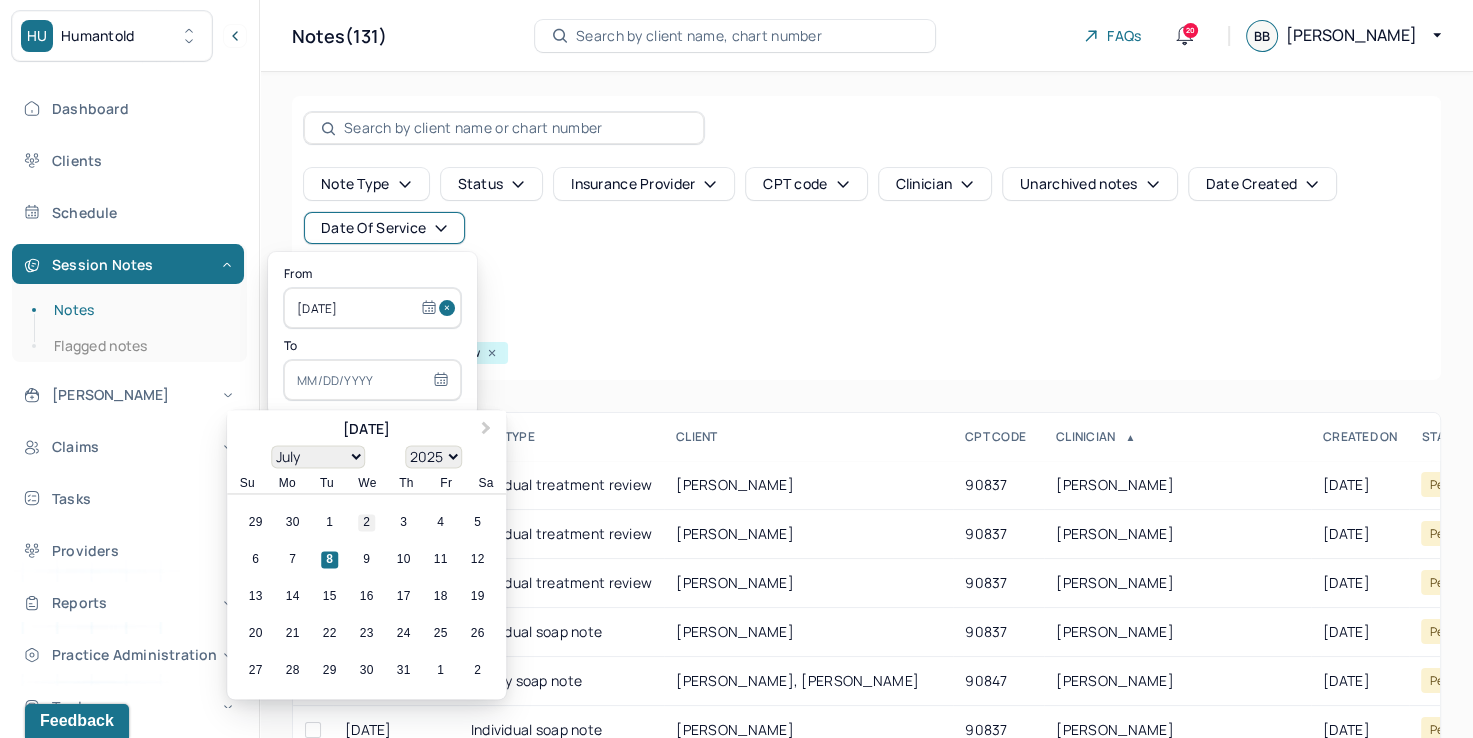 click on "2" at bounding box center (366, 523) 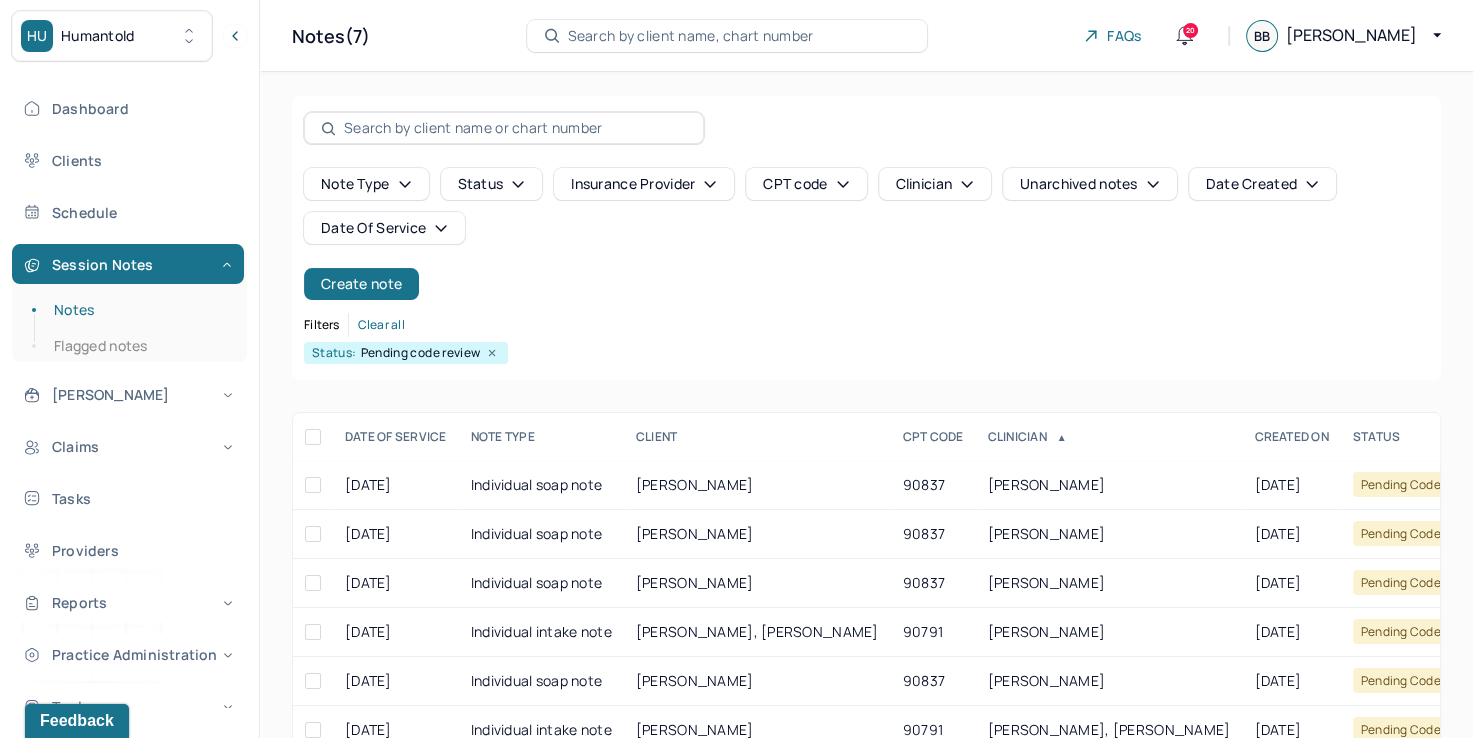 click on "Filters   Clear all" at bounding box center (866, 325) 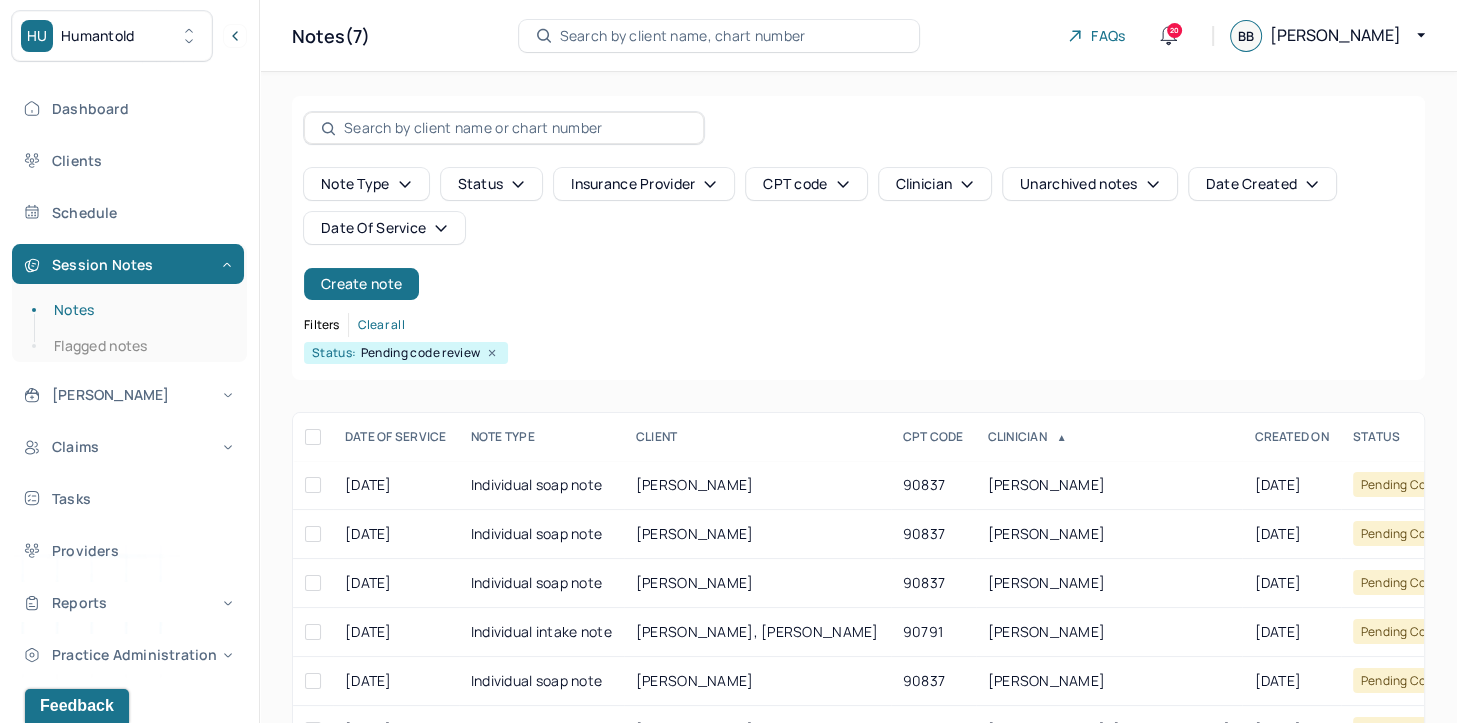 scroll, scrollTop: 120, scrollLeft: 0, axis: vertical 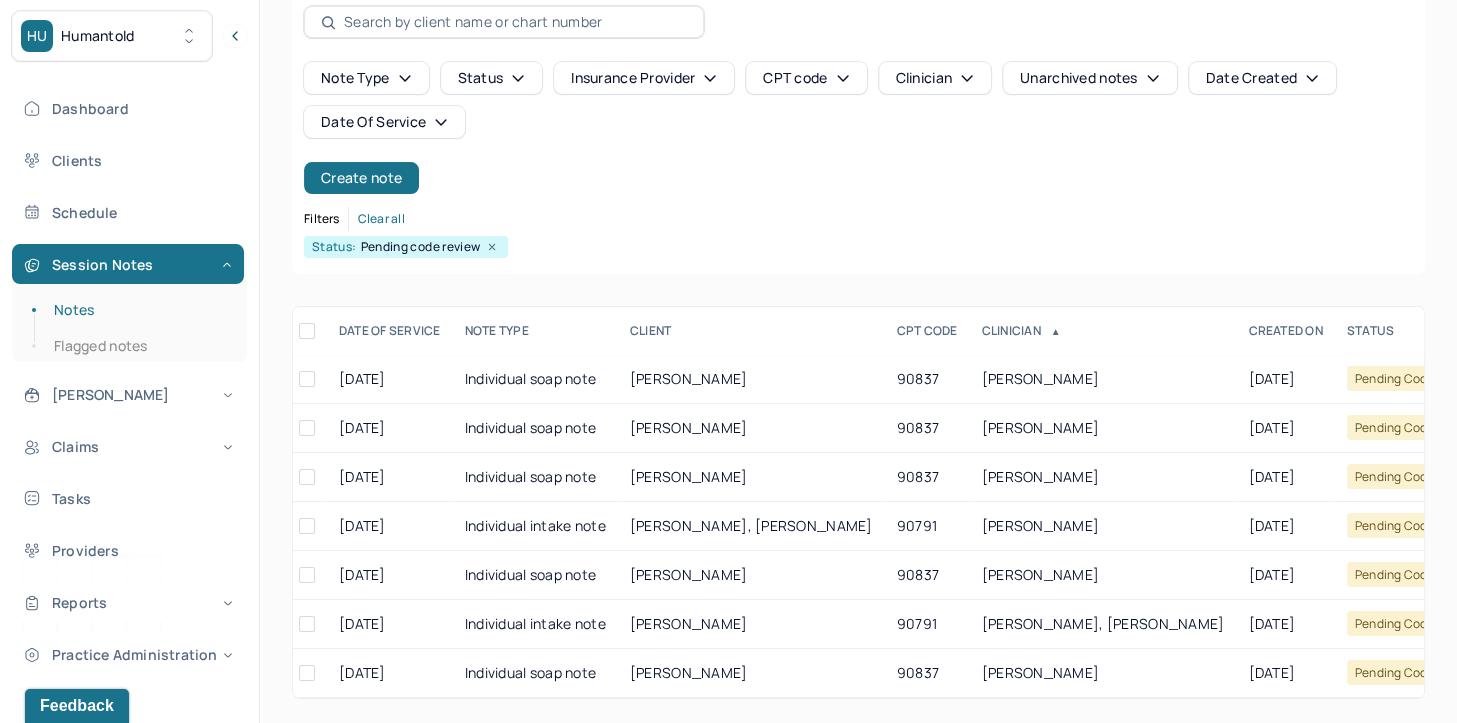click on "Date Of Service" at bounding box center [384, 122] 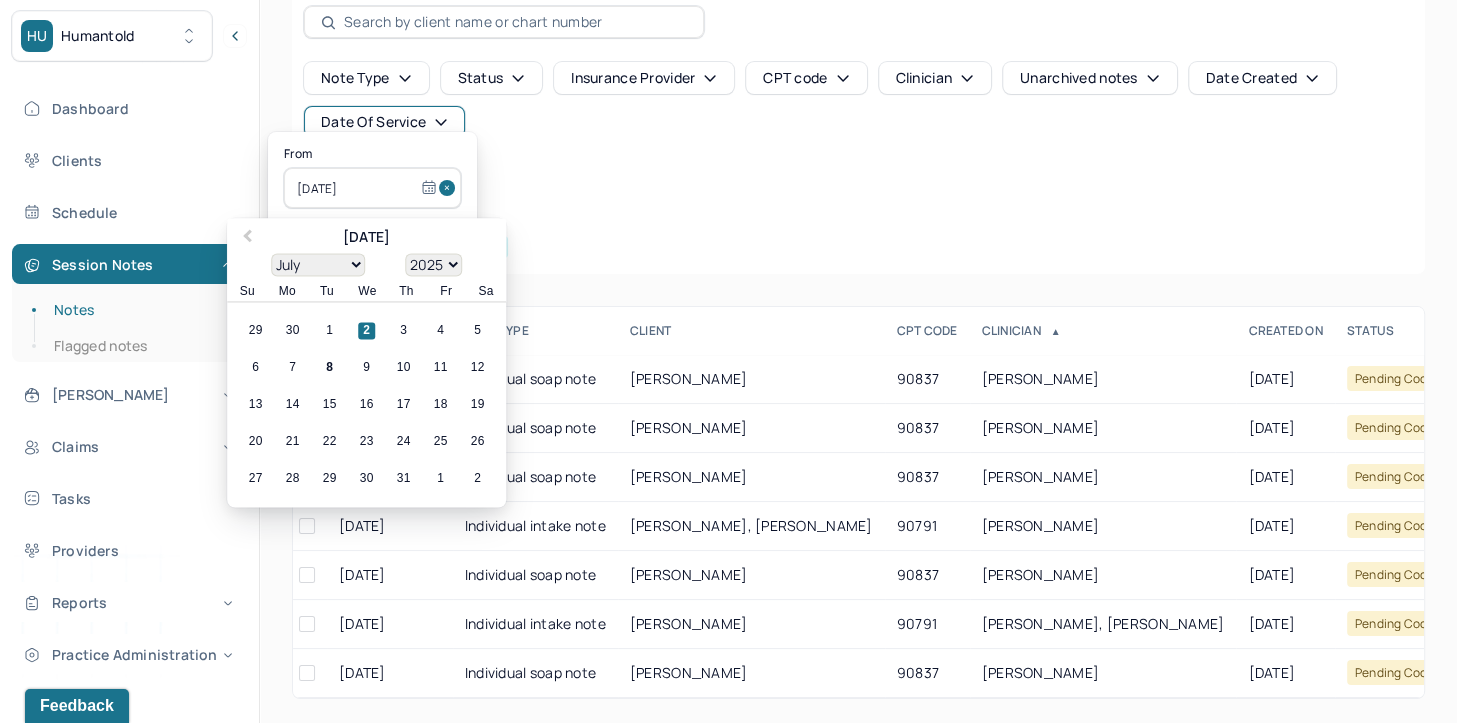 click at bounding box center (450, 188) 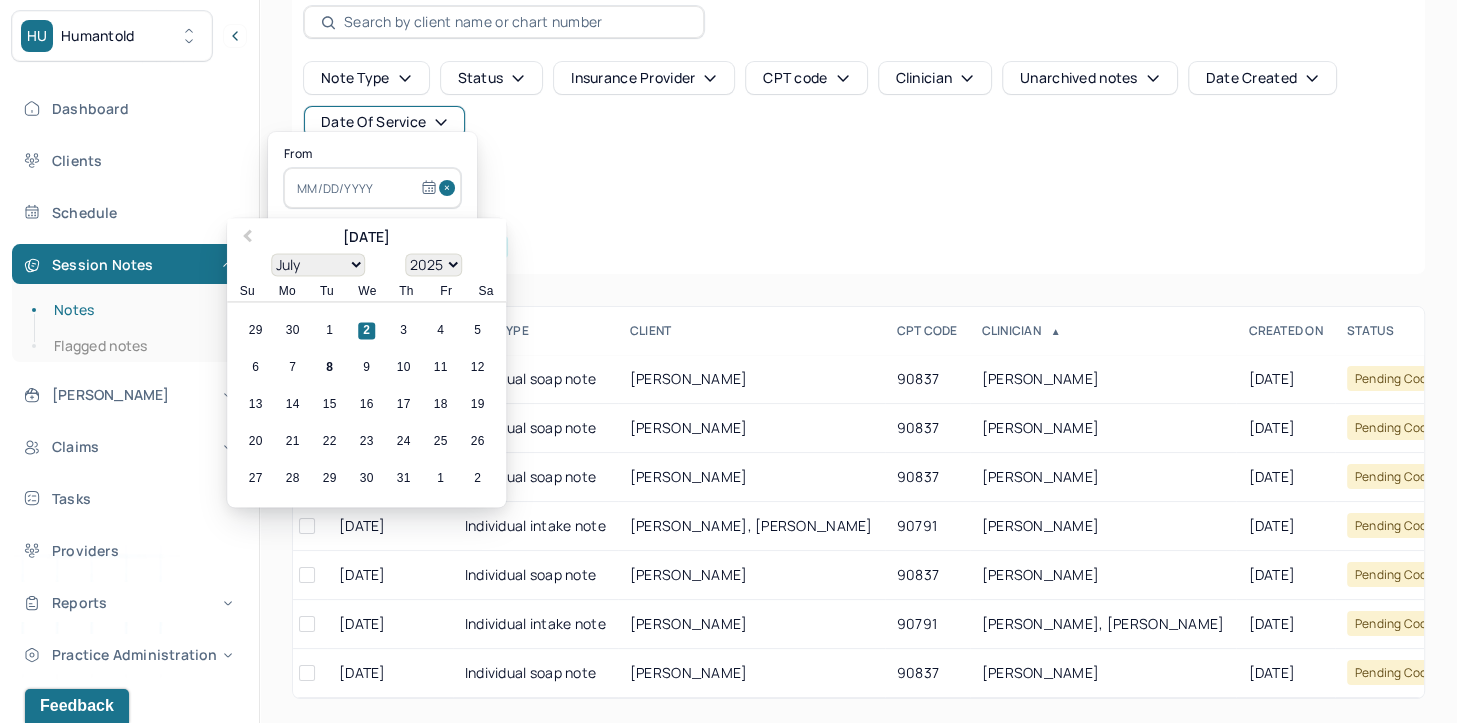 scroll, scrollTop: 0, scrollLeft: 0, axis: both 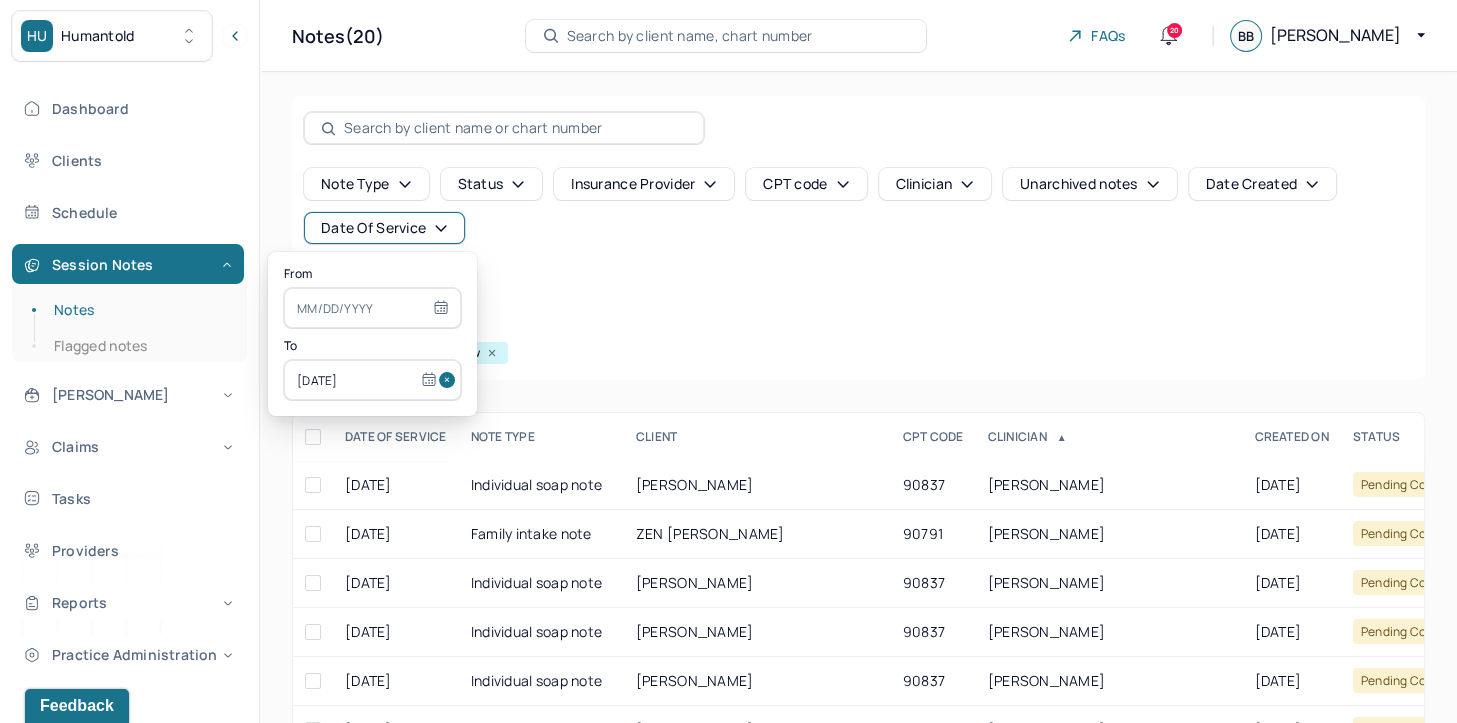click at bounding box center (450, 380) 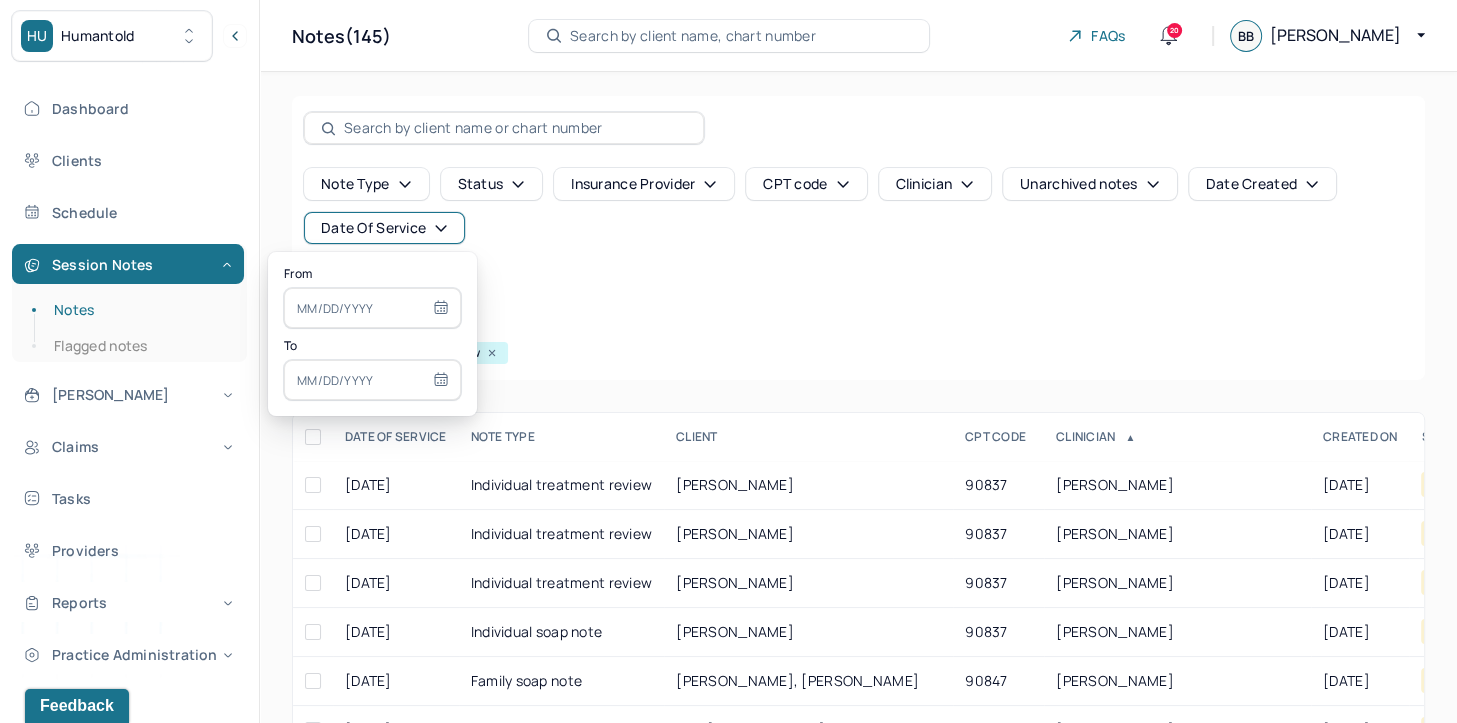 click at bounding box center (372, 308) 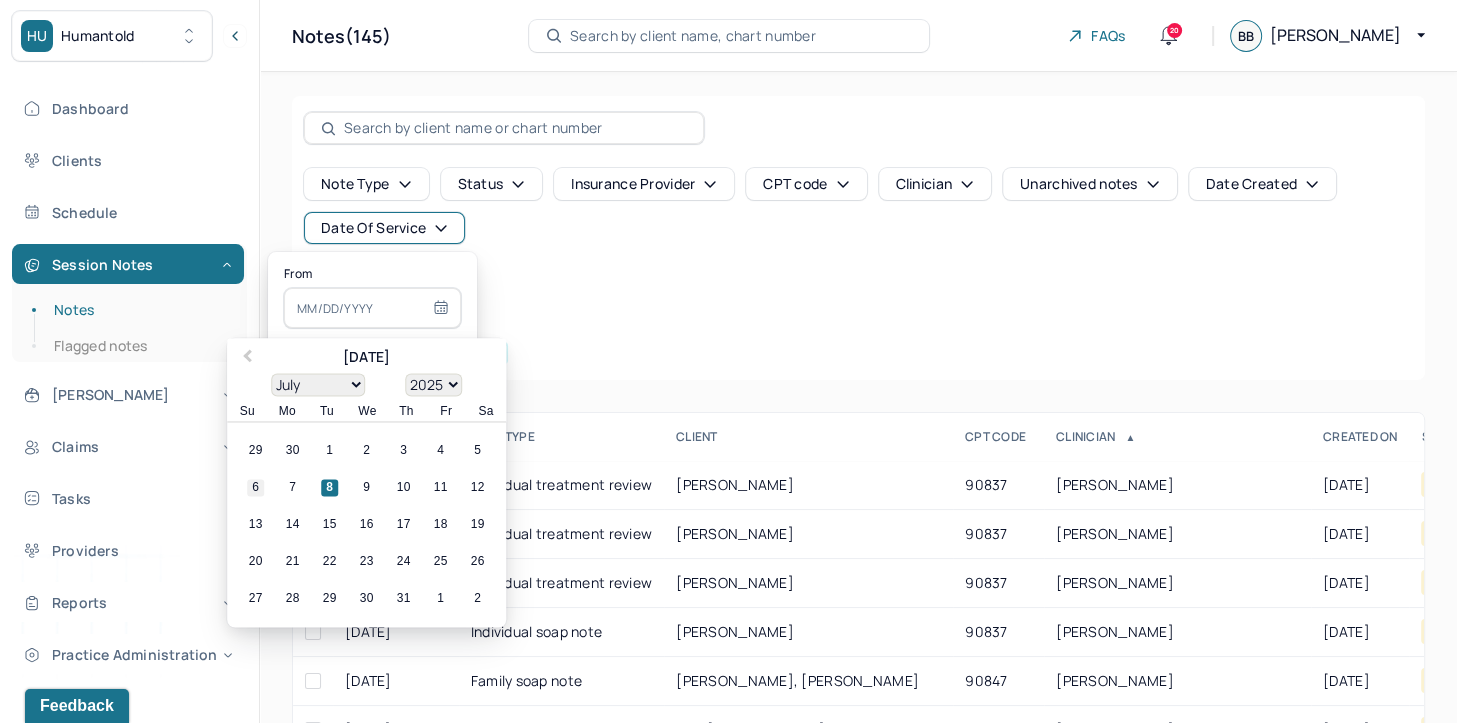 click on "6" at bounding box center [255, 488] 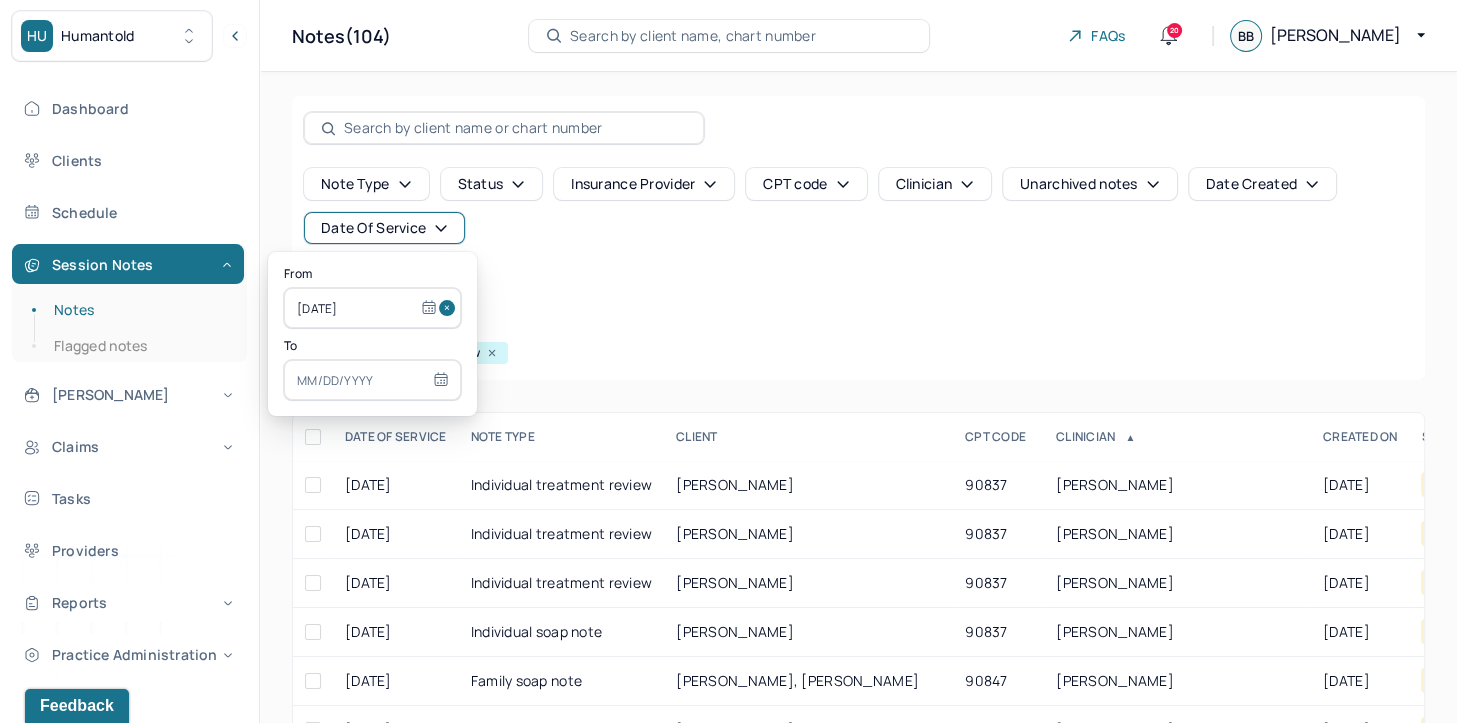 select on "6" 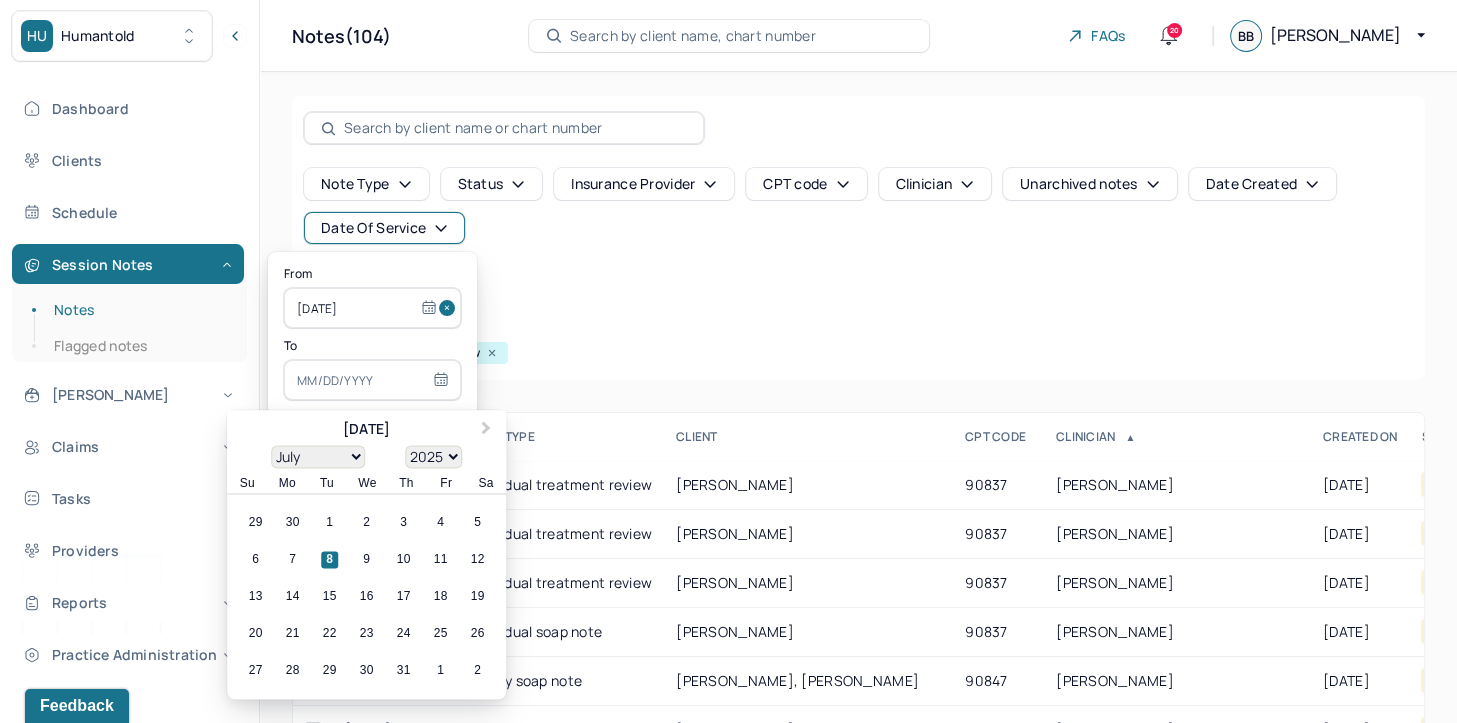click at bounding box center (372, 380) 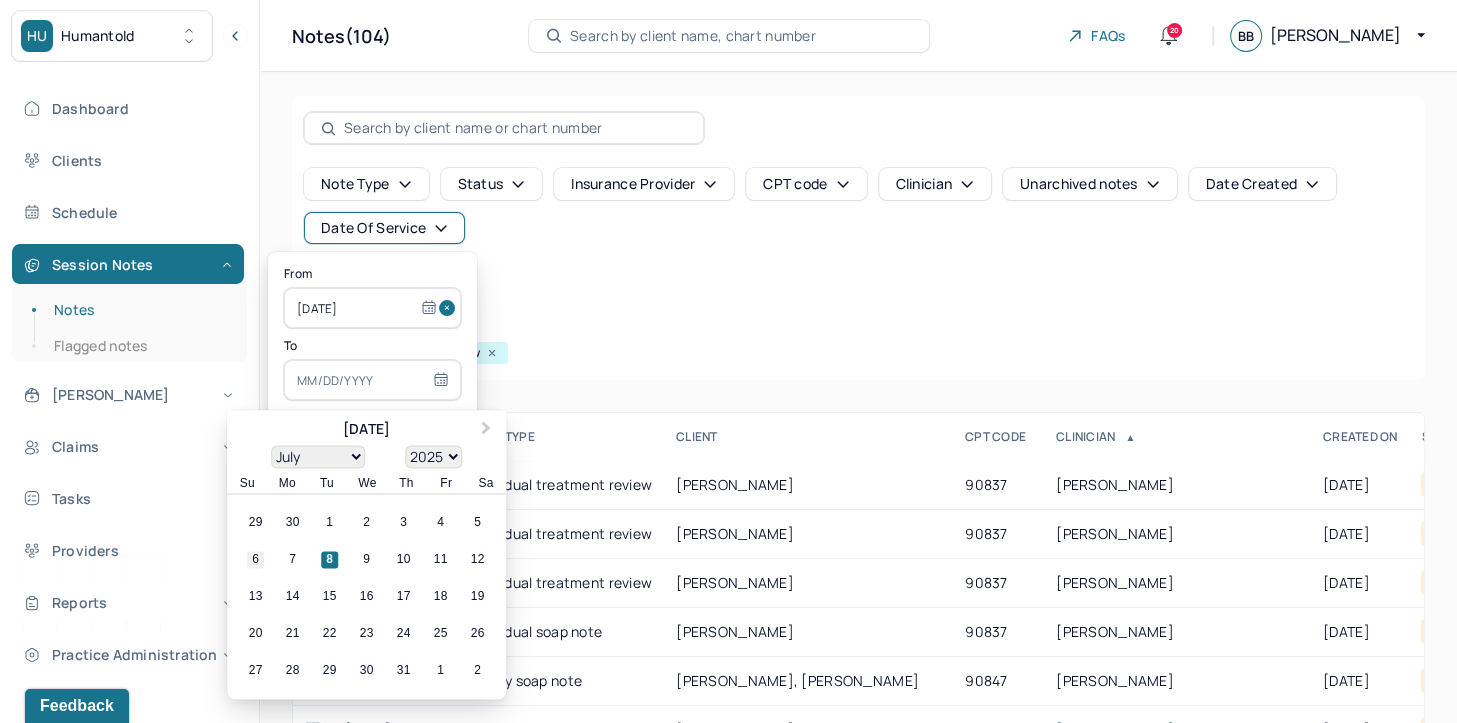click on "6" at bounding box center (255, 560) 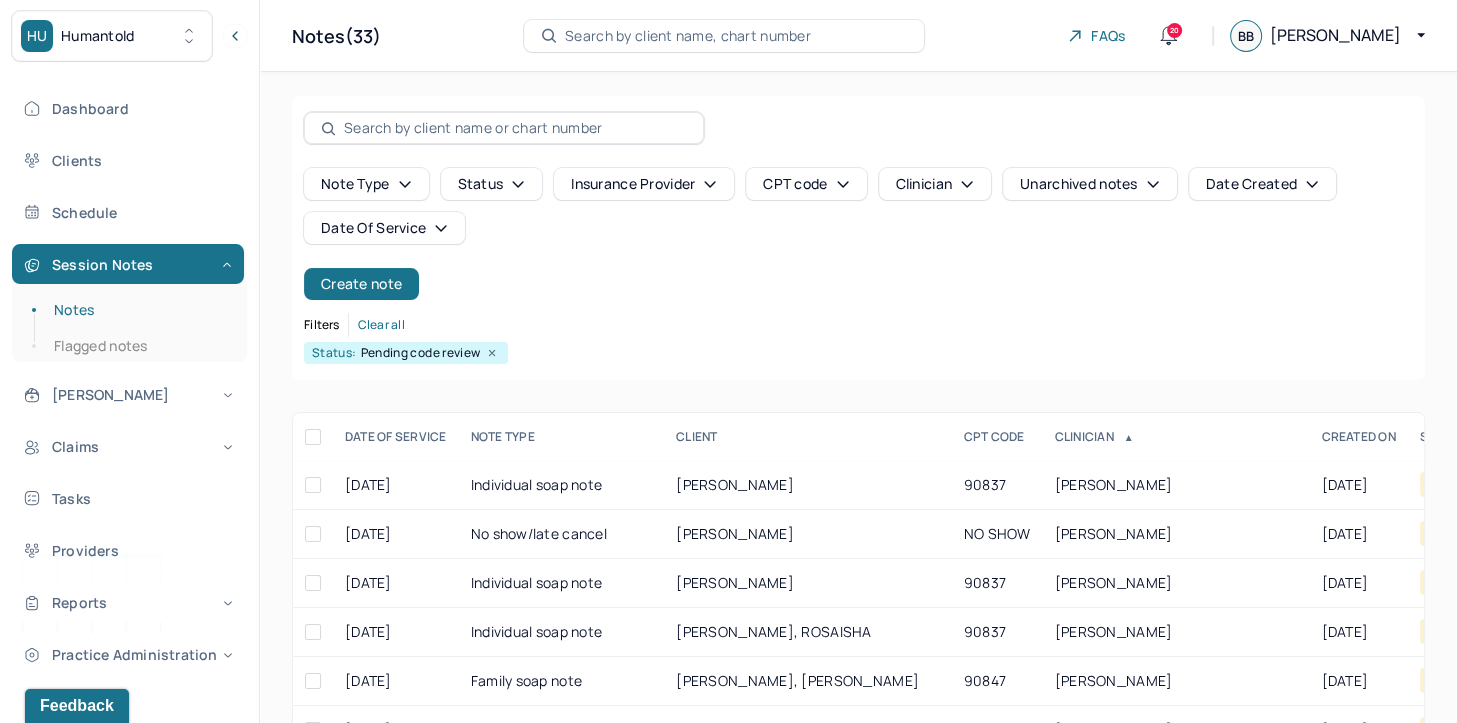 click on "Note type     Status     Insurance provider     CPT code     Clinician     Unarchived notes     Date Created     Date Of Service     Create note" at bounding box center (858, 234) 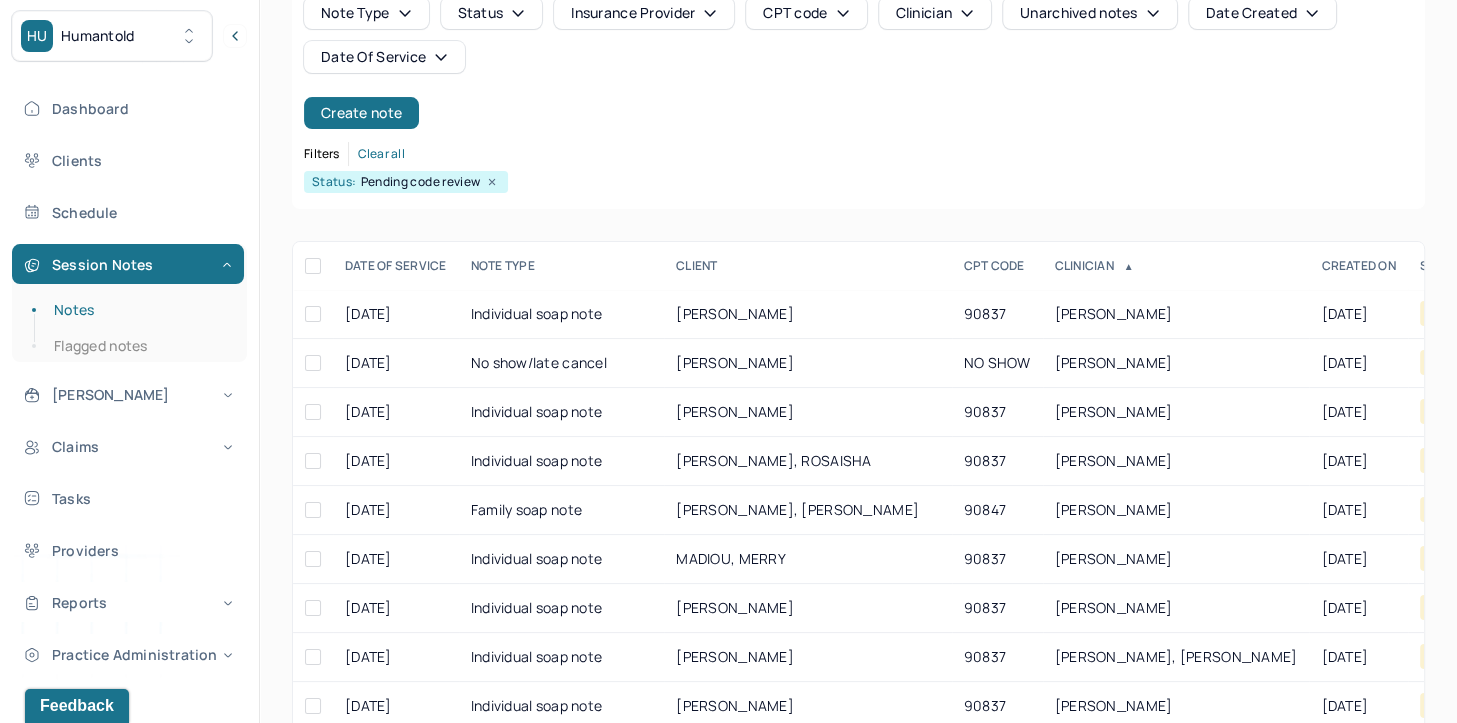 scroll, scrollTop: 172, scrollLeft: 0, axis: vertical 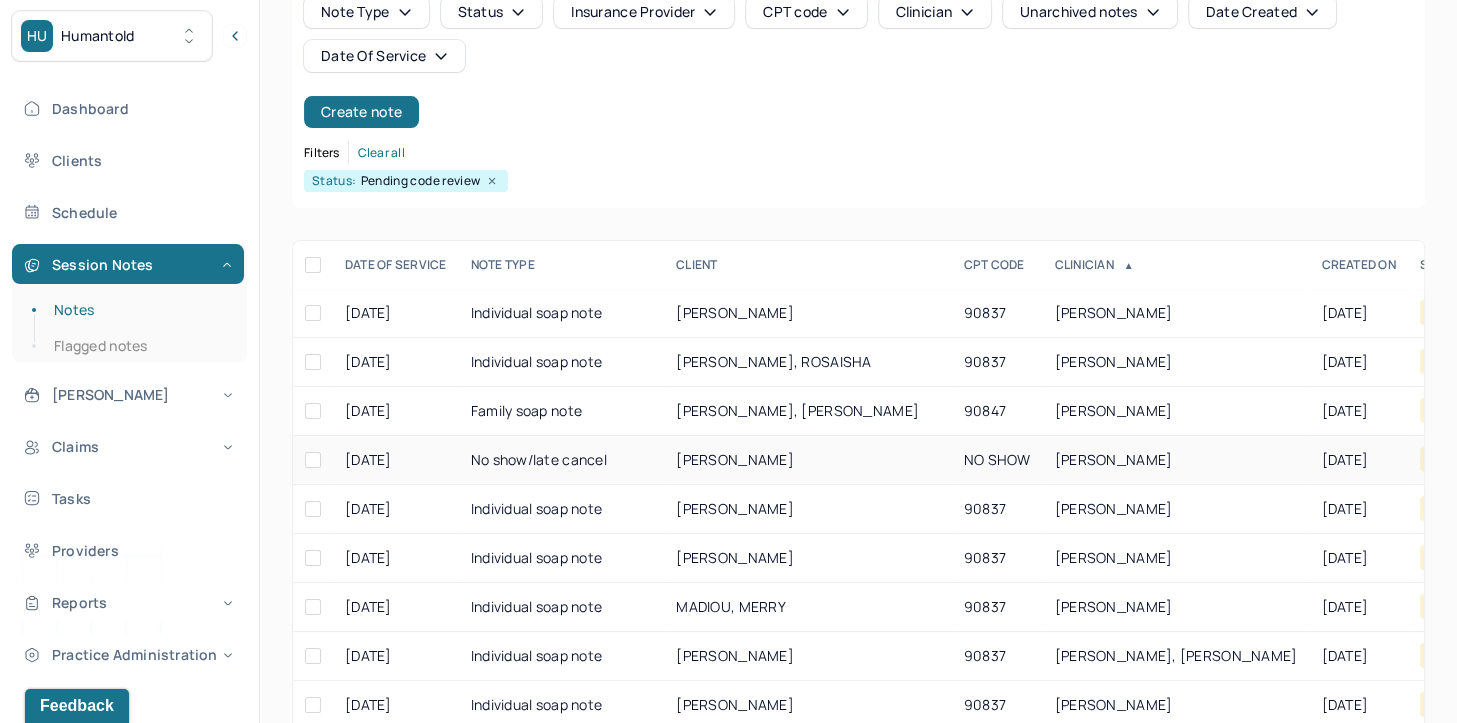 click on "BAILEY, JANAY" at bounding box center (1114, 459) 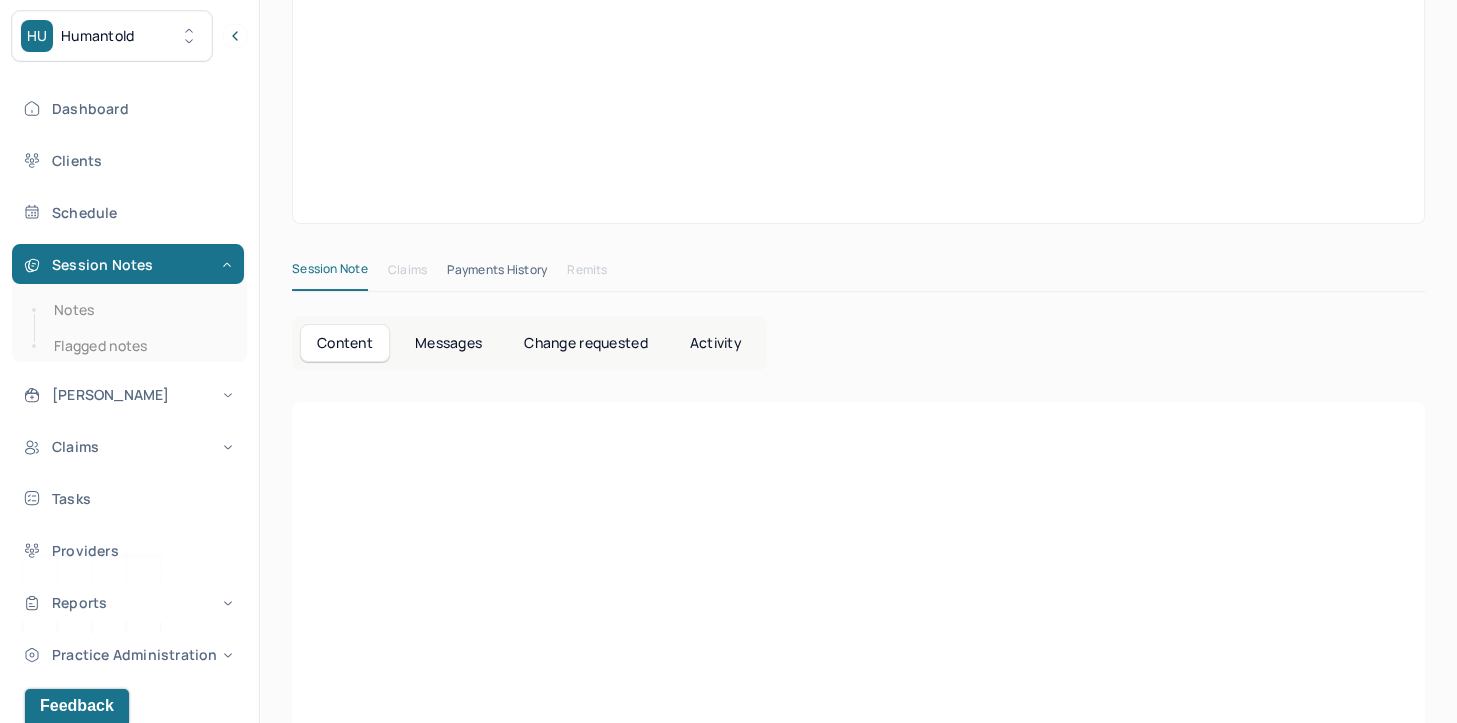 scroll, scrollTop: 0, scrollLeft: 0, axis: both 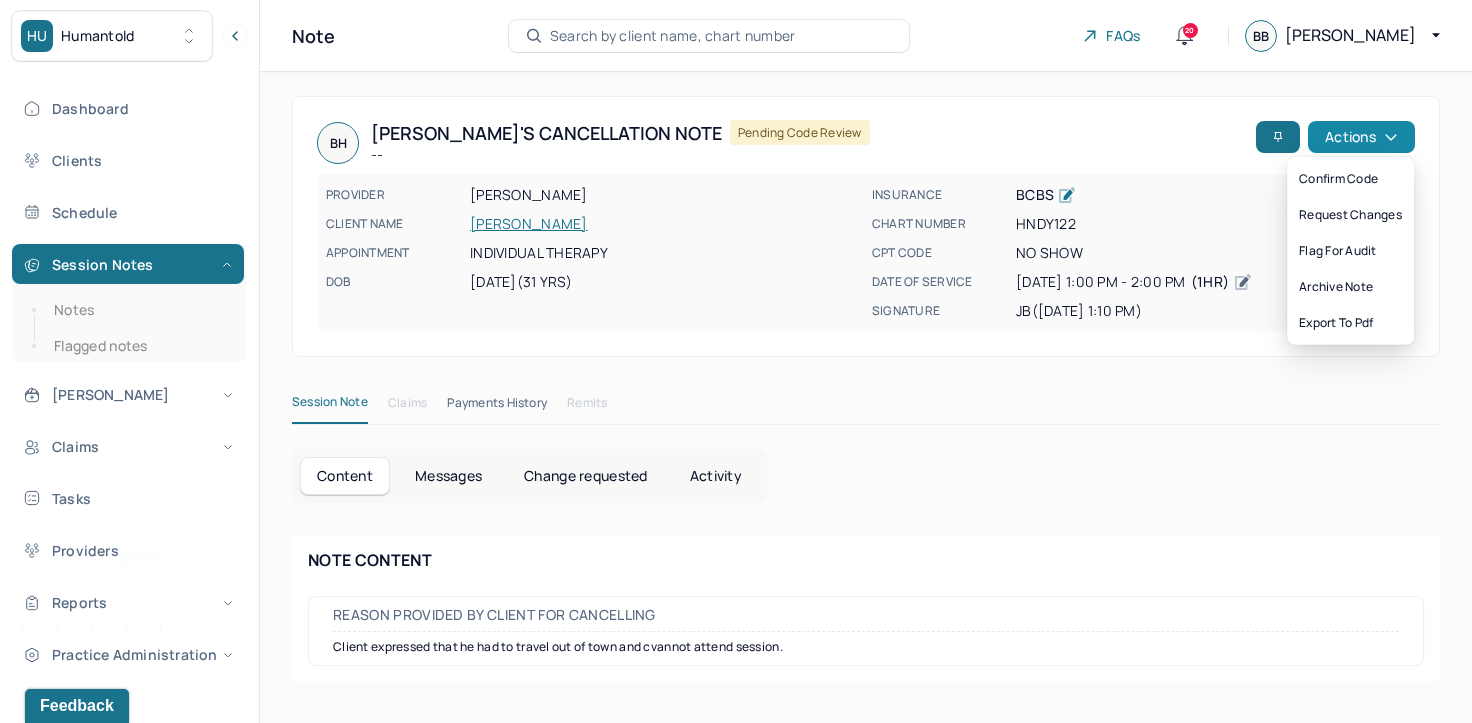 click on "Actions" at bounding box center [1361, 137] 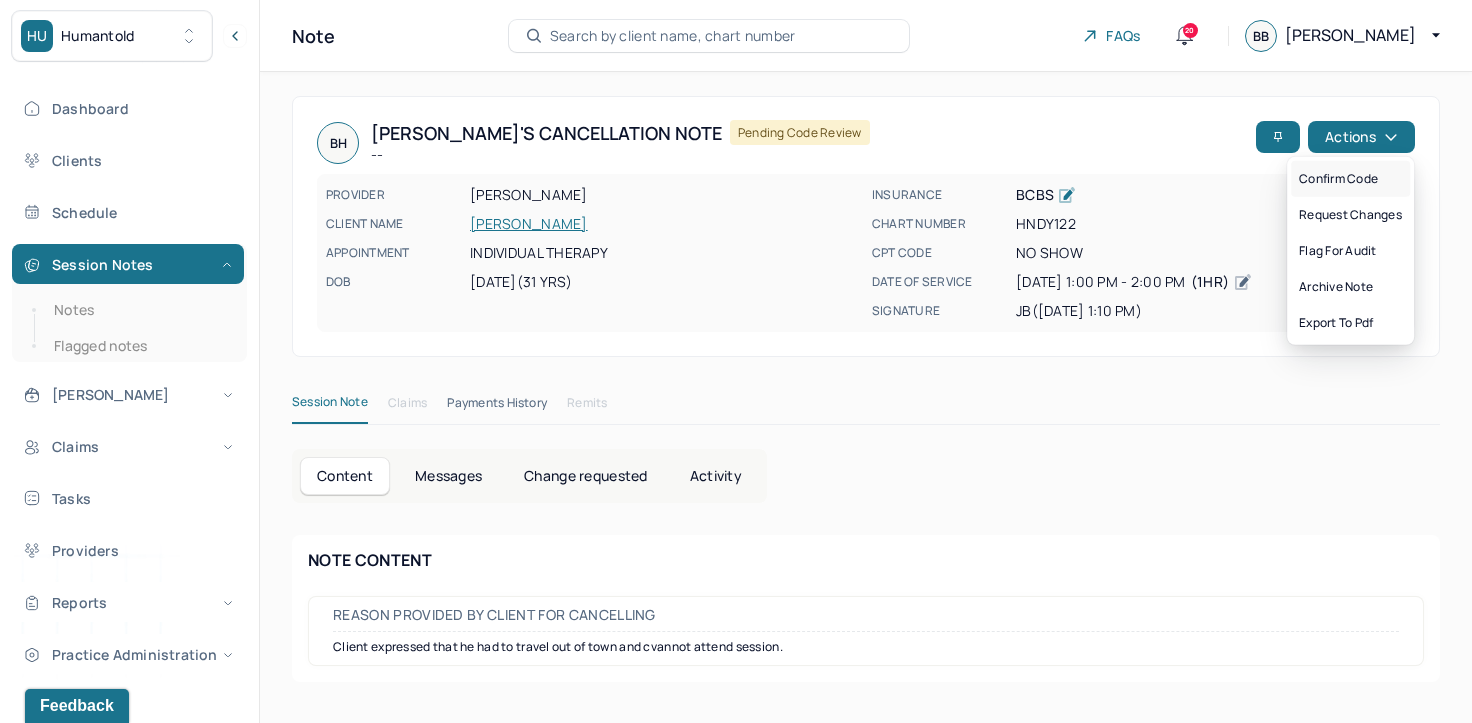 click on "Confirm code" at bounding box center (1350, 179) 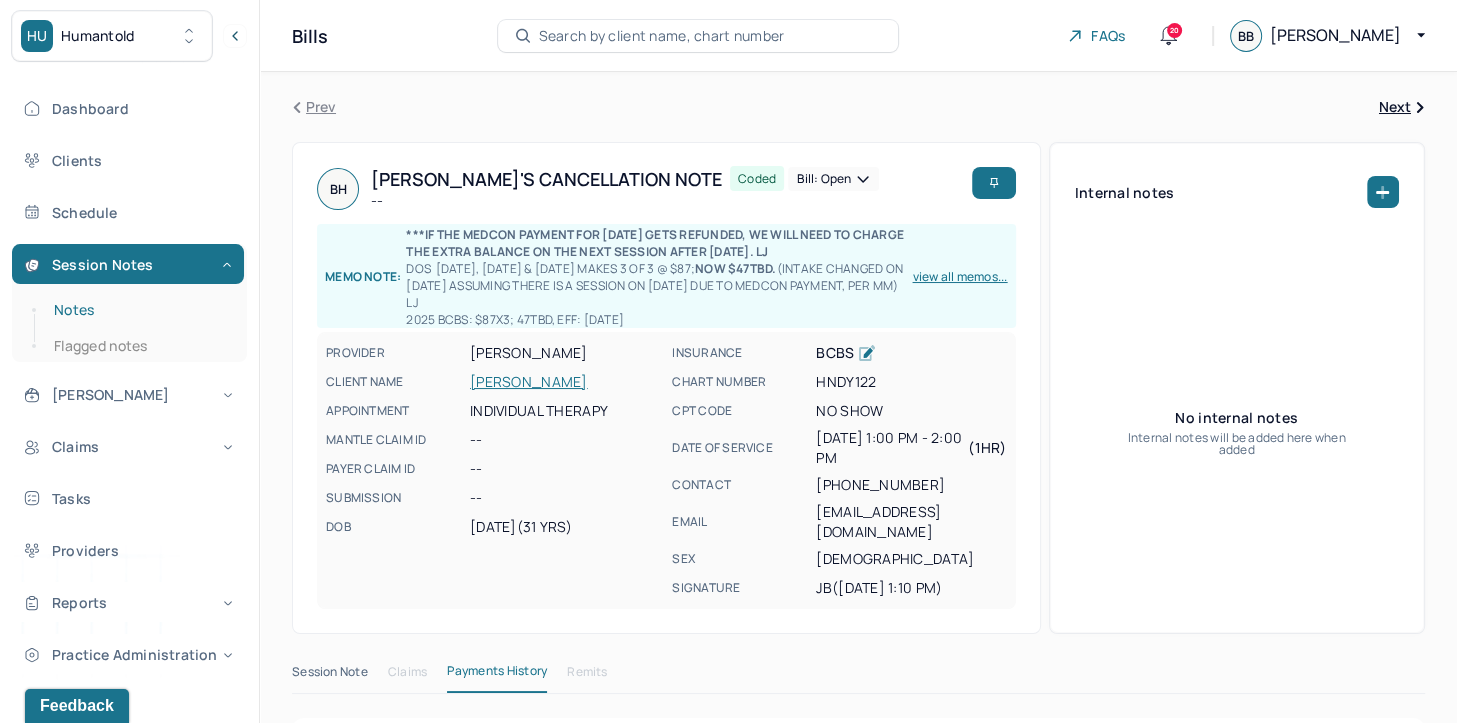 click on "Notes" at bounding box center (139, 310) 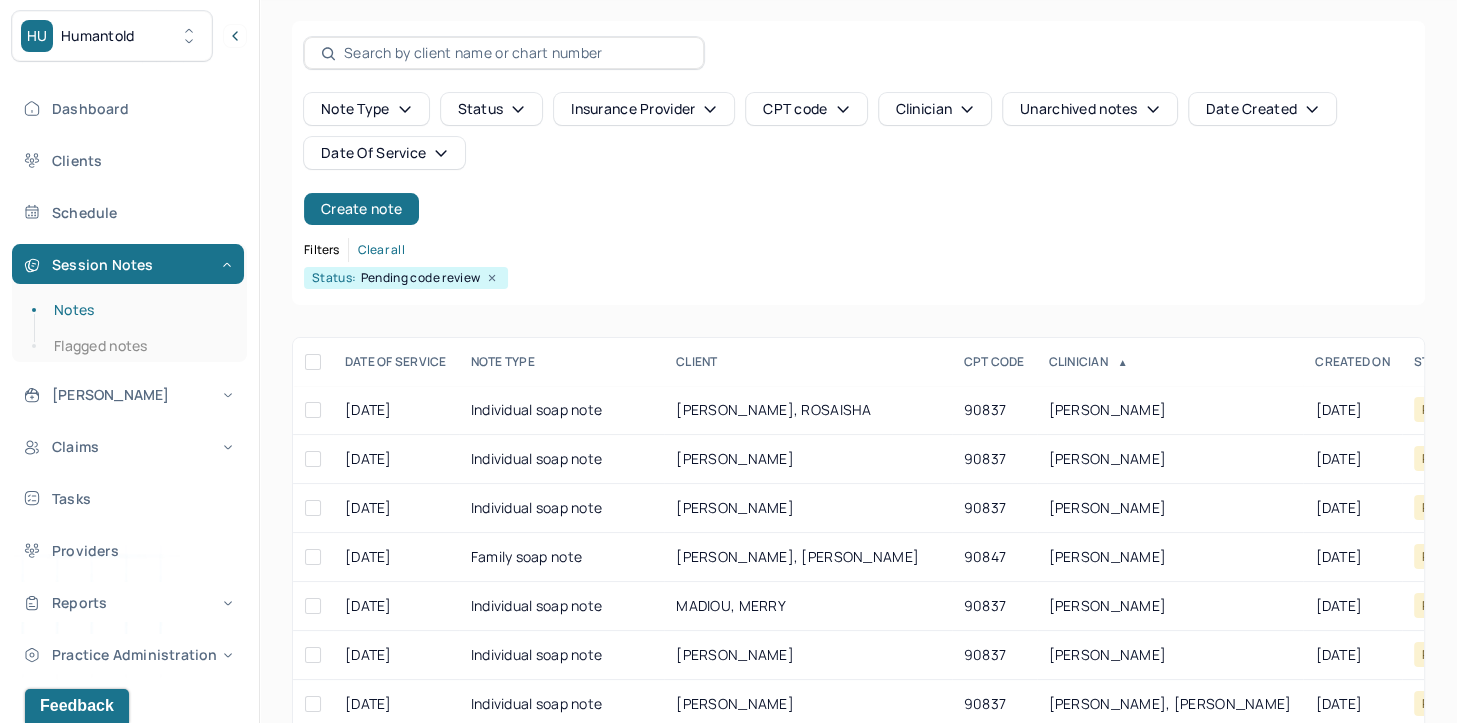 scroll, scrollTop: 76, scrollLeft: 0, axis: vertical 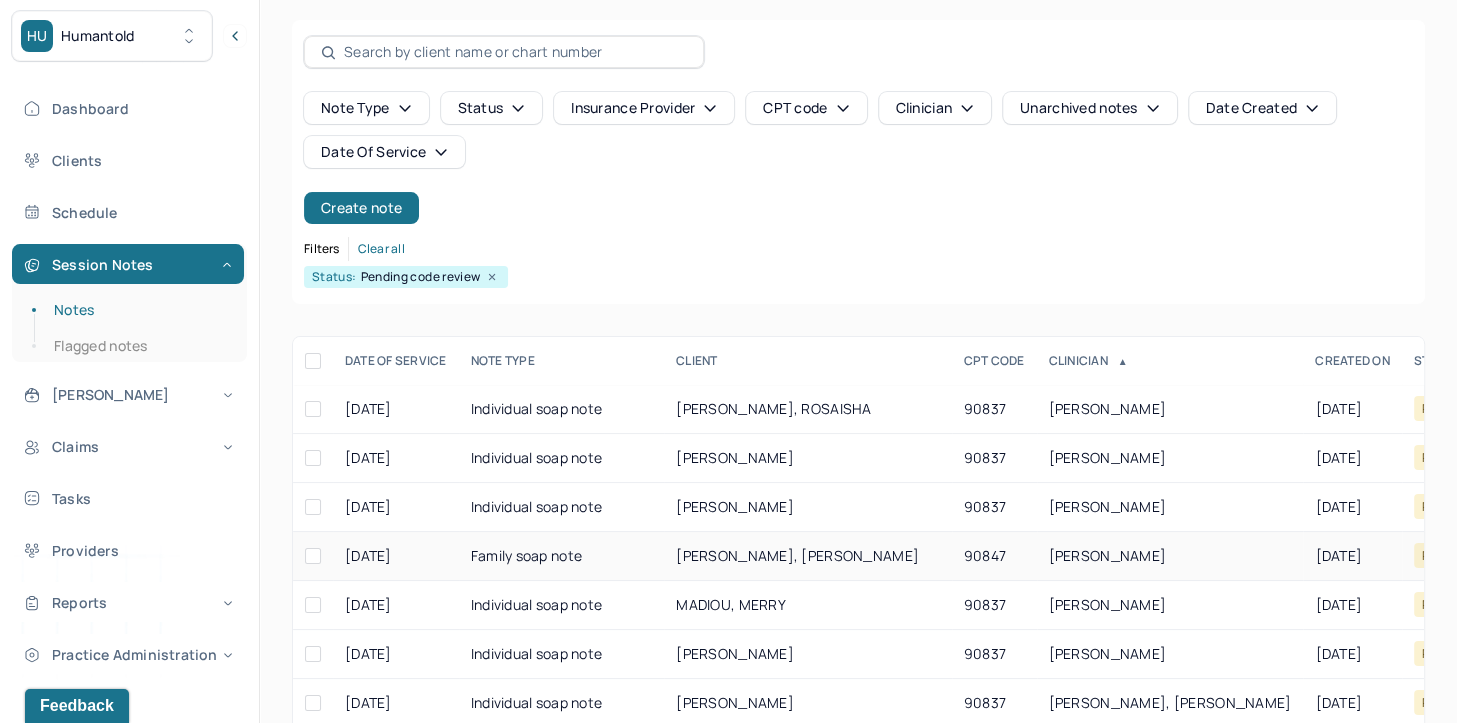 click on "BAILEY, JANAY" at bounding box center (1108, 555) 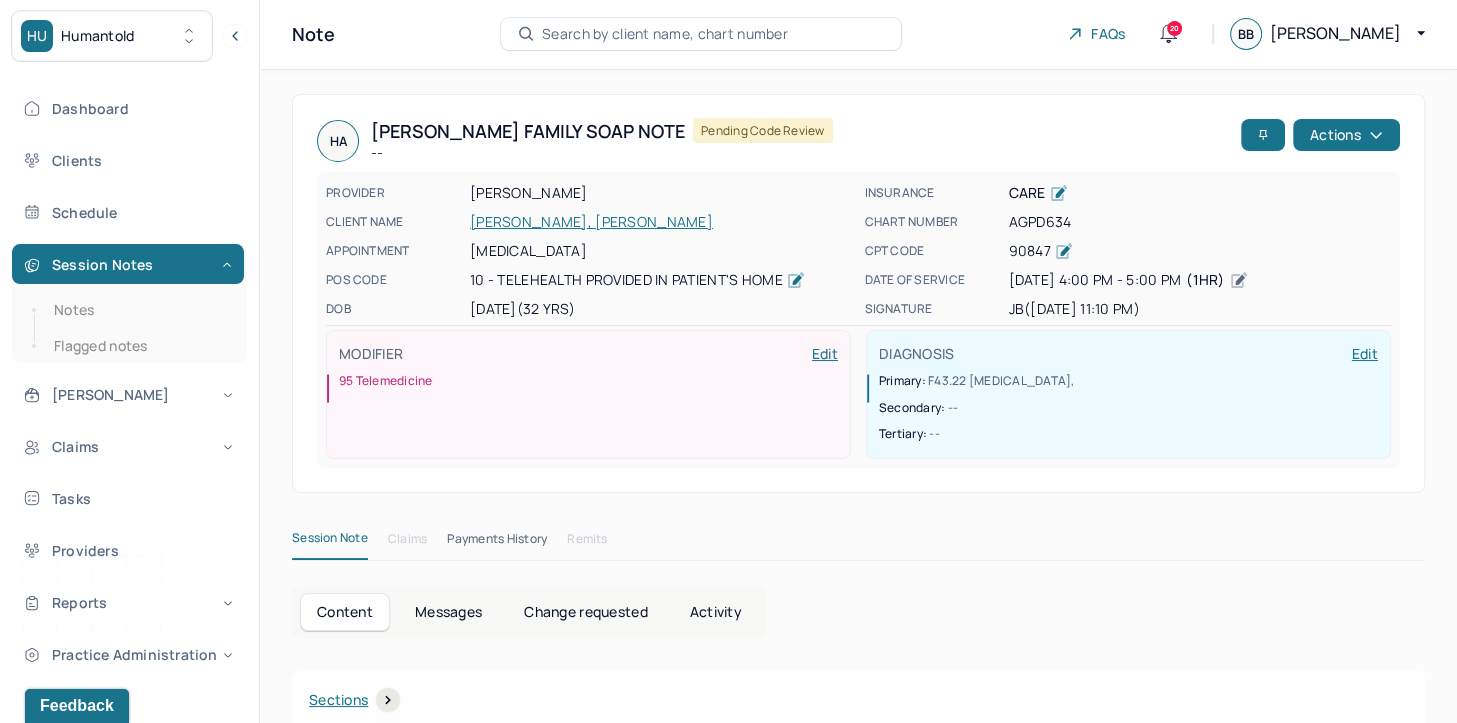 scroll, scrollTop: 0, scrollLeft: 0, axis: both 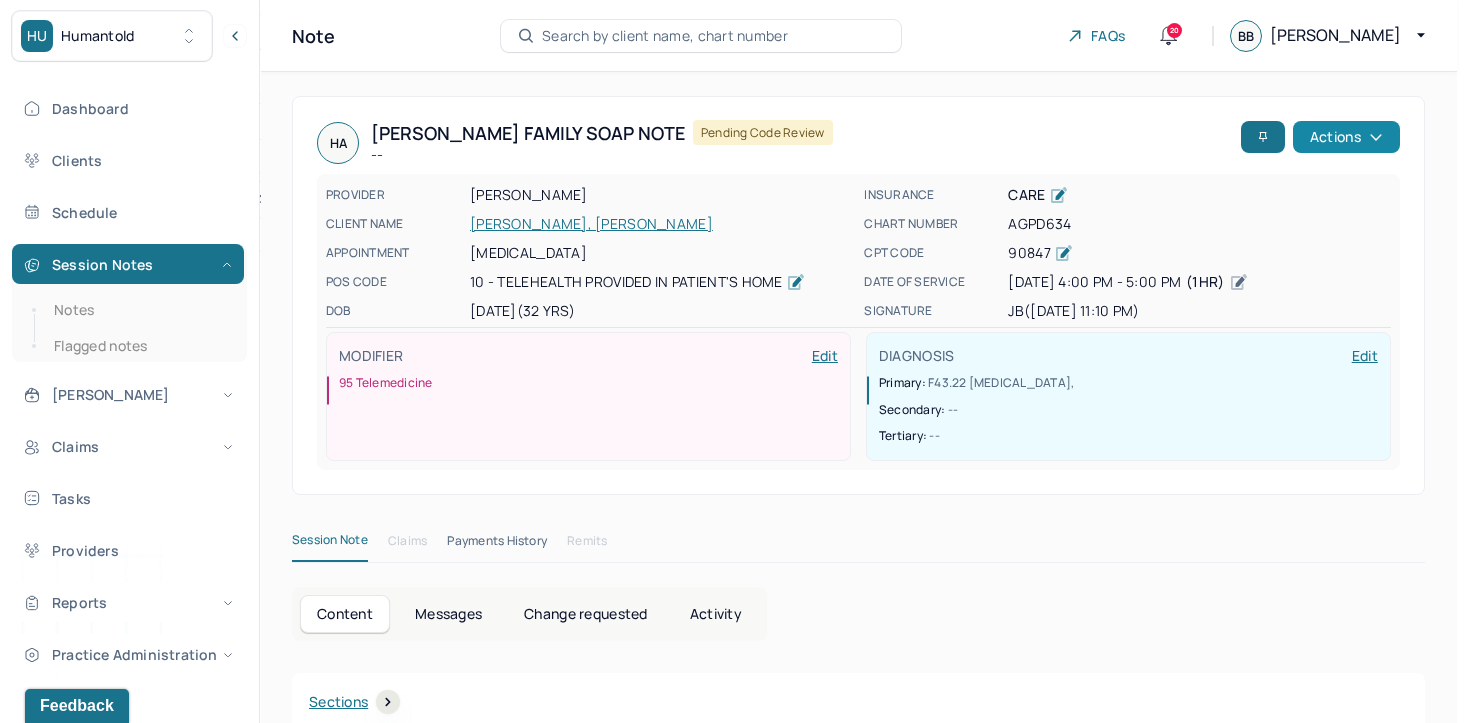 click 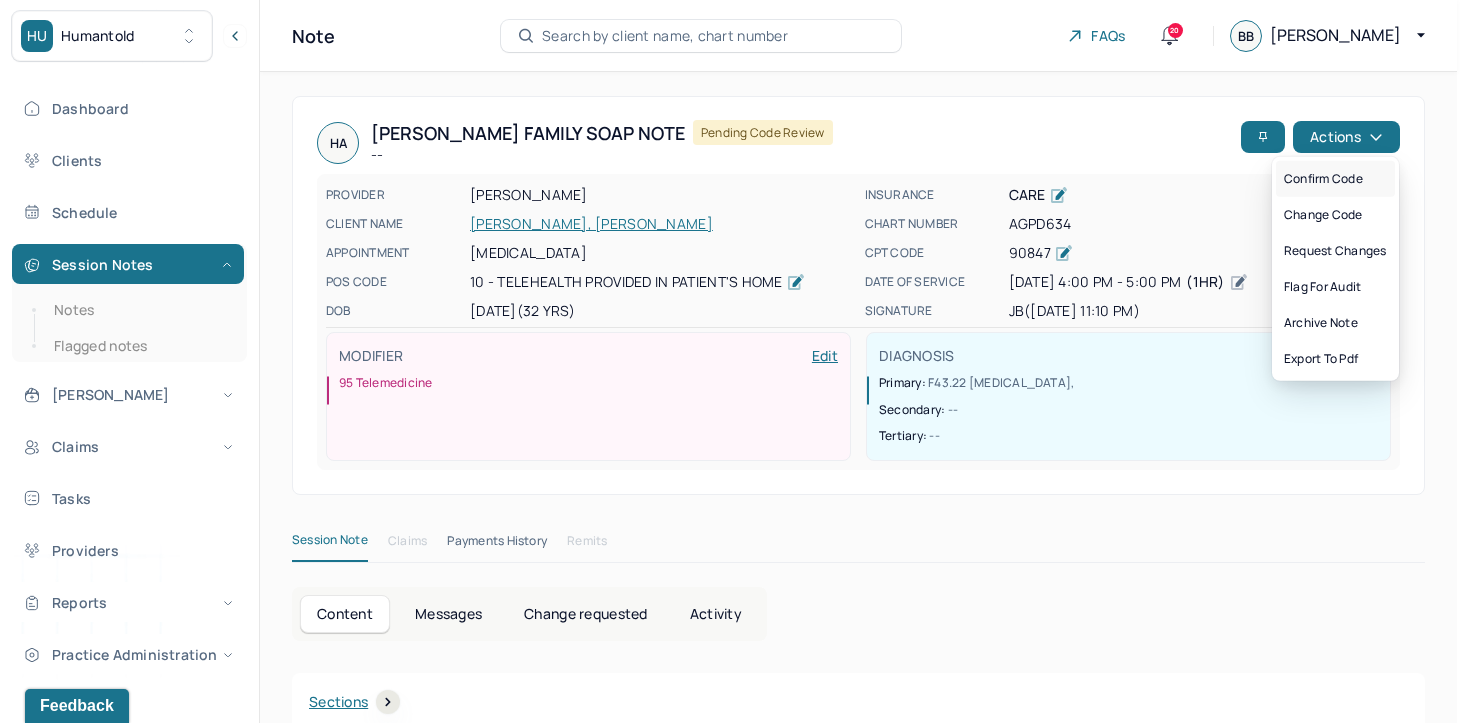 click on "Confirm code" at bounding box center [1335, 179] 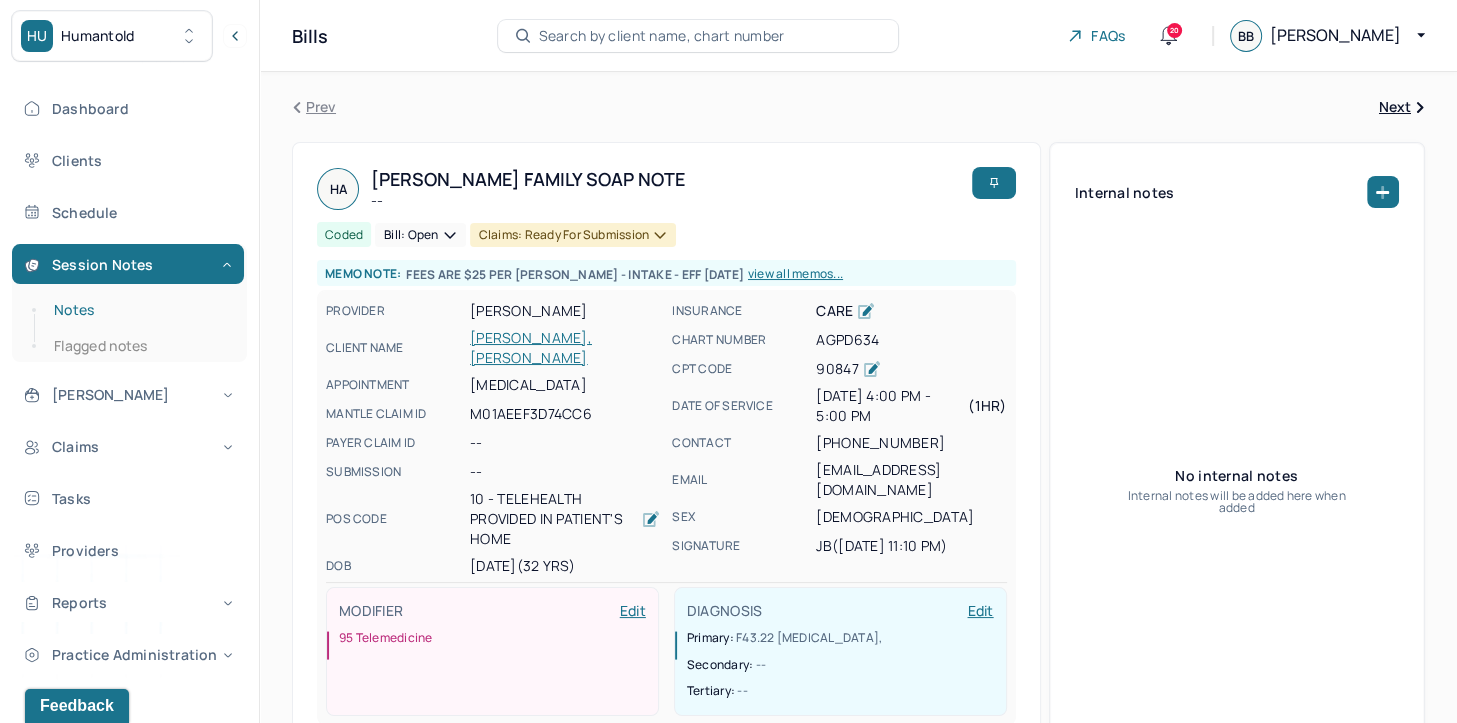 click on "Notes" at bounding box center (139, 310) 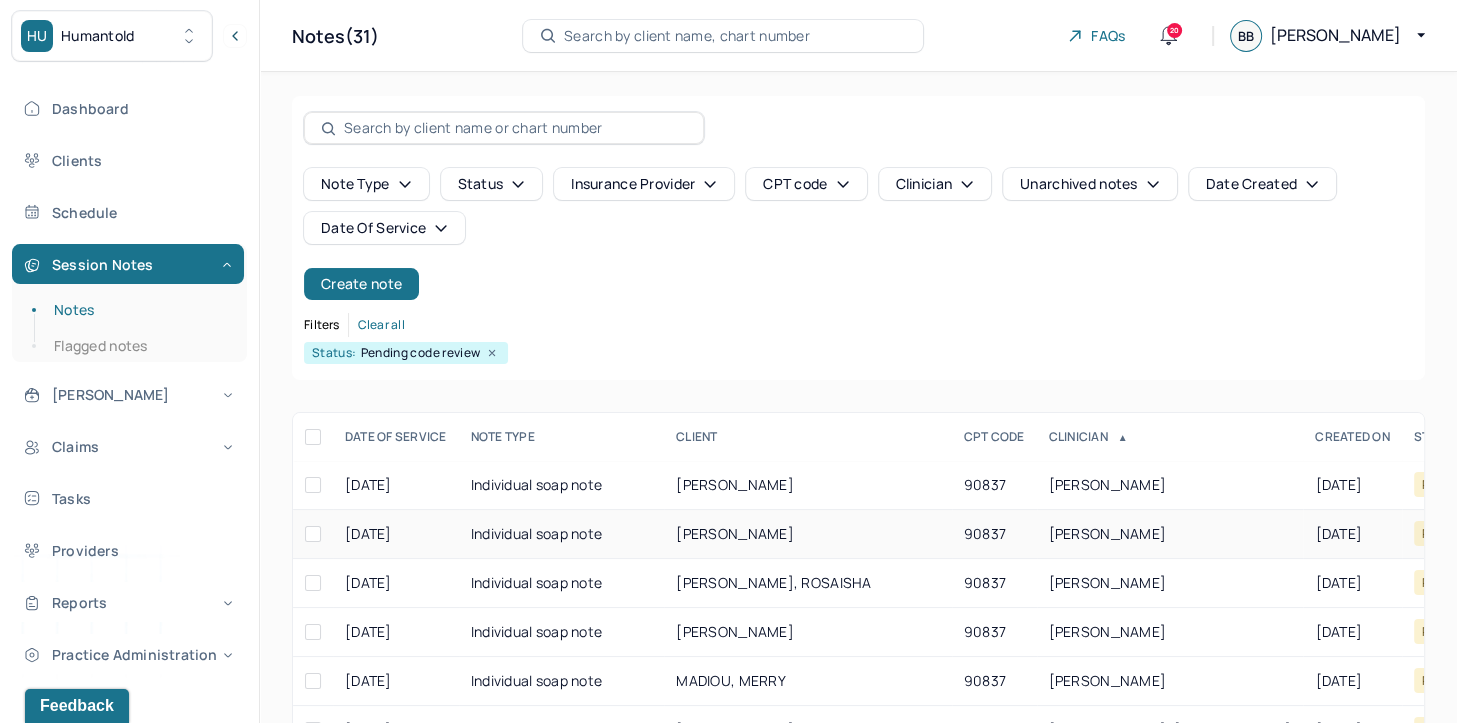 click on "BAILEY, JANAY" at bounding box center [1170, 534] 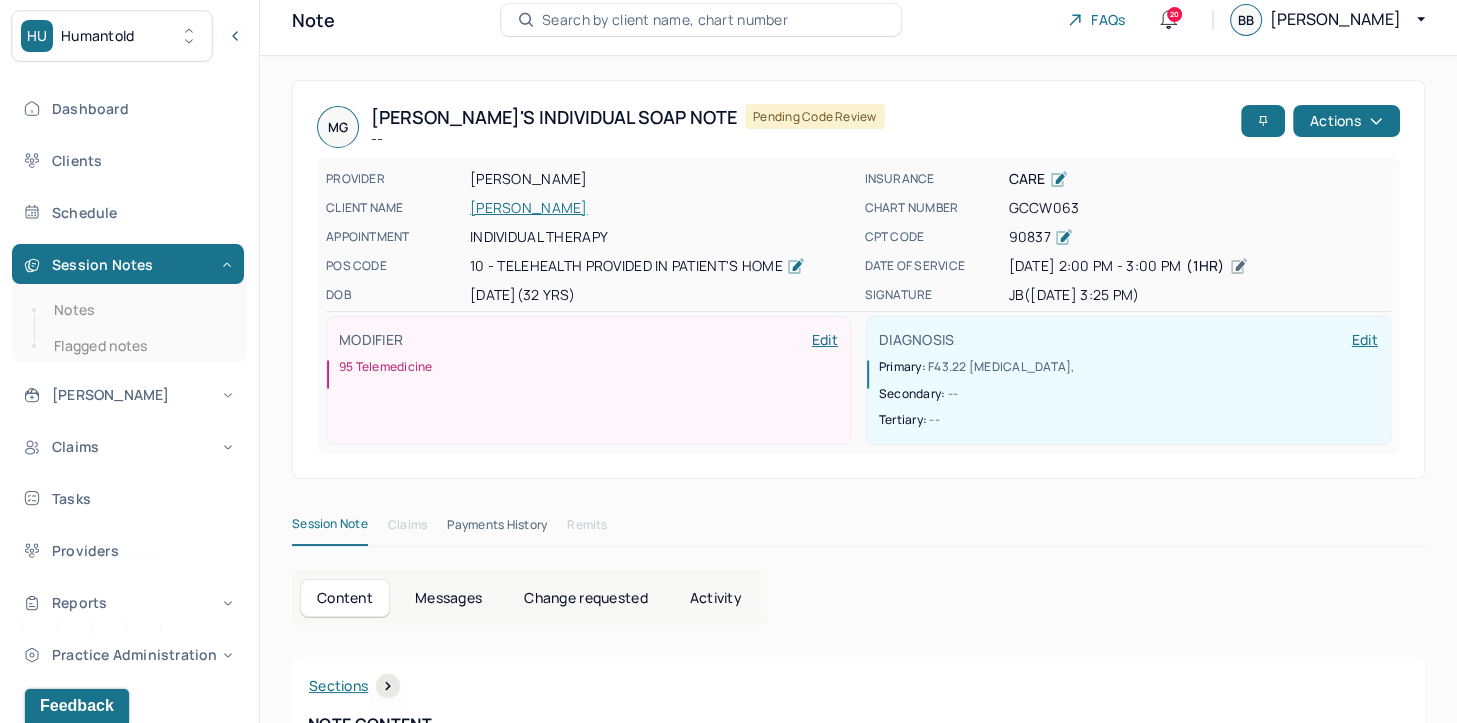 scroll, scrollTop: 0, scrollLeft: 0, axis: both 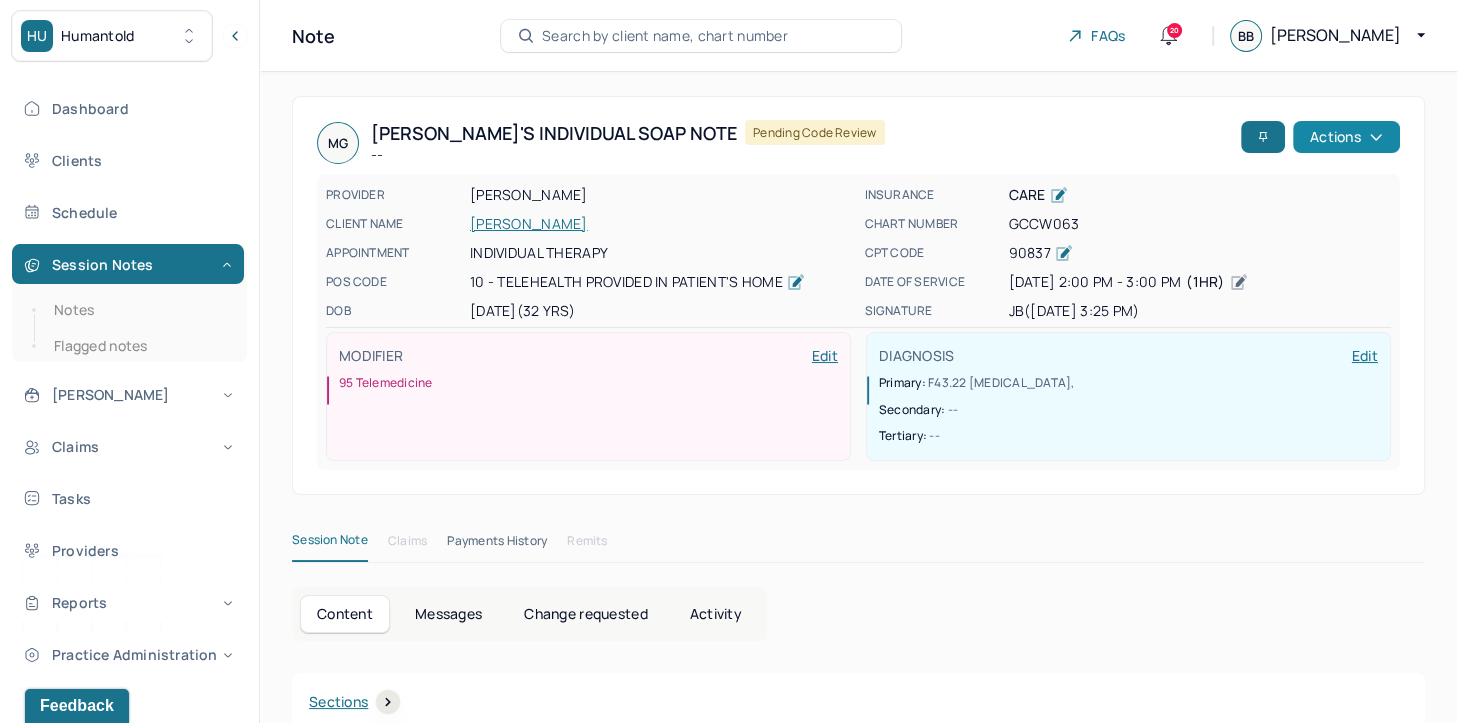 click 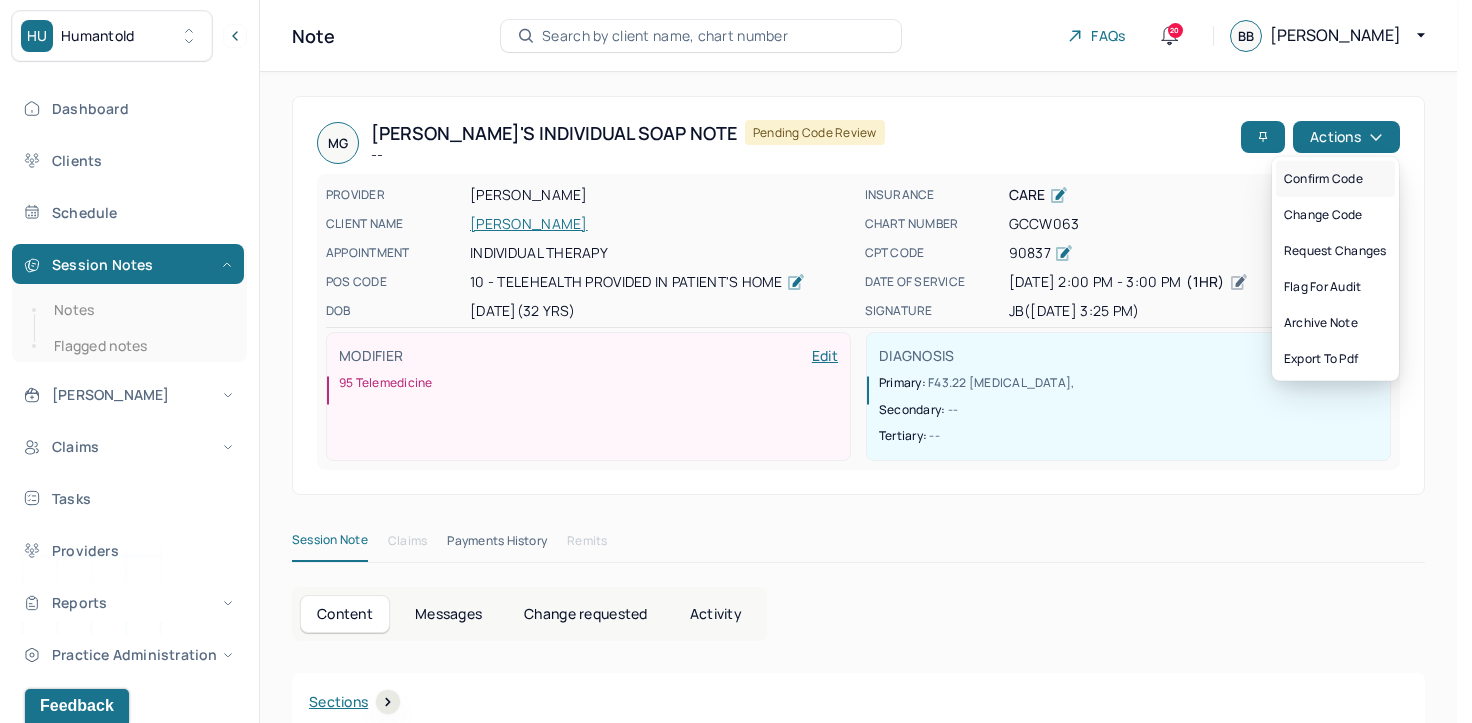 click on "Confirm code" at bounding box center (1335, 179) 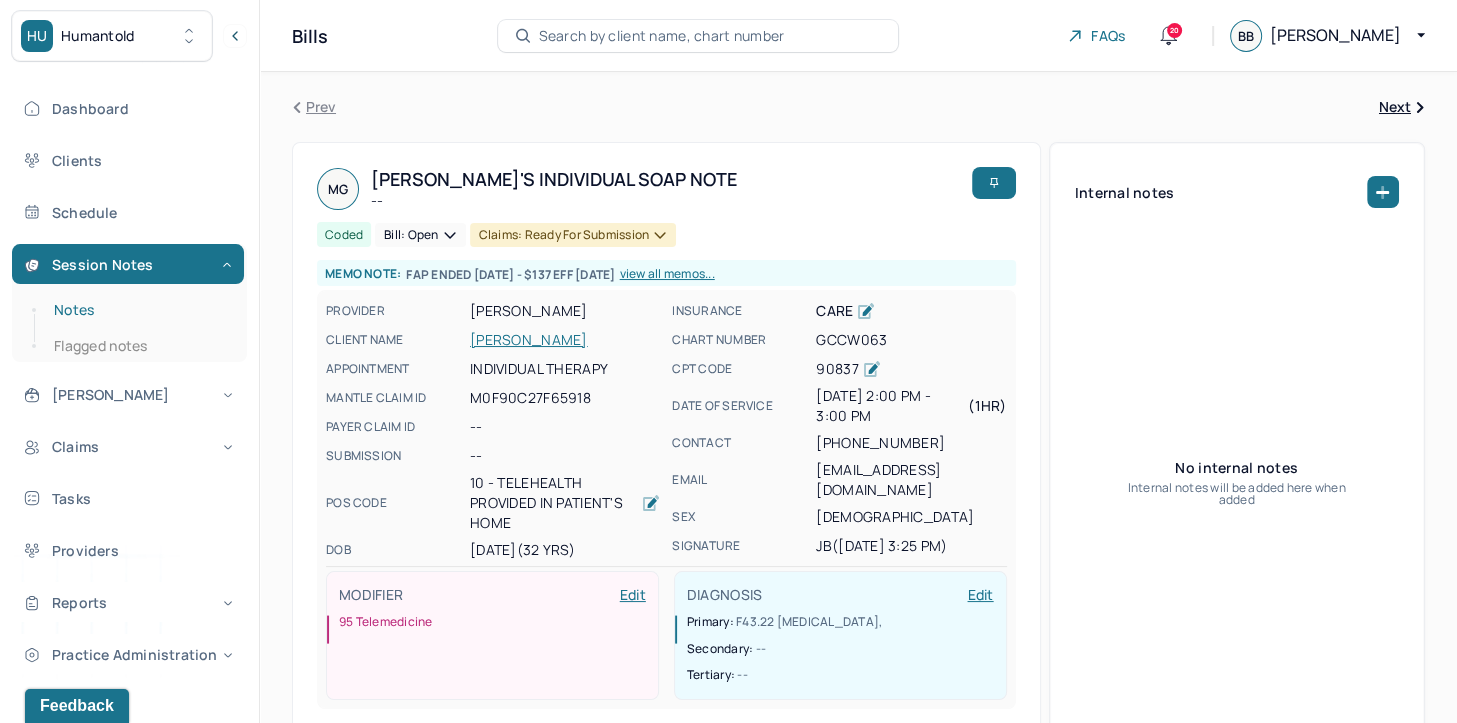 click on "Notes" at bounding box center (139, 310) 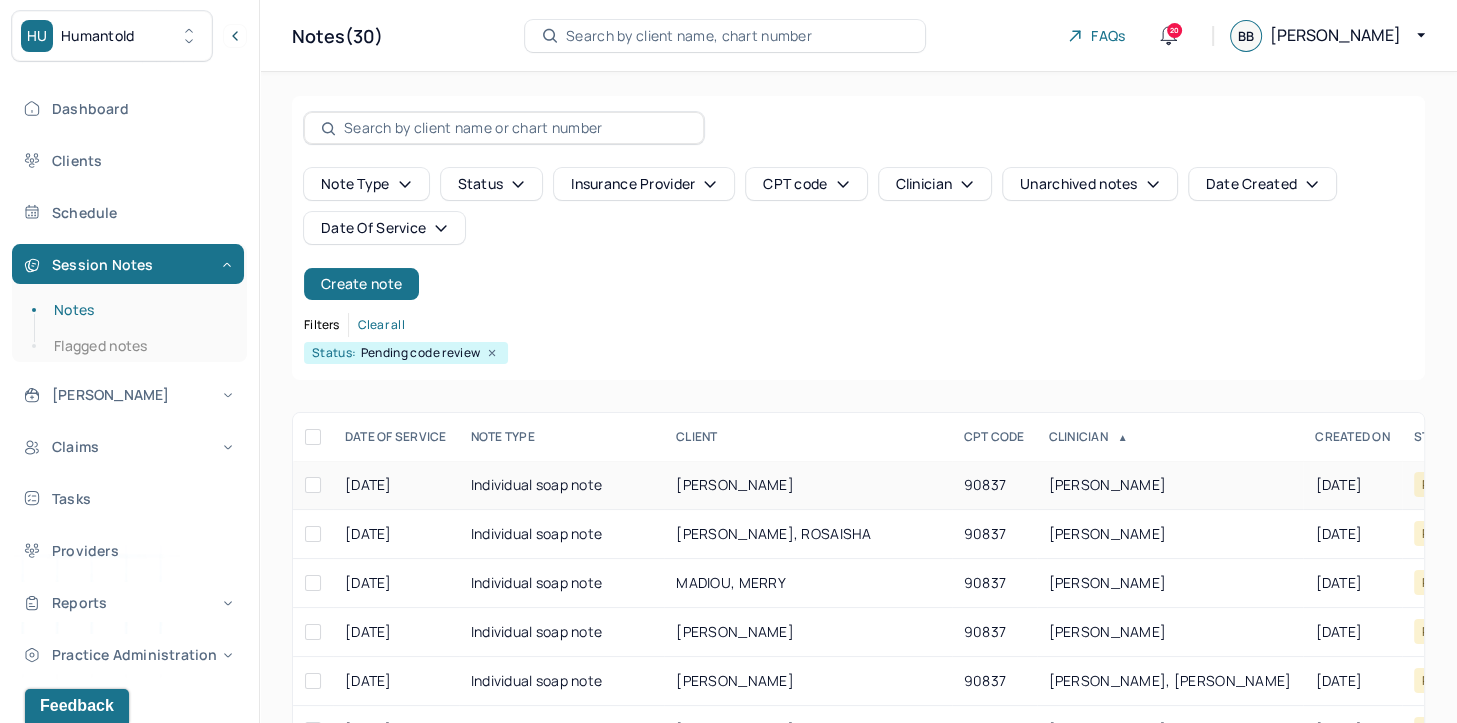 click on "BAILEY, JANAY" at bounding box center (1108, 484) 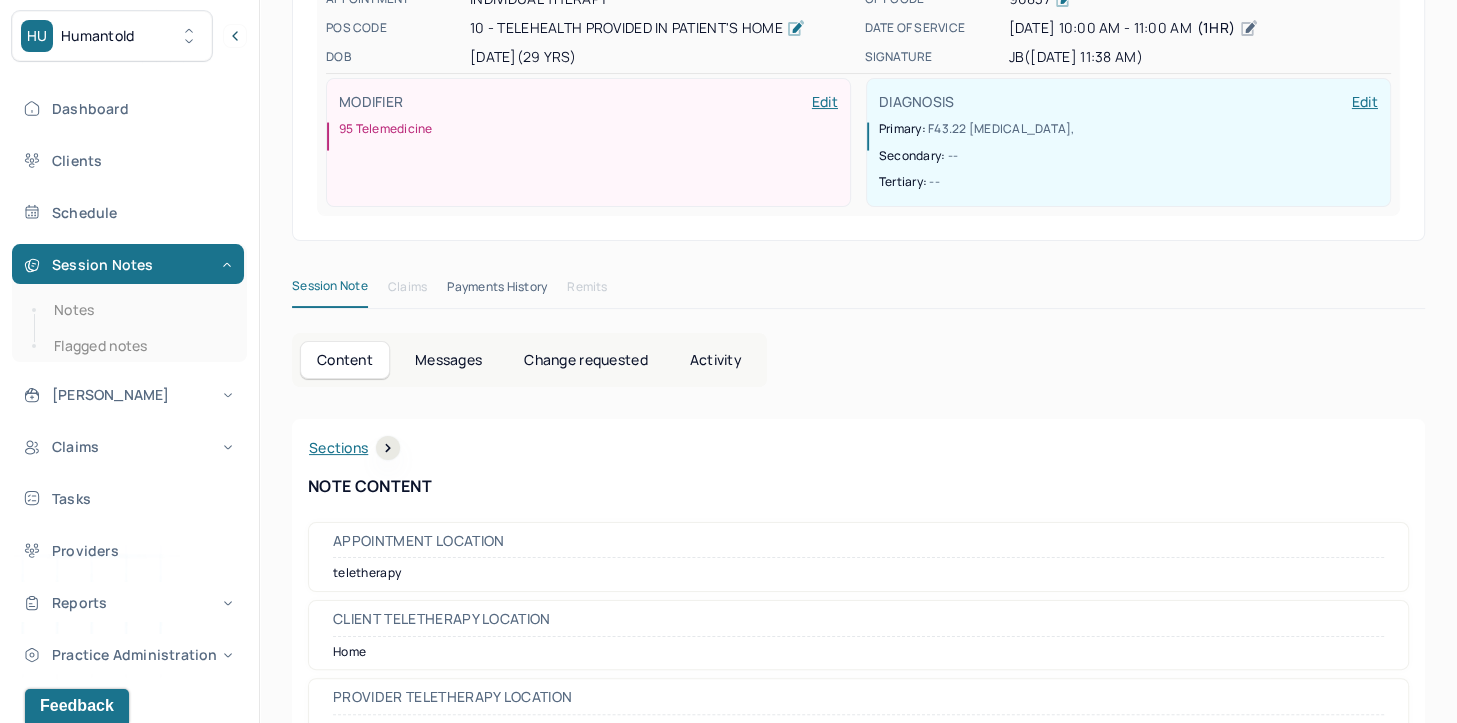 scroll, scrollTop: 0, scrollLeft: 0, axis: both 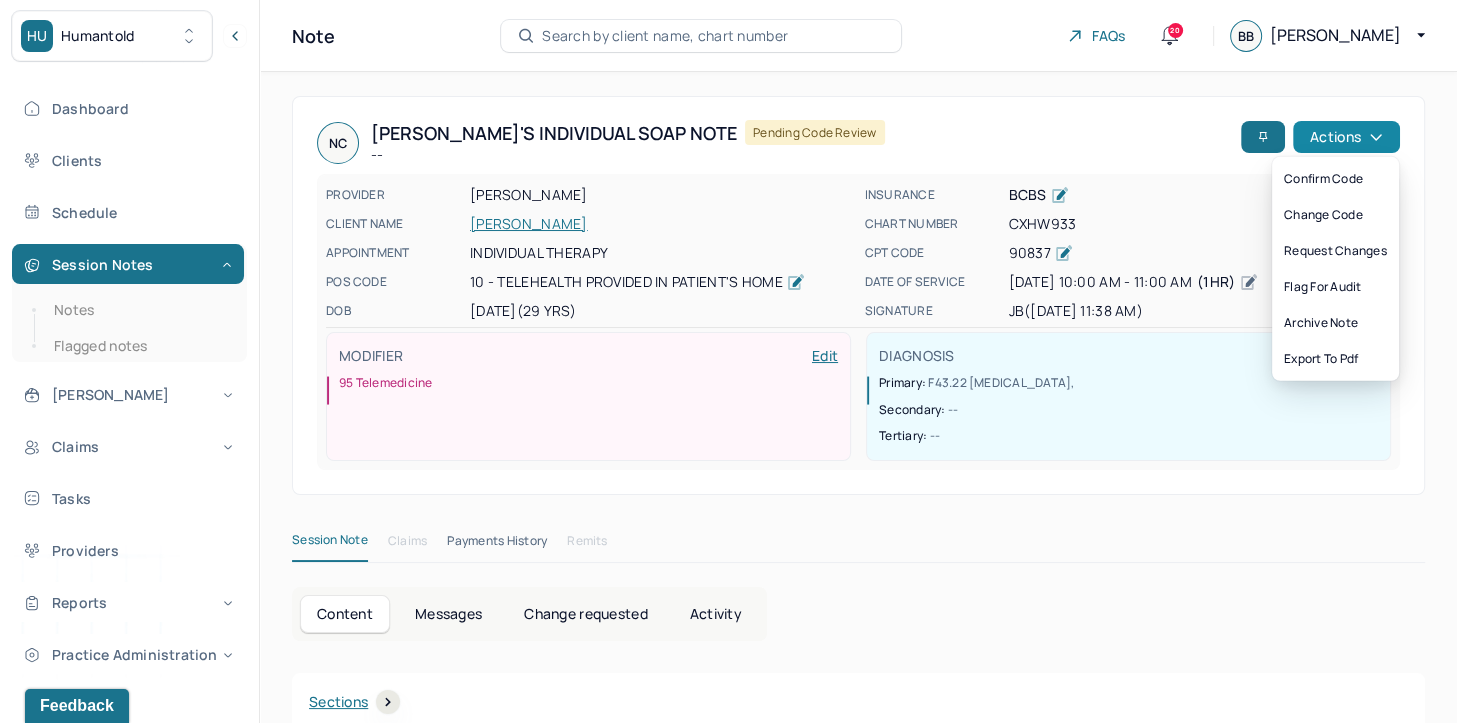 click on "Actions" at bounding box center [1346, 137] 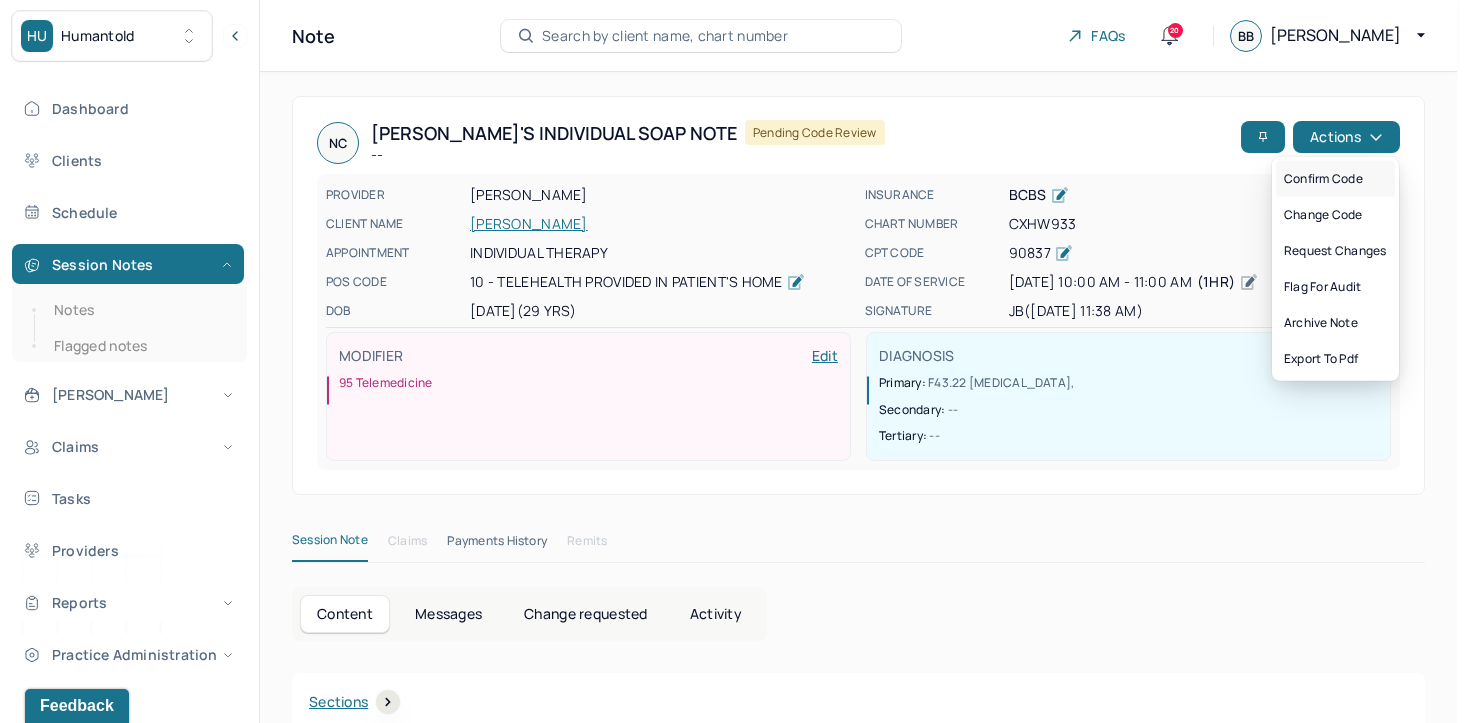 click on "Confirm code" at bounding box center [1335, 179] 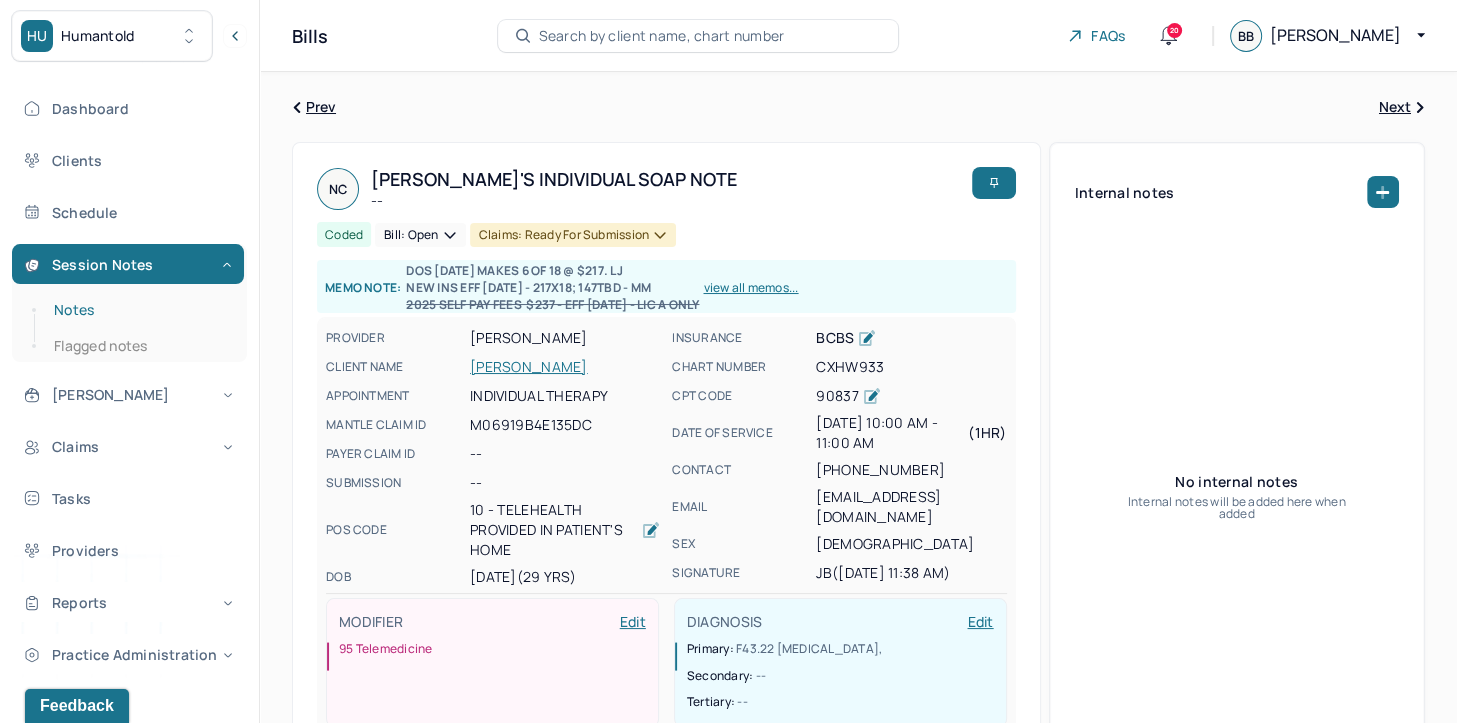 click on "Notes" at bounding box center (139, 310) 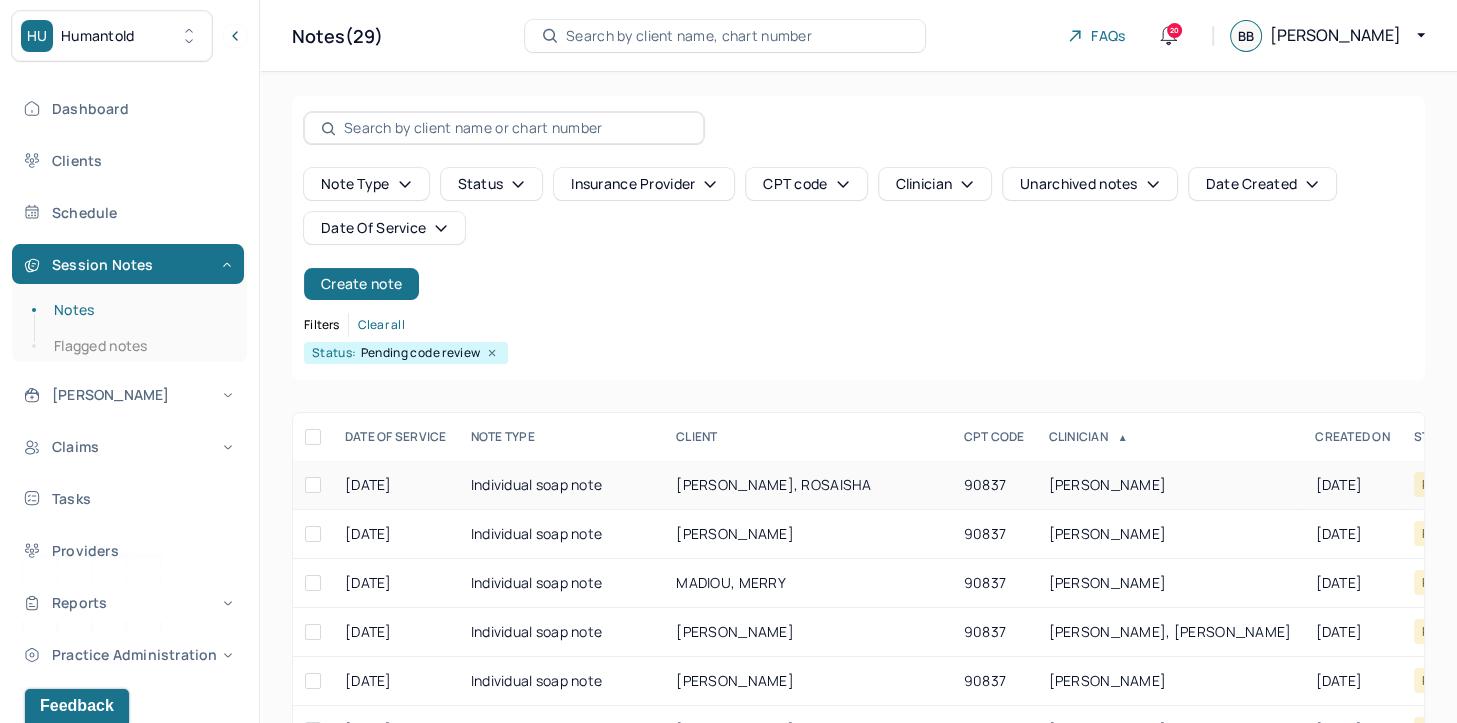 click on "BAILEY, JANAY" at bounding box center (1170, 485) 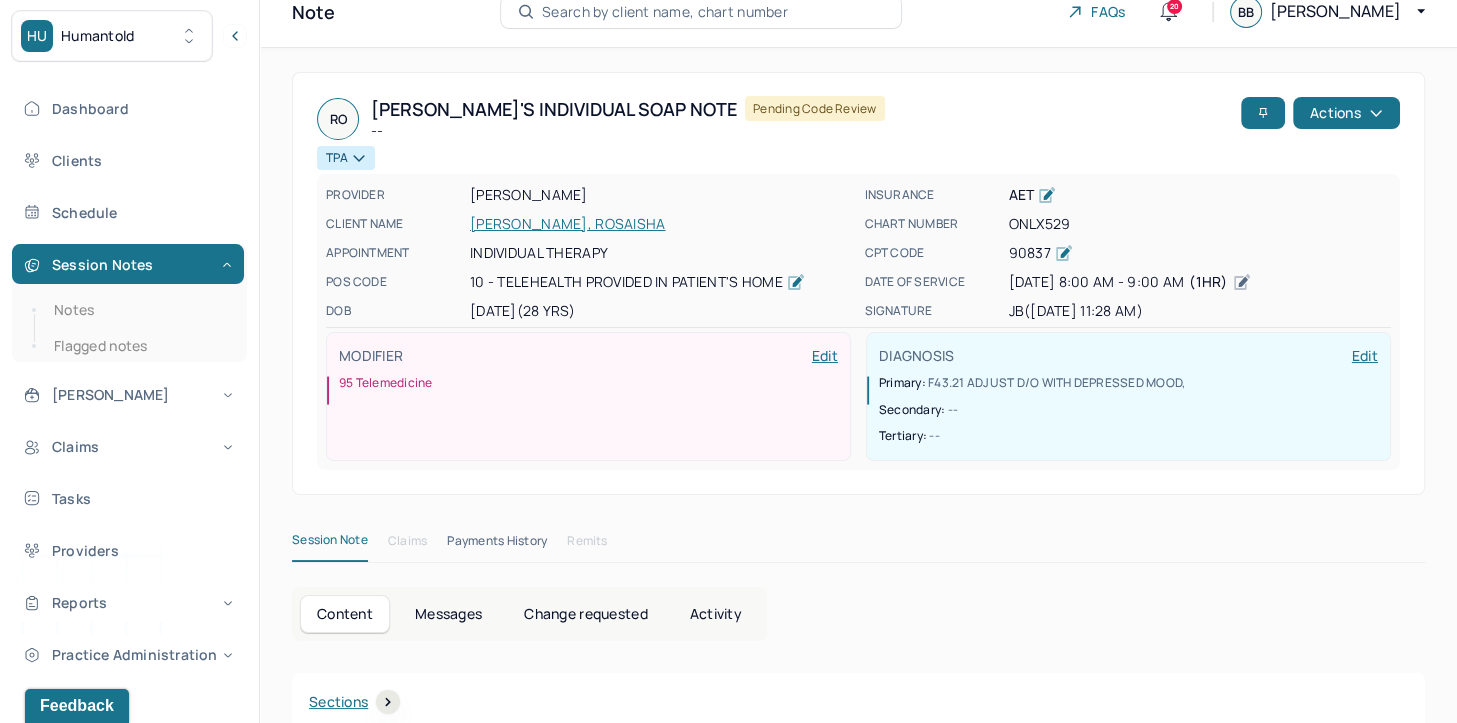 scroll, scrollTop: 18, scrollLeft: 0, axis: vertical 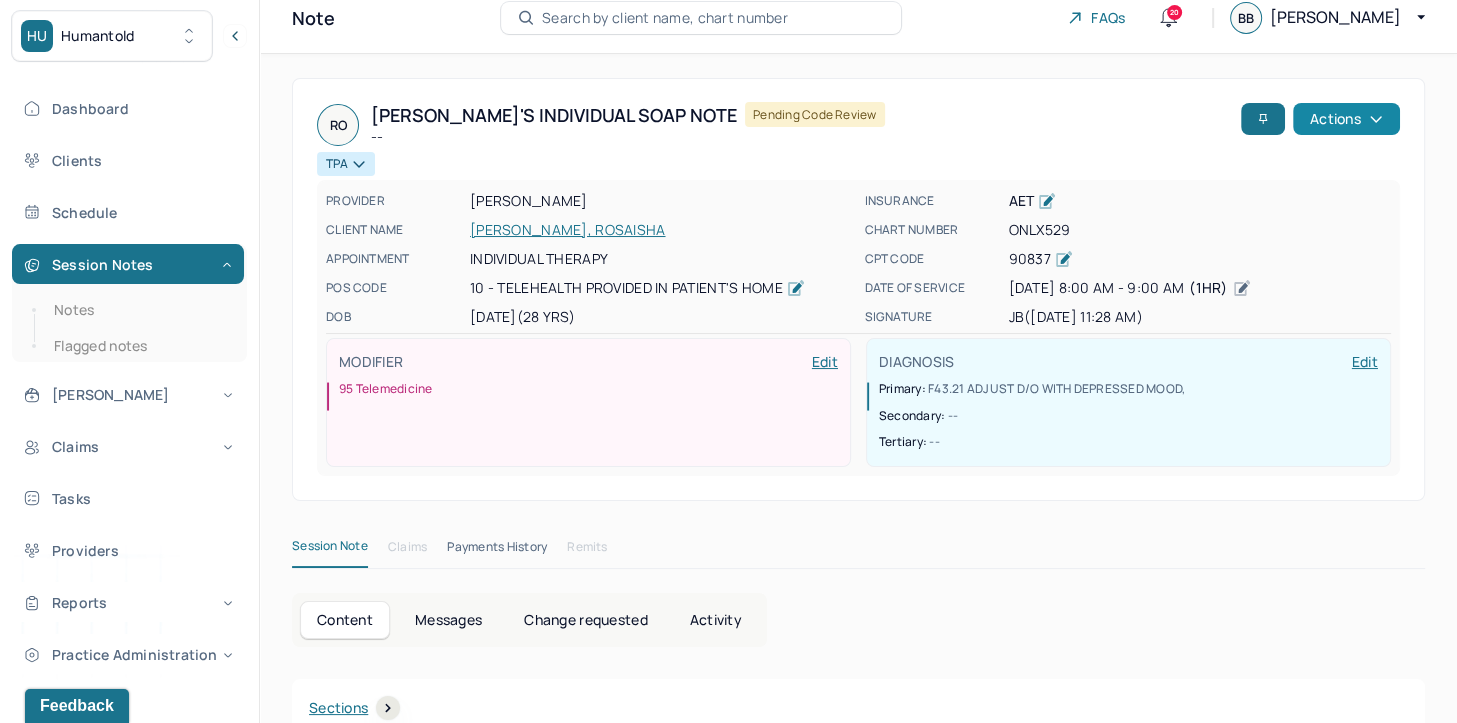 click 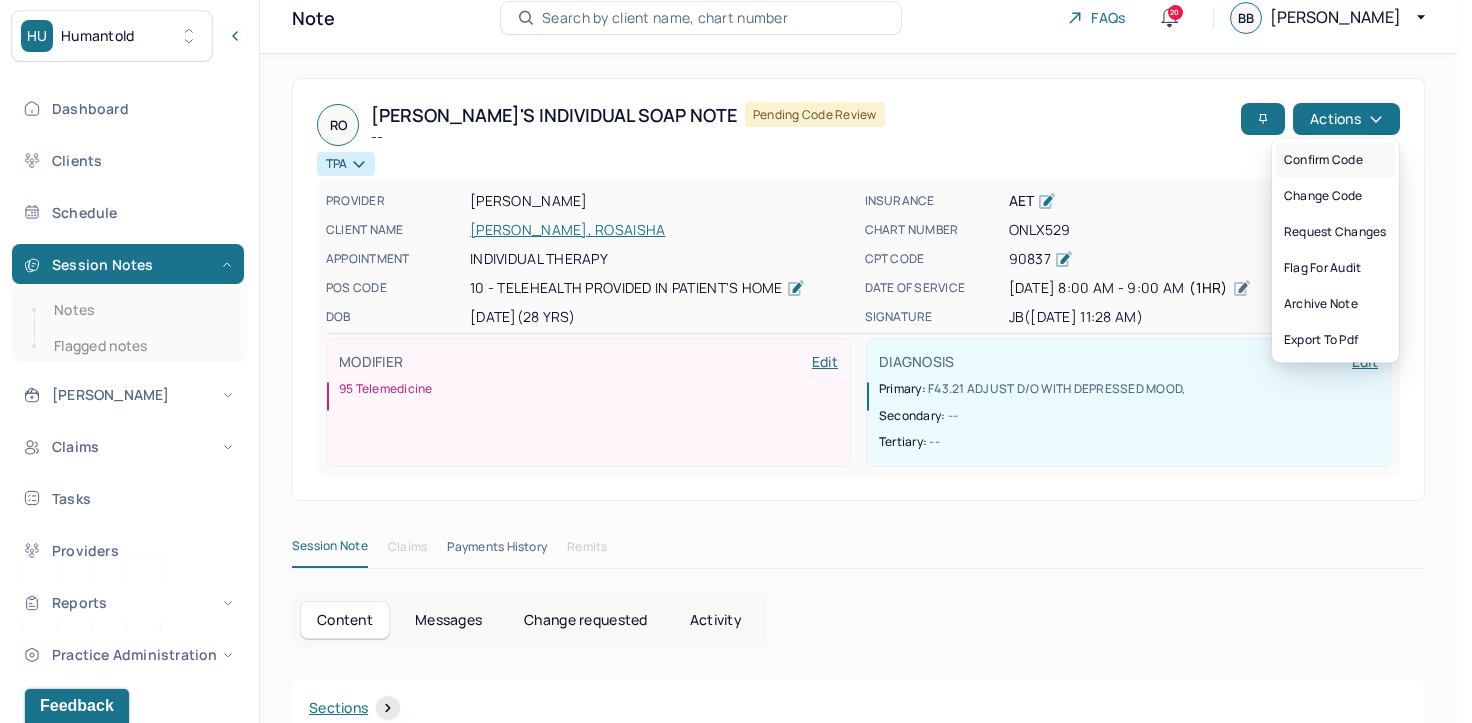 click on "Confirm code" at bounding box center [1335, 160] 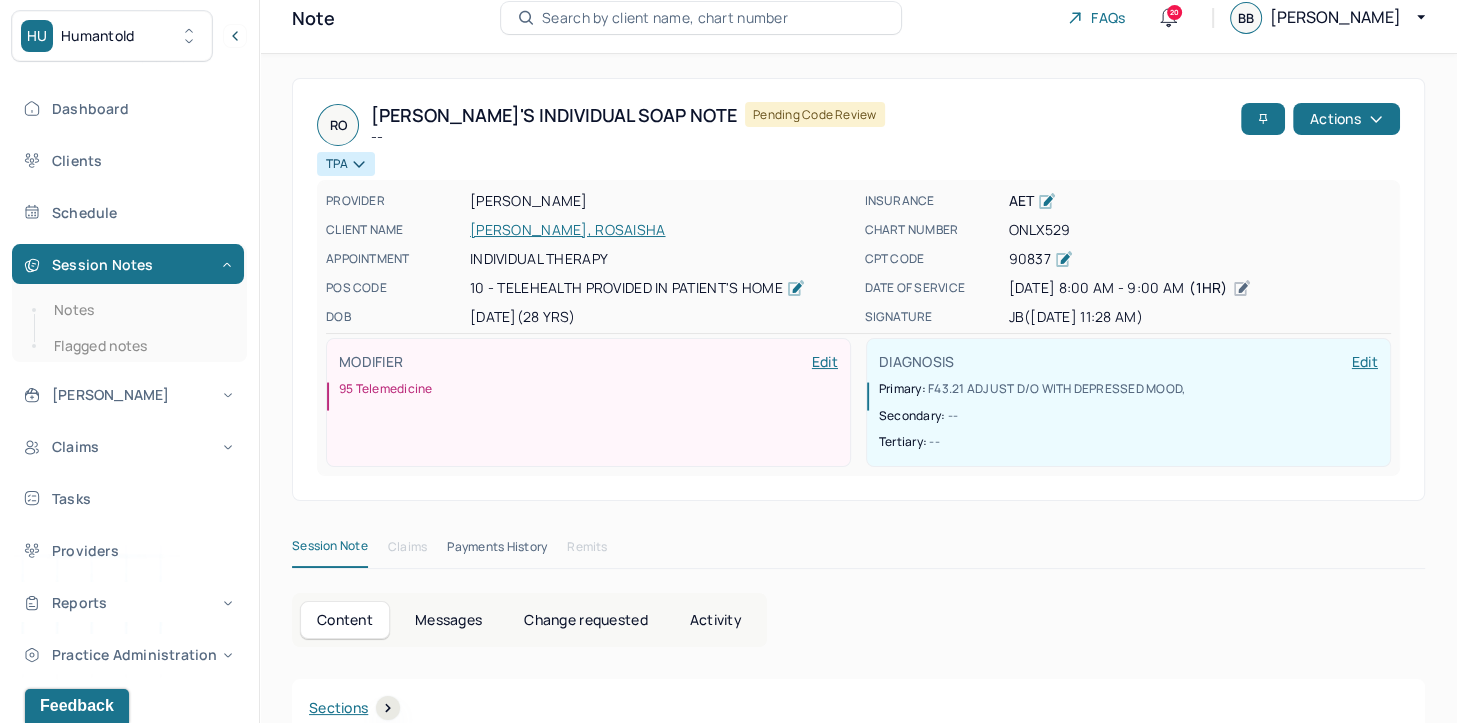 scroll, scrollTop: 0, scrollLeft: 0, axis: both 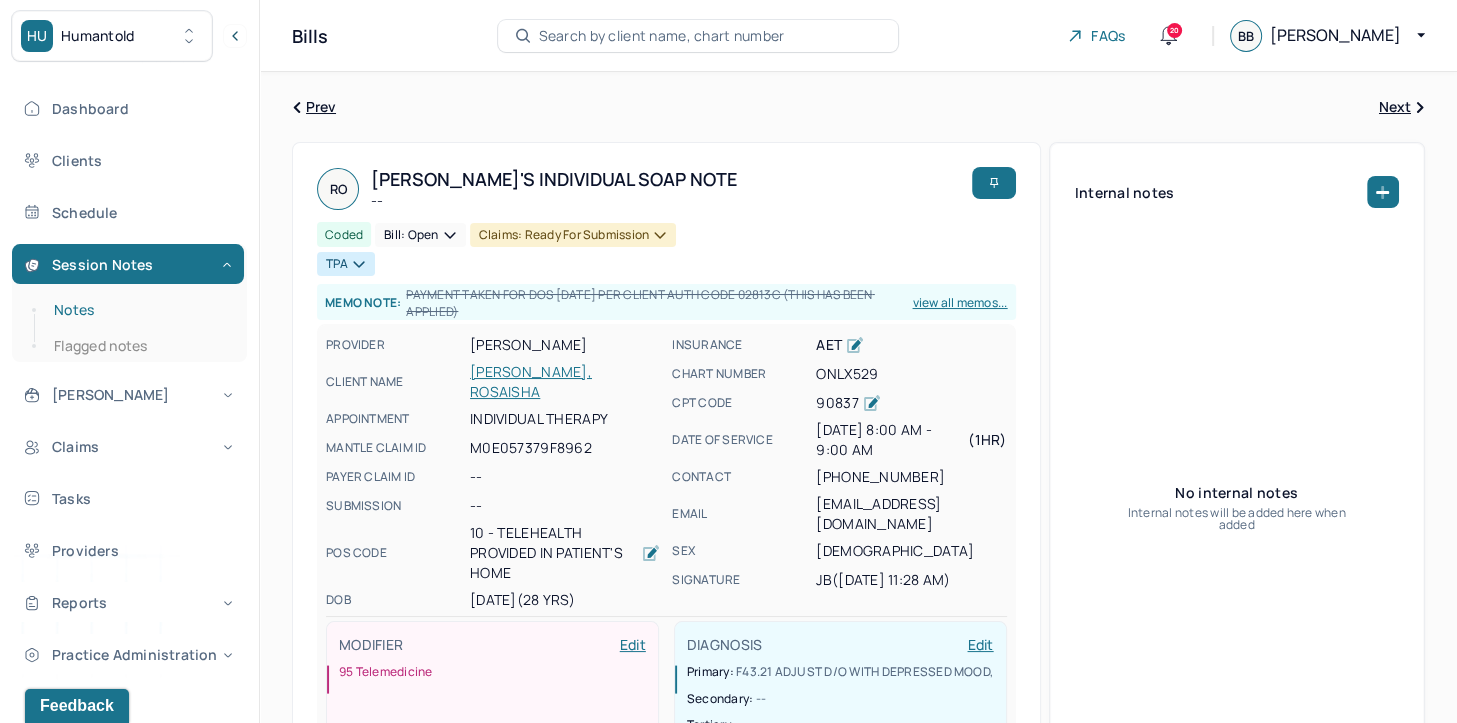 click on "Notes" at bounding box center (139, 310) 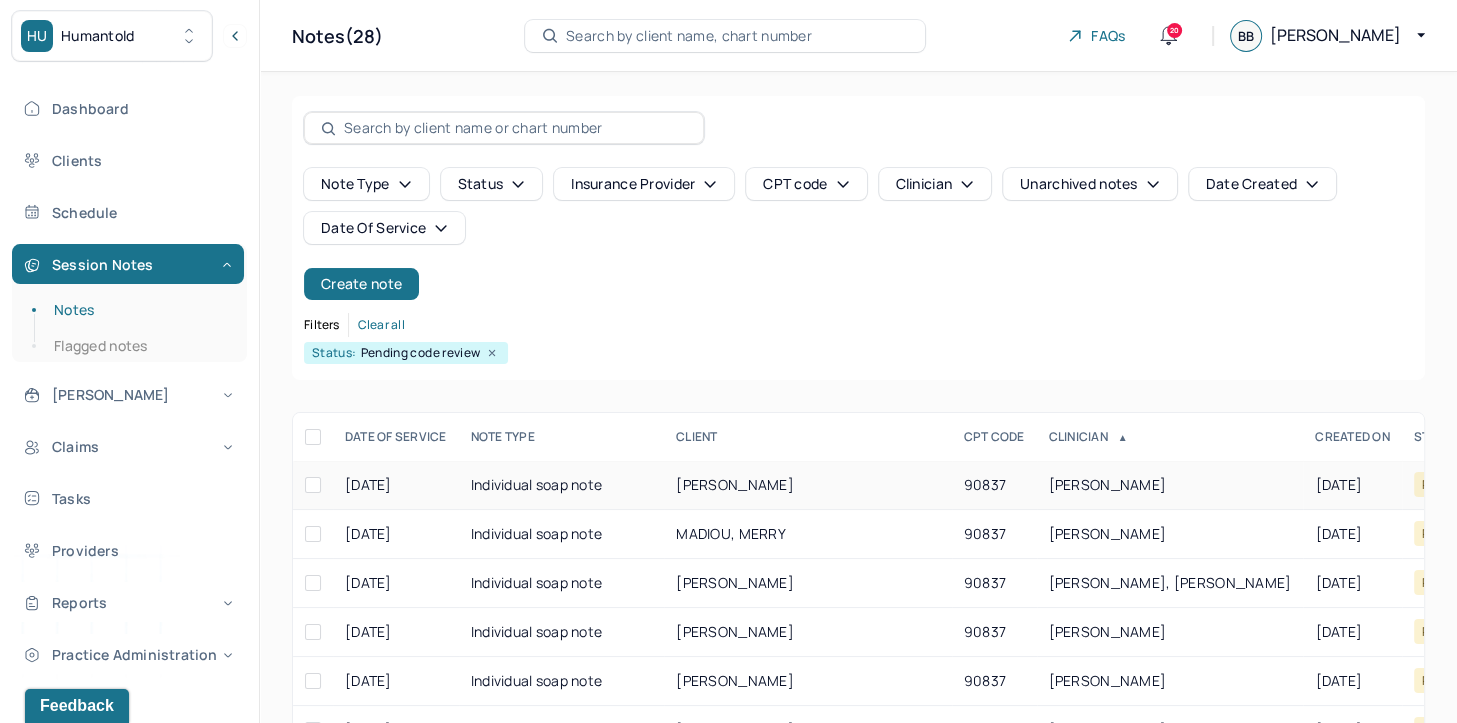 click on "CAMPBELL, BRIANNA" at bounding box center [1108, 484] 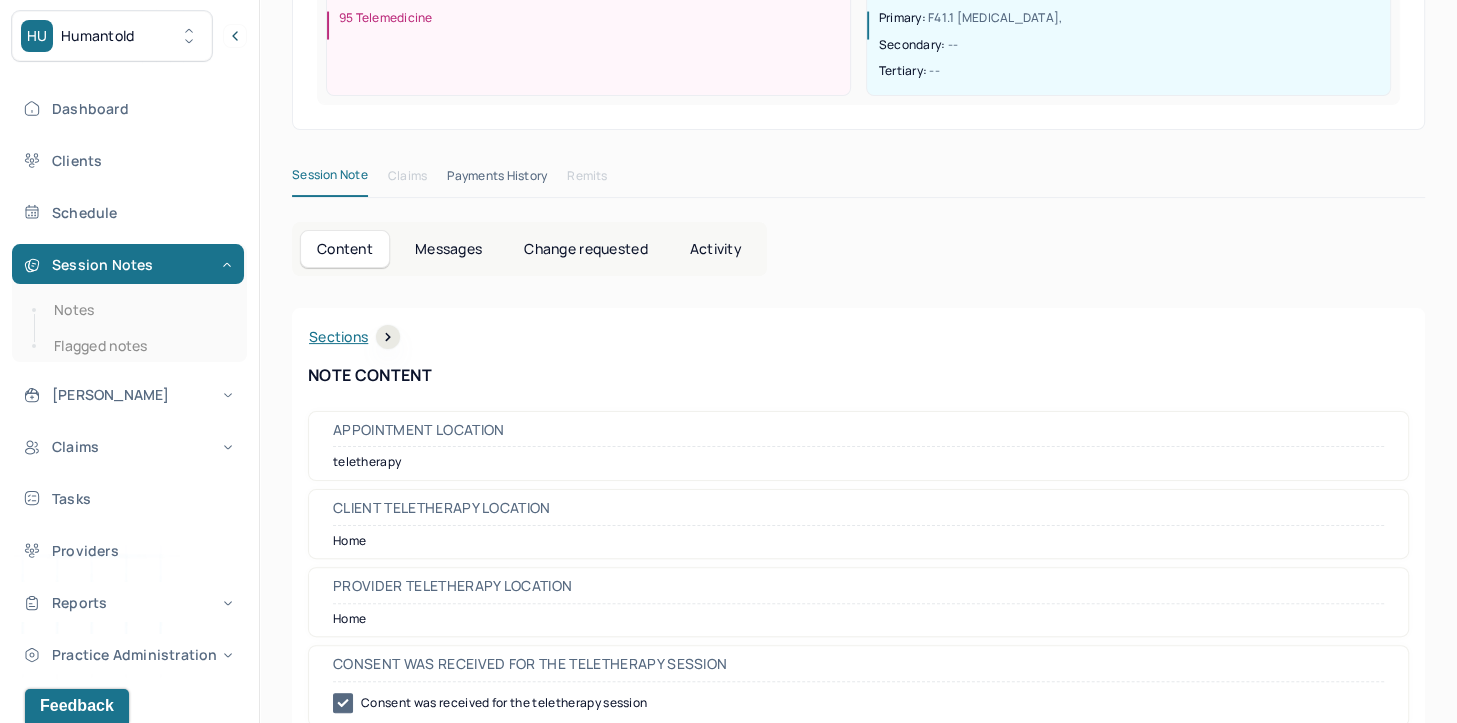 scroll, scrollTop: 0, scrollLeft: 0, axis: both 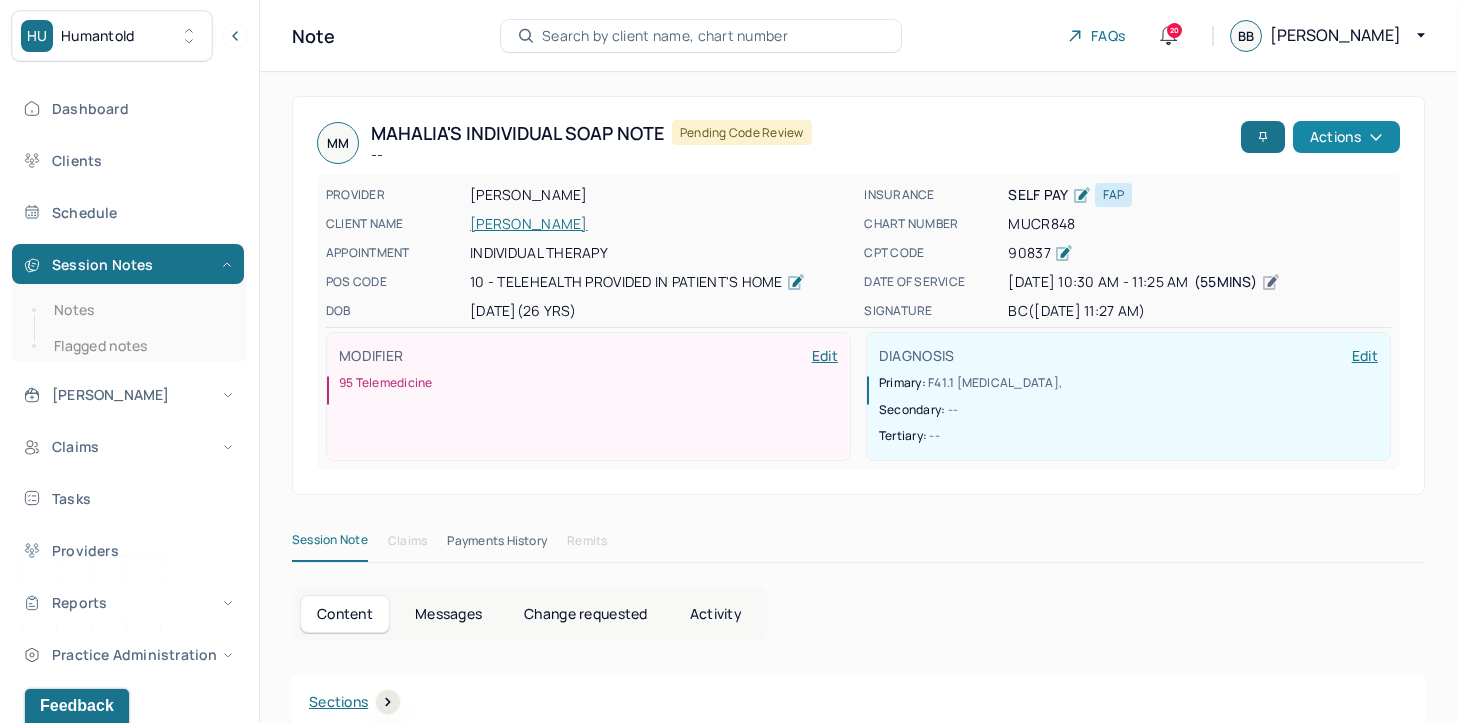 click on "Actions" at bounding box center (1346, 137) 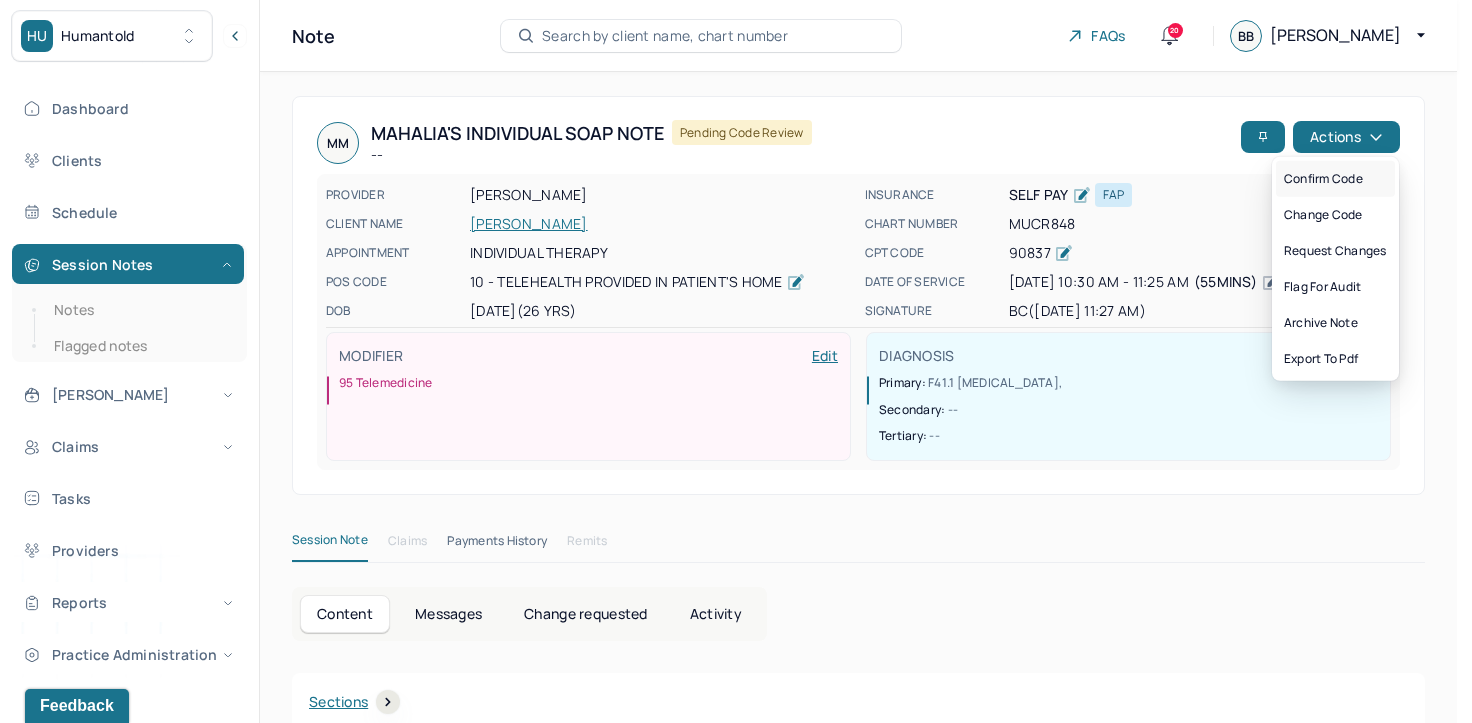 click on "Confirm code" at bounding box center (1335, 179) 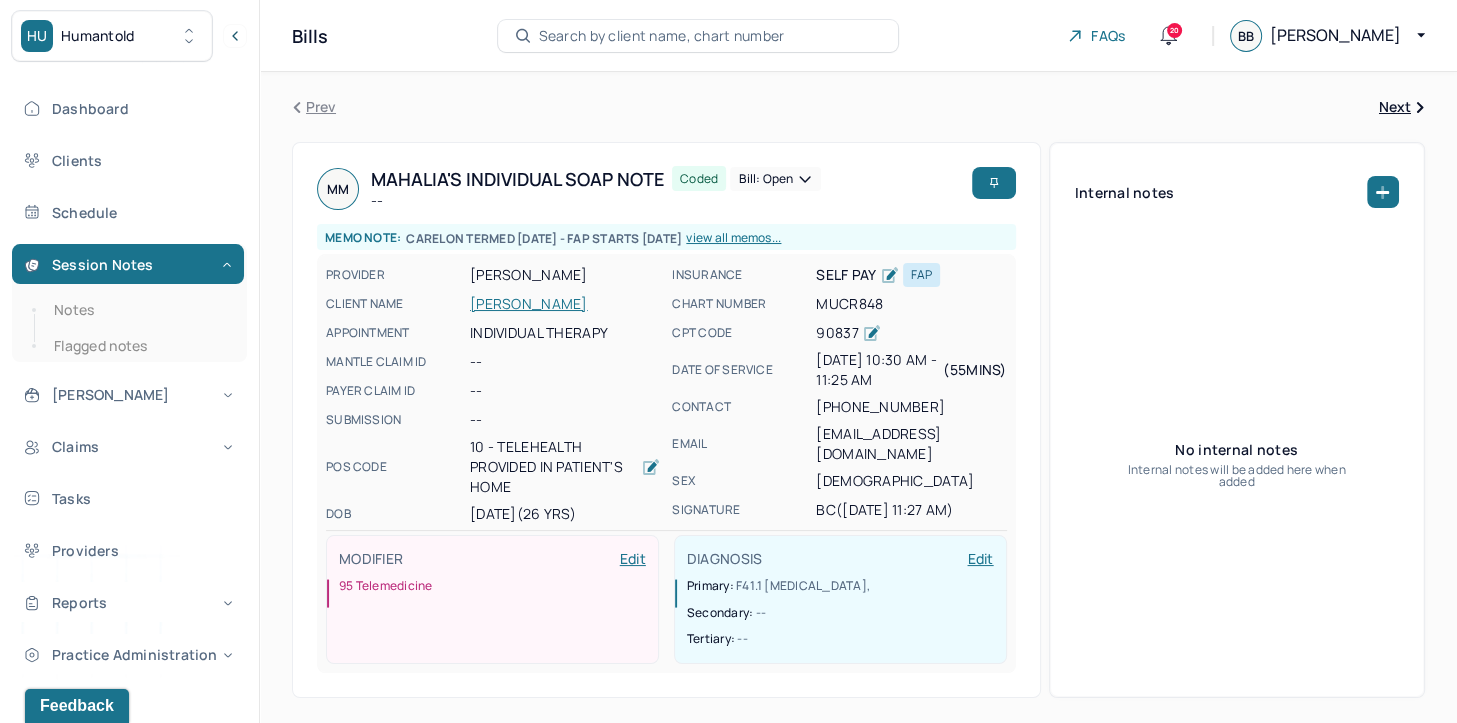 click on "POS CODE 10 - Telehealth Provided in Patient's Home" at bounding box center [493, 467] 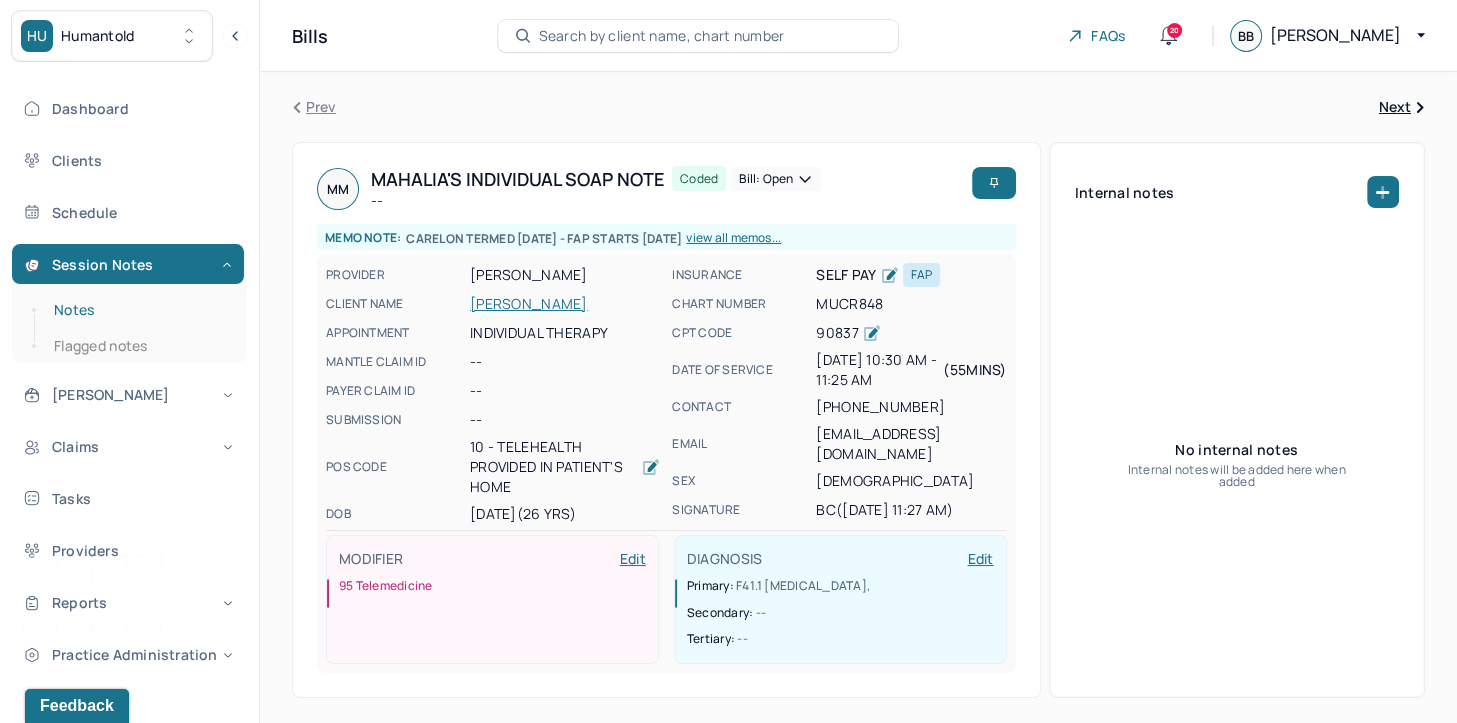 click on "Notes" at bounding box center [139, 310] 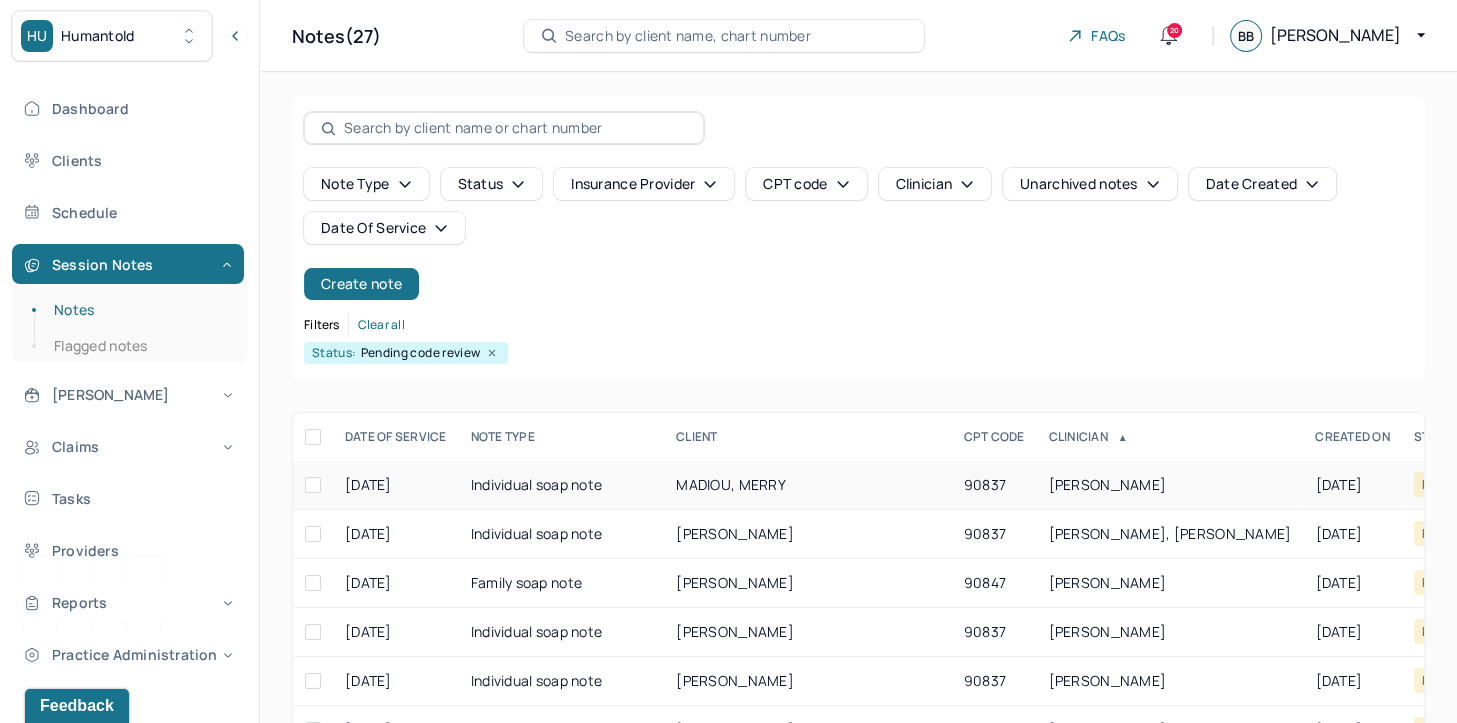 click on "CAMPBELL, BRIANNA" at bounding box center (1108, 484) 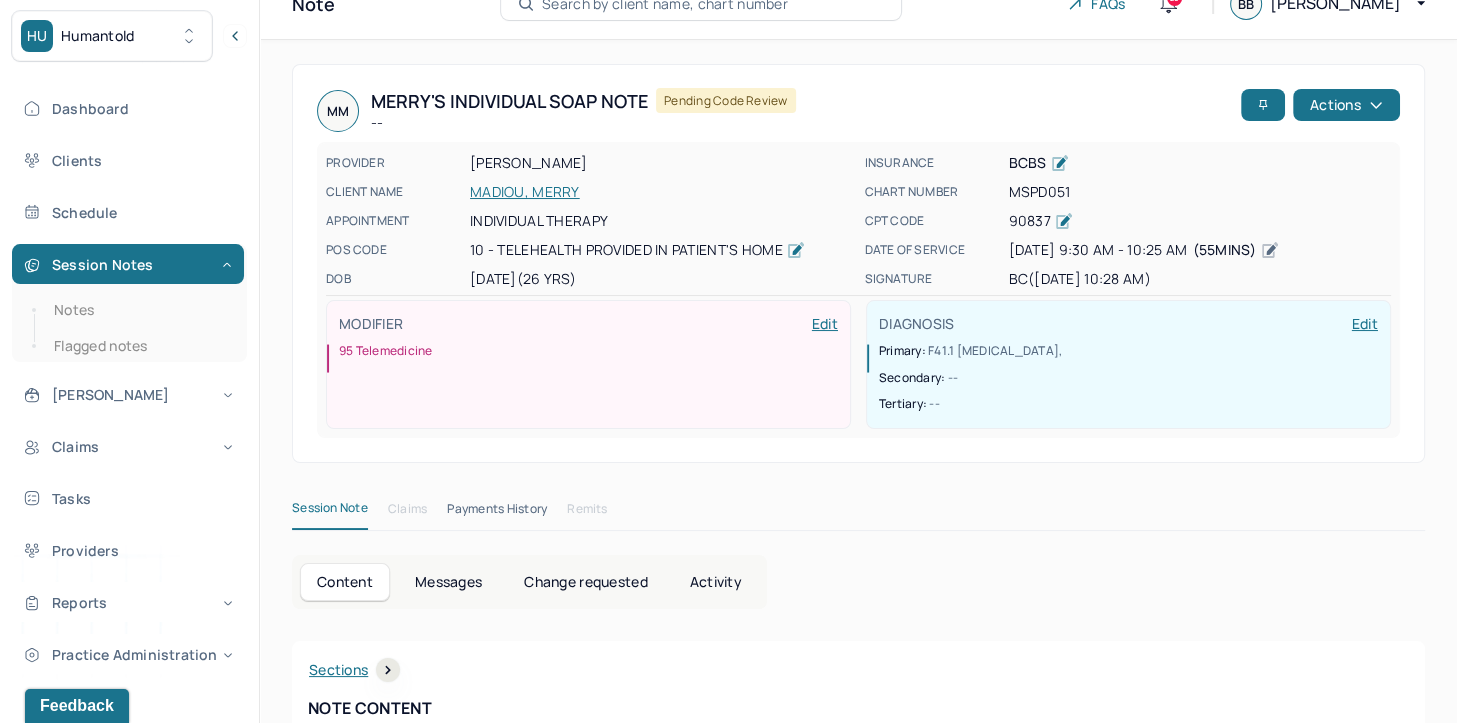scroll, scrollTop: 0, scrollLeft: 0, axis: both 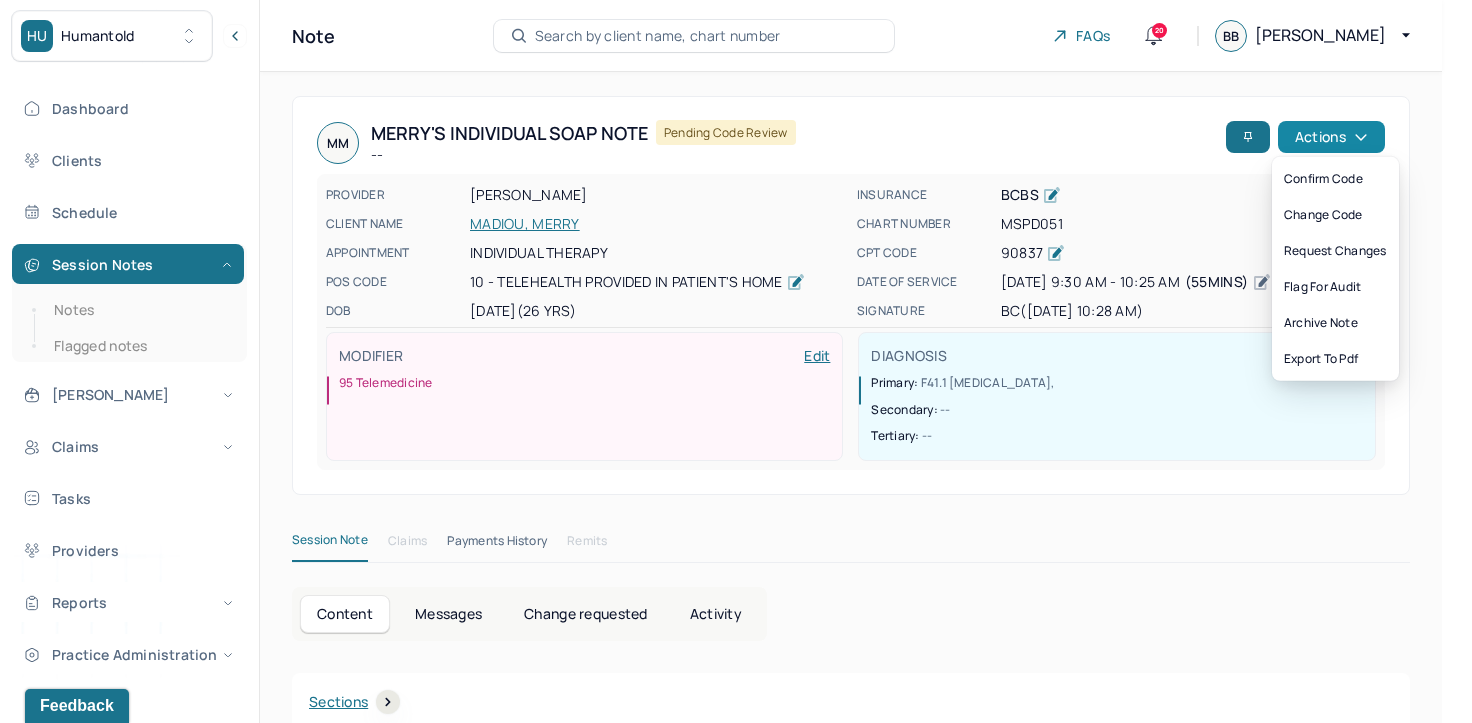 click on "Actions" at bounding box center [1331, 137] 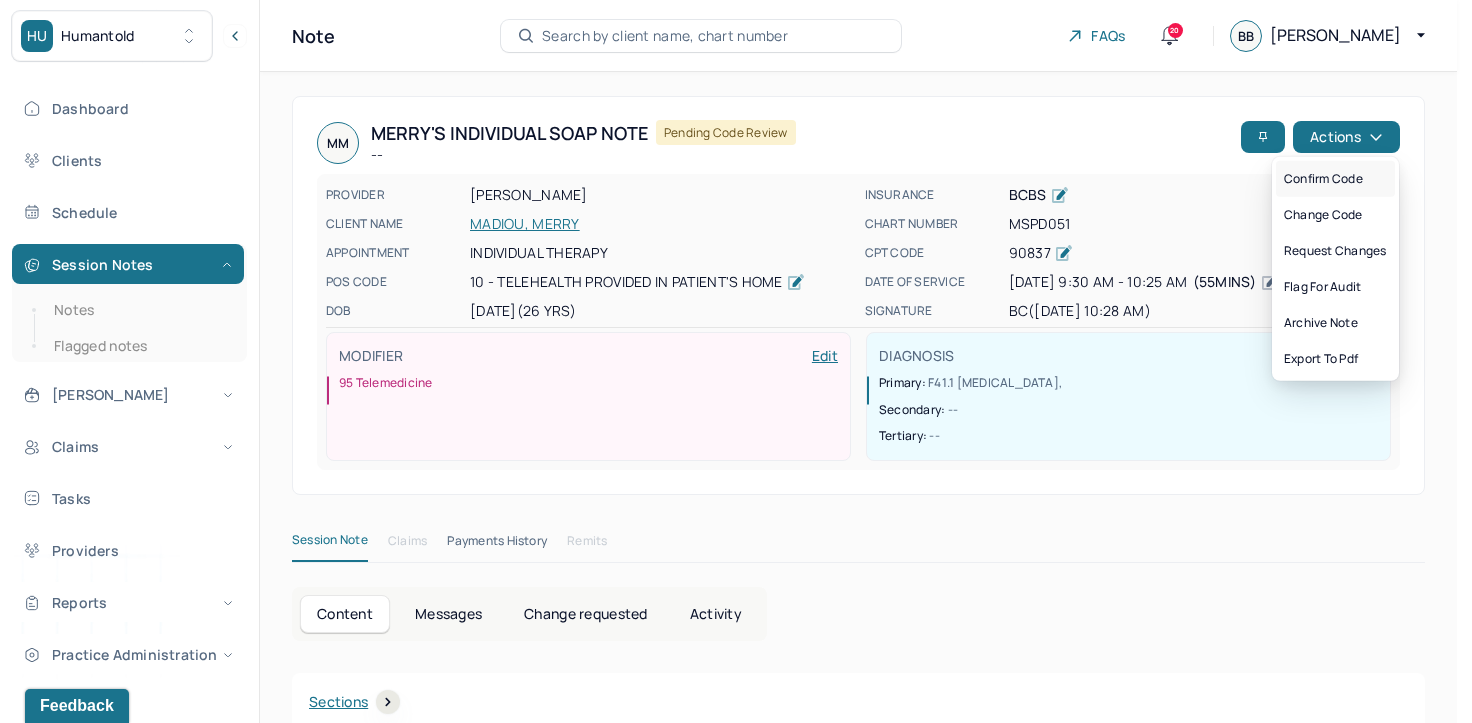 click on "Confirm code" at bounding box center [1335, 179] 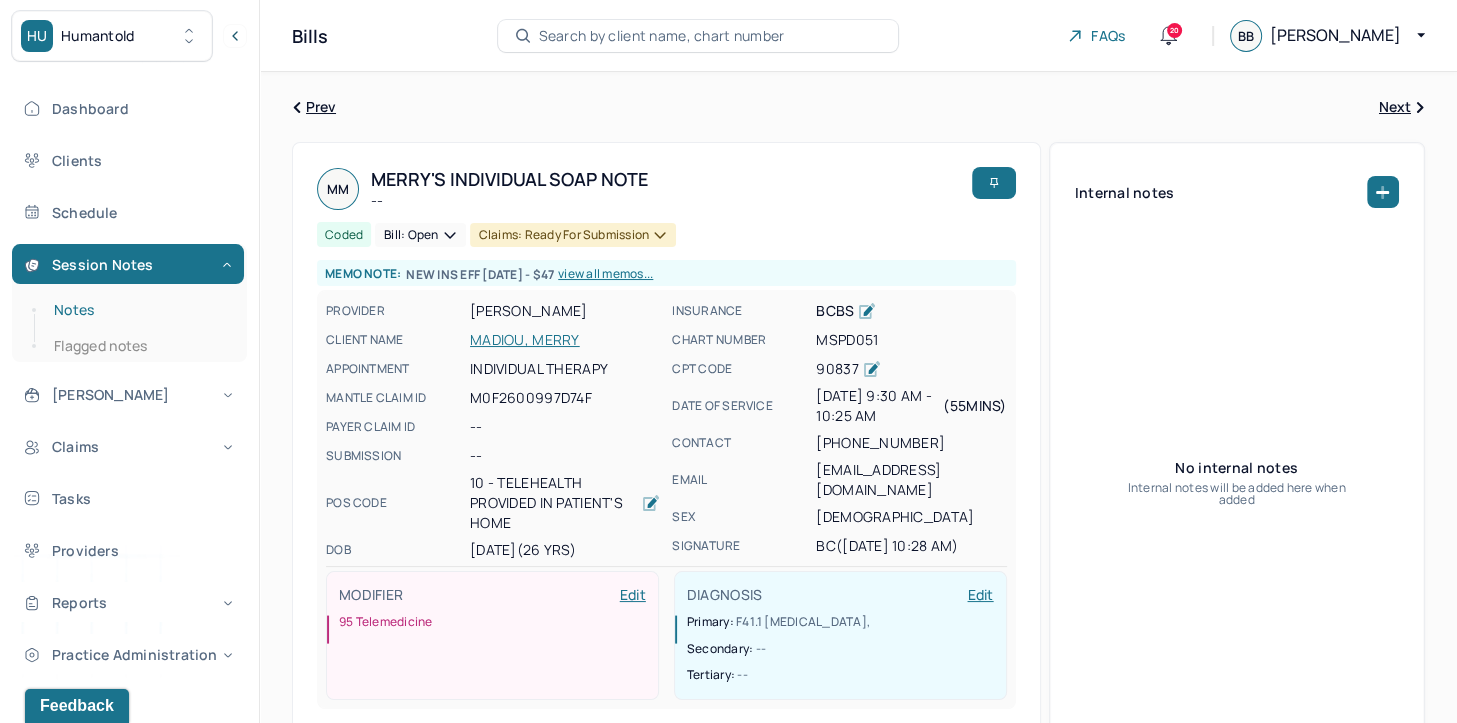 click on "Notes" at bounding box center (139, 310) 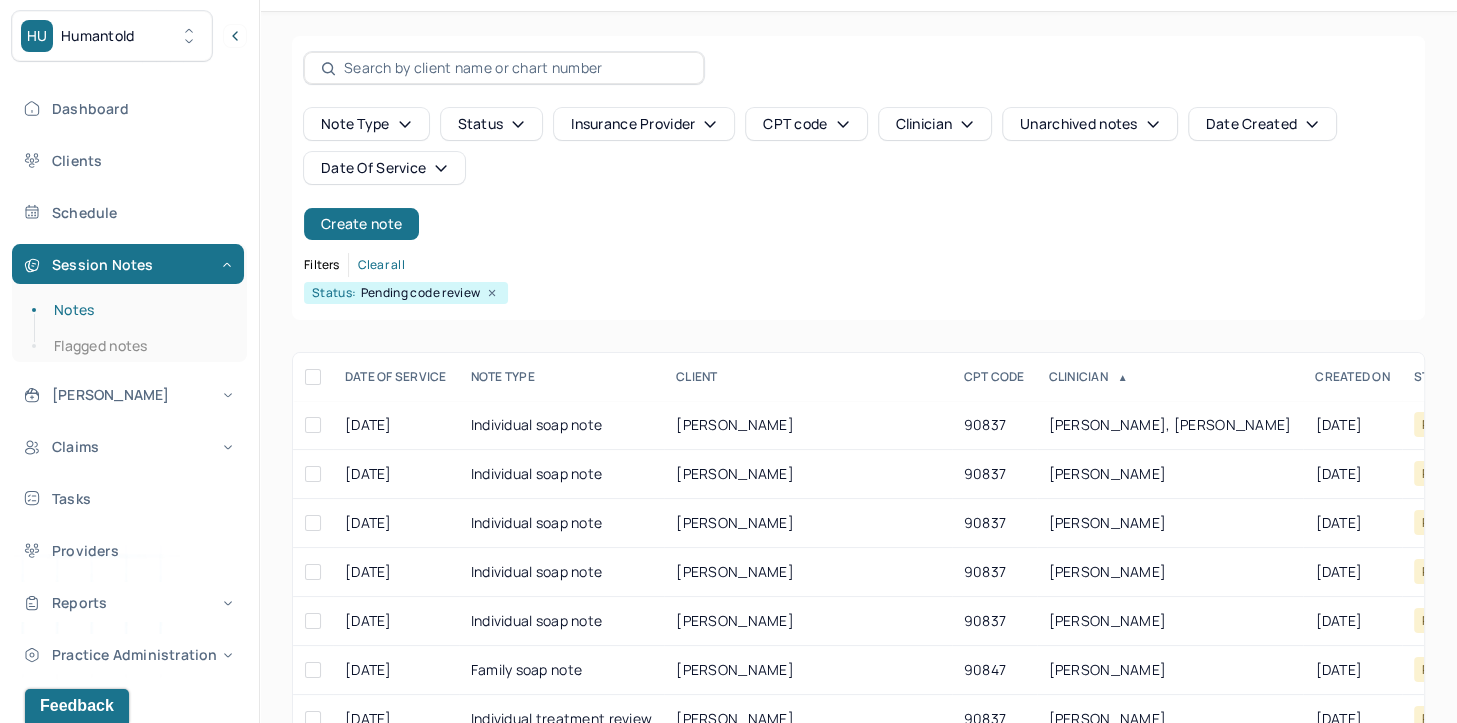 scroll, scrollTop: 96, scrollLeft: 0, axis: vertical 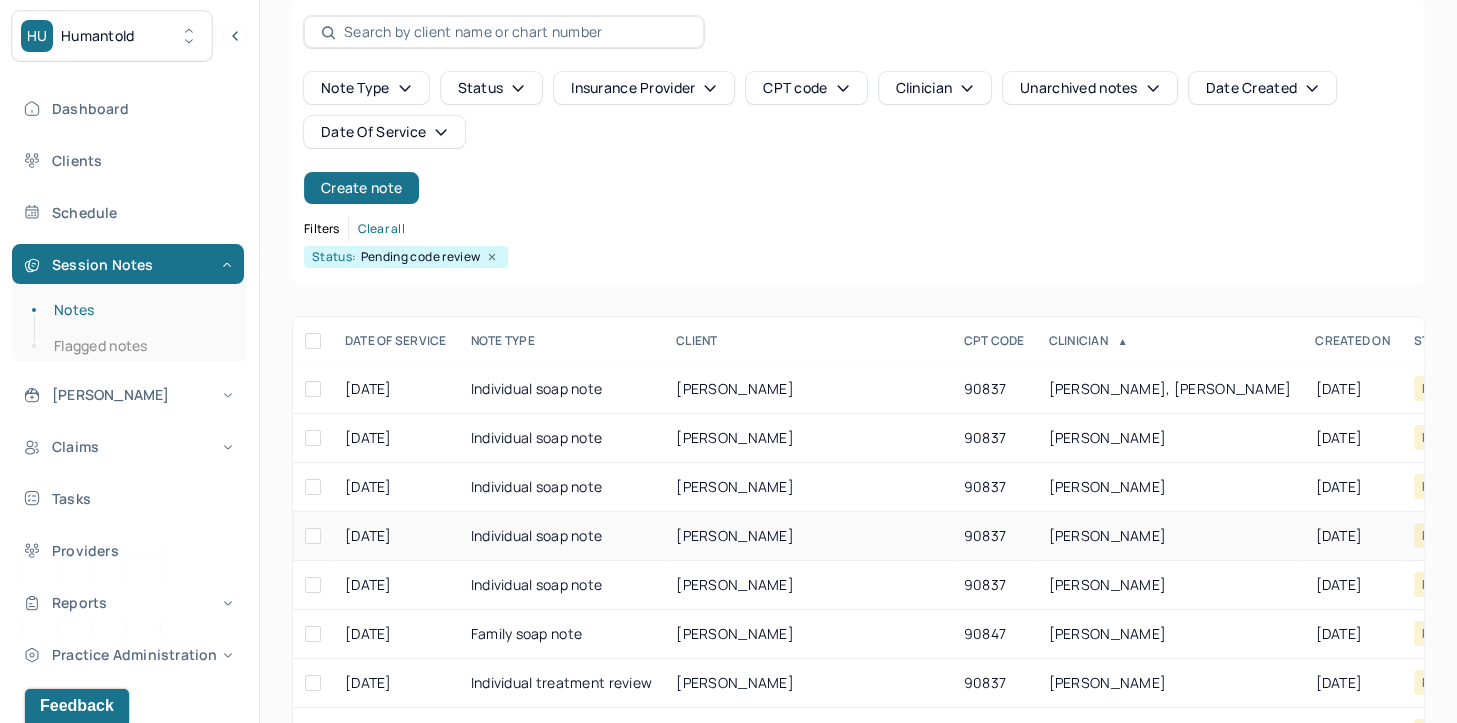 click on "JIN, YIFAN" at bounding box center [1170, 536] 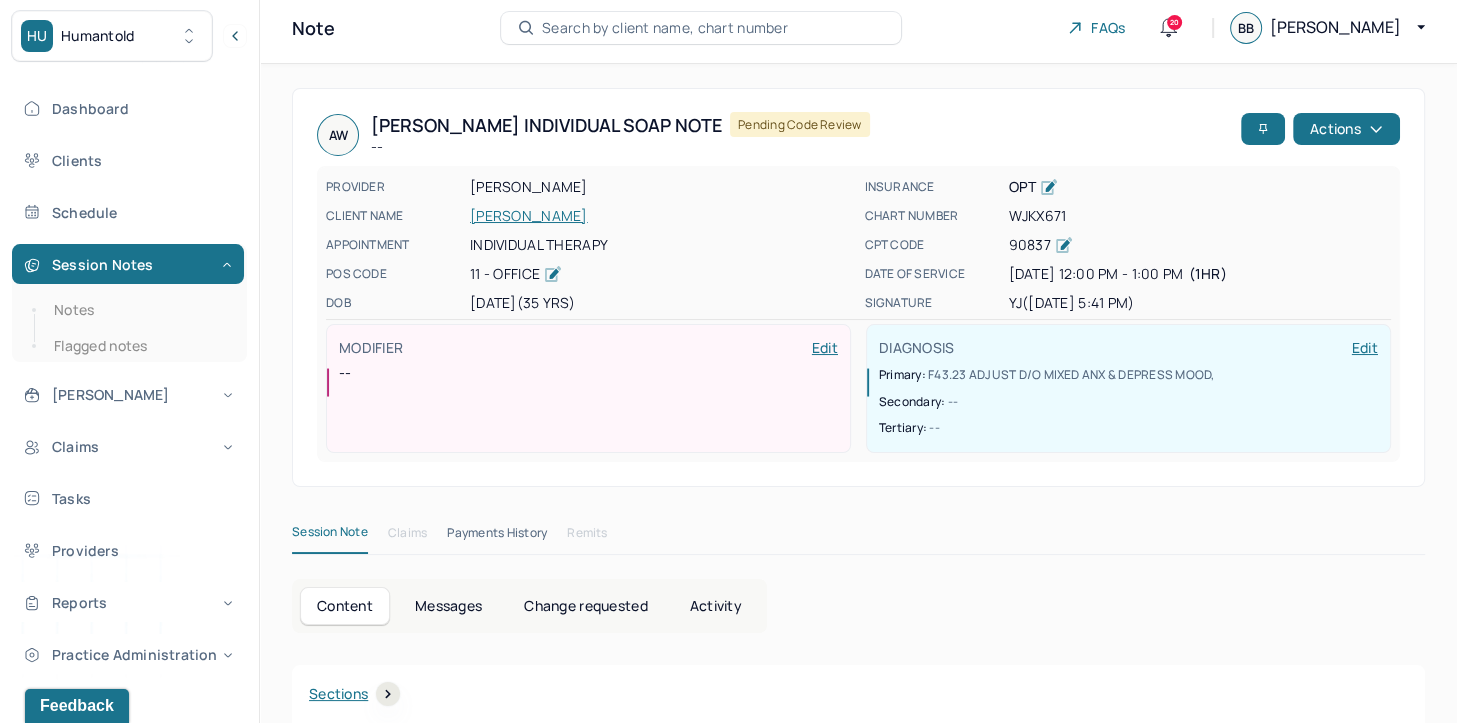 scroll, scrollTop: 0, scrollLeft: 0, axis: both 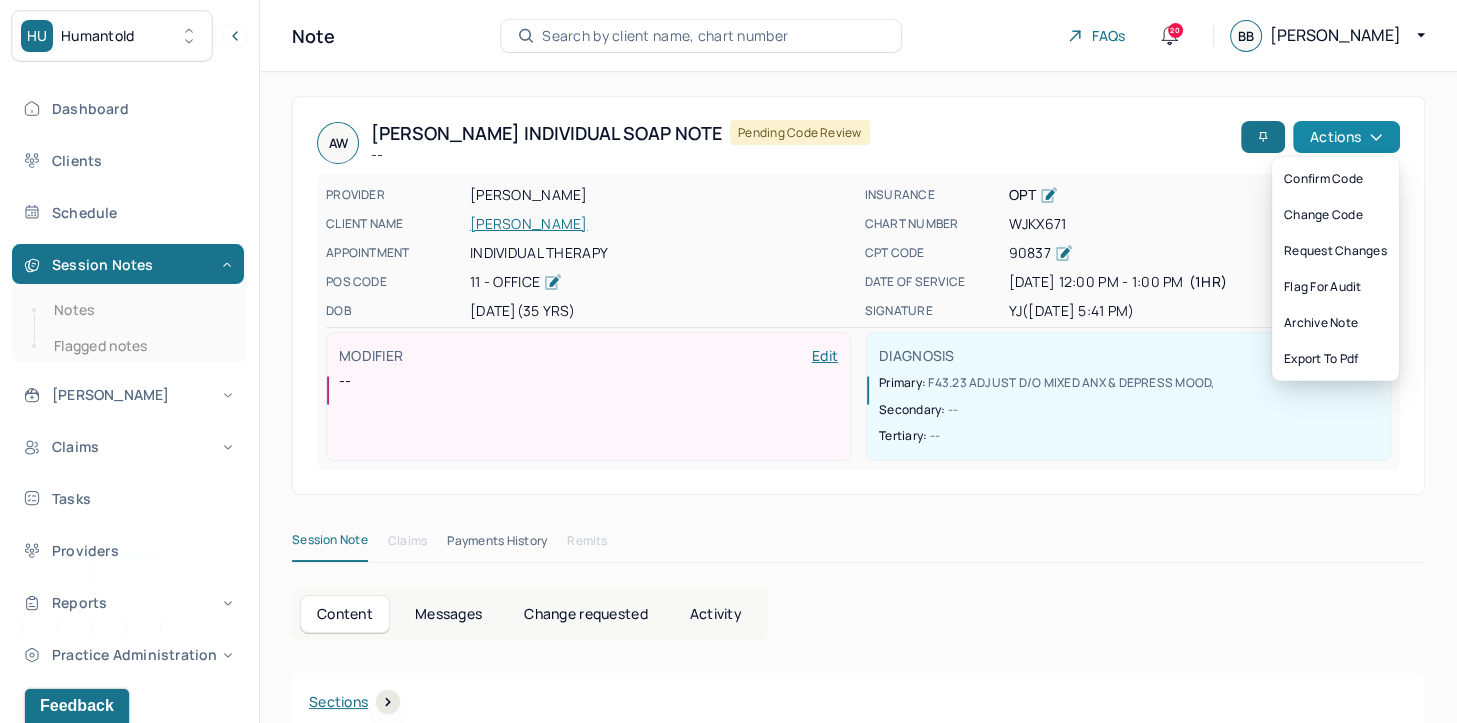 click 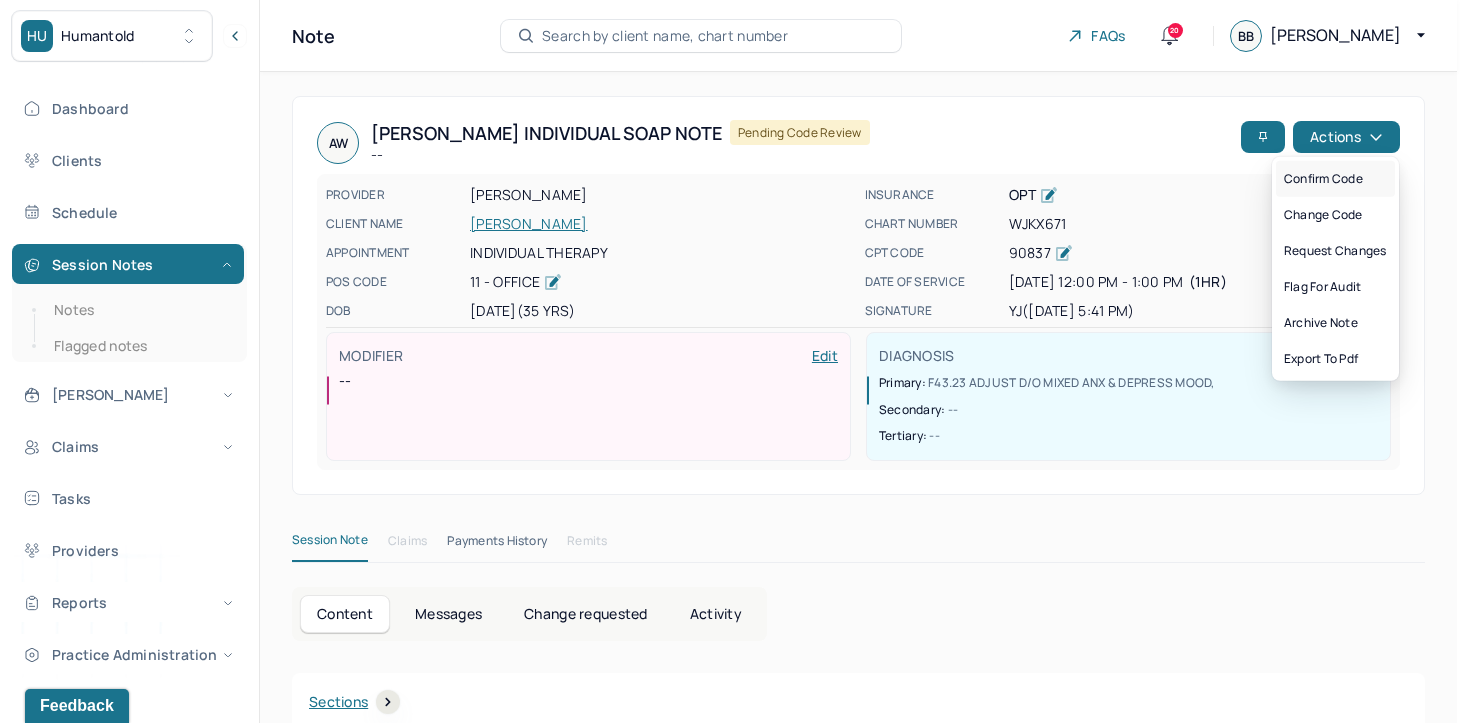 click on "Confirm code" at bounding box center [1335, 179] 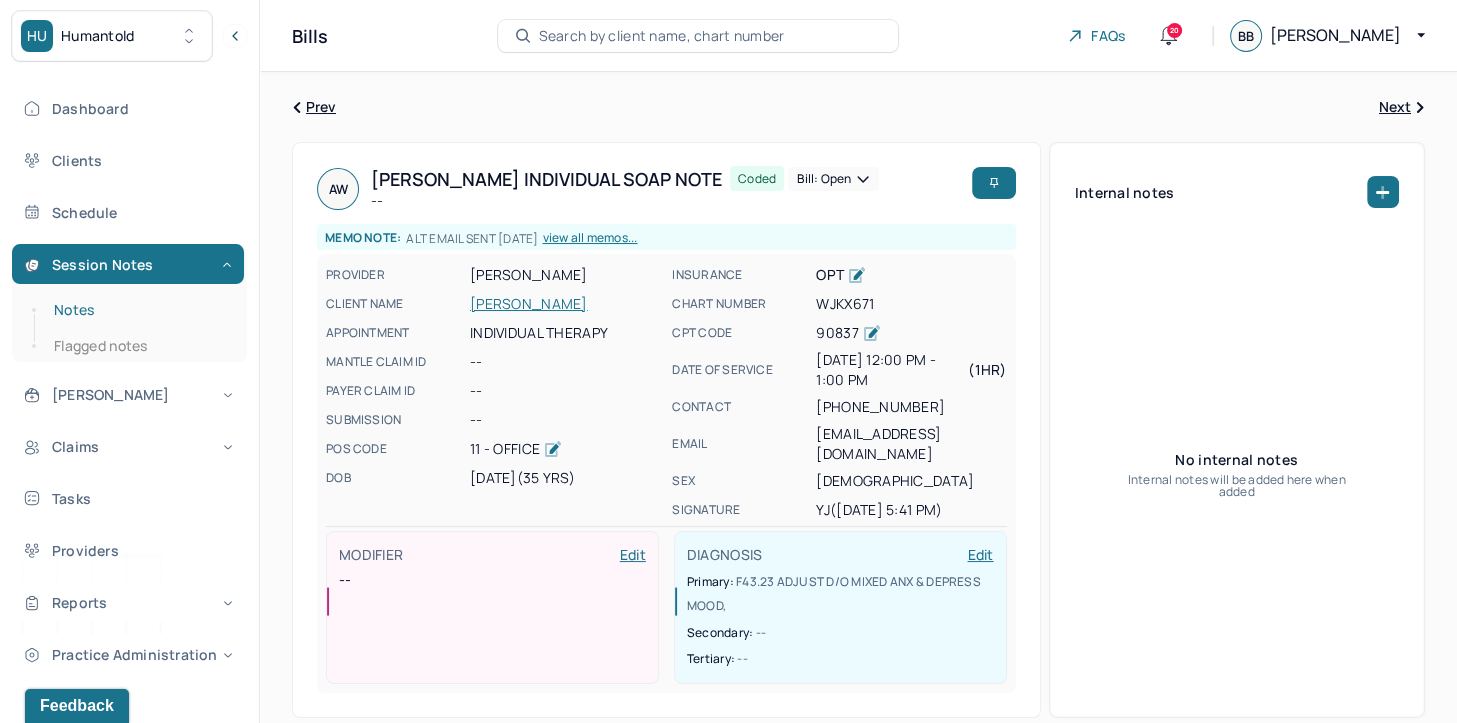 click on "Notes" at bounding box center (139, 310) 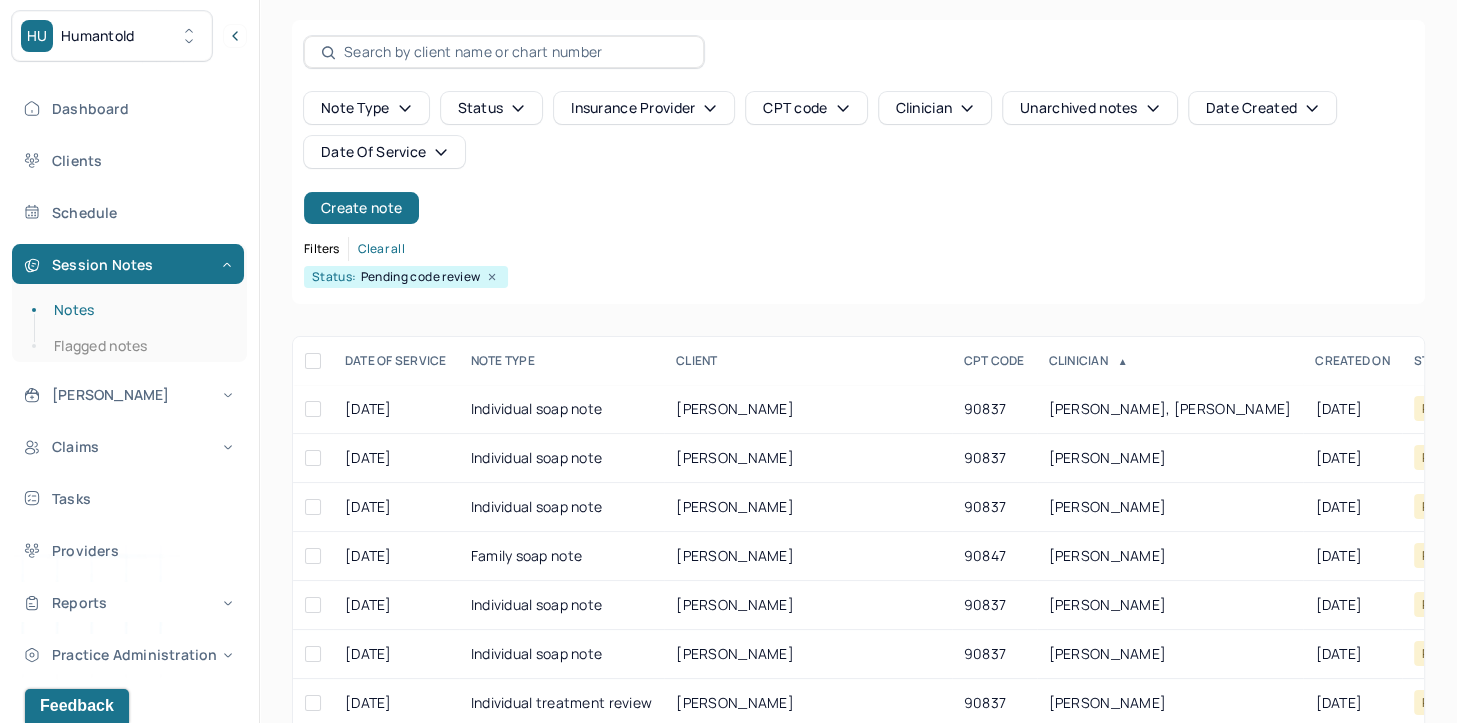 scroll, scrollTop: 79, scrollLeft: 0, axis: vertical 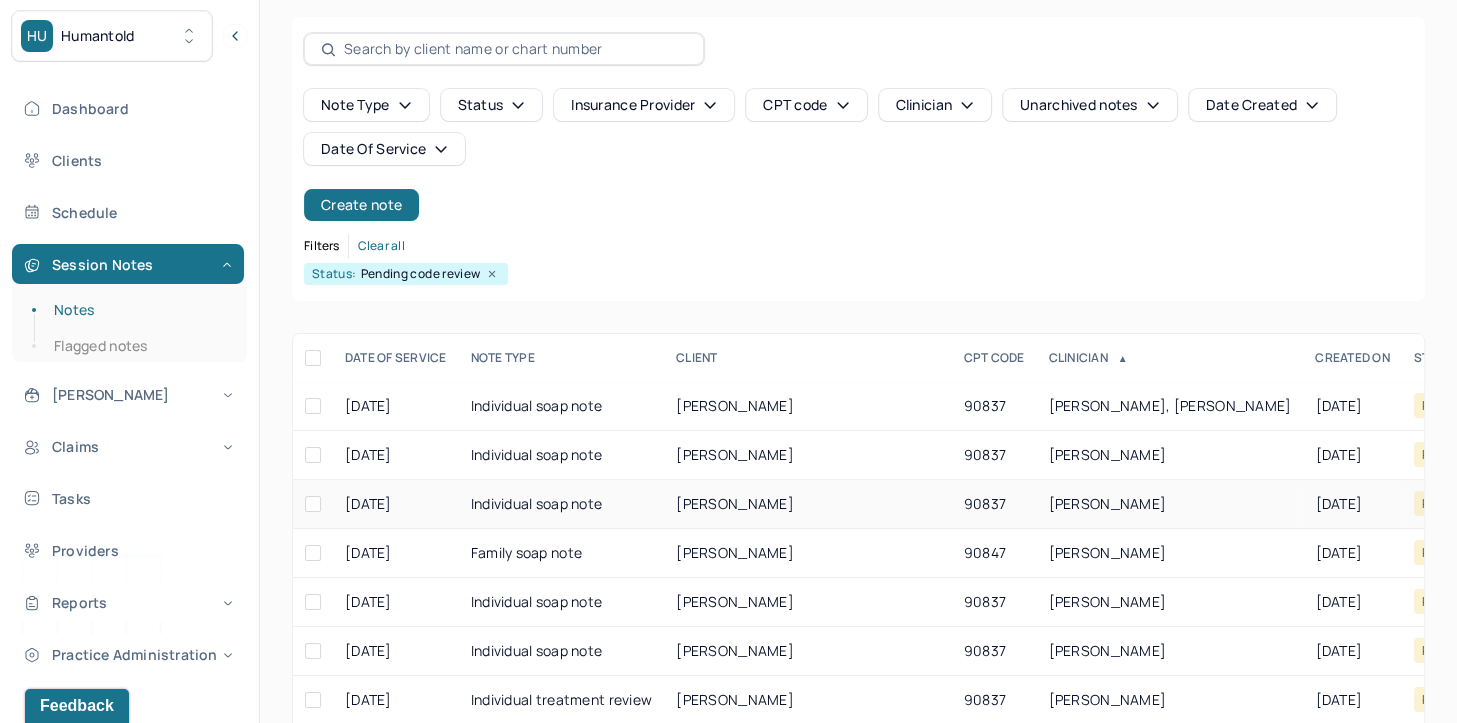 click on "JIN, YIFAN" at bounding box center [1108, 503] 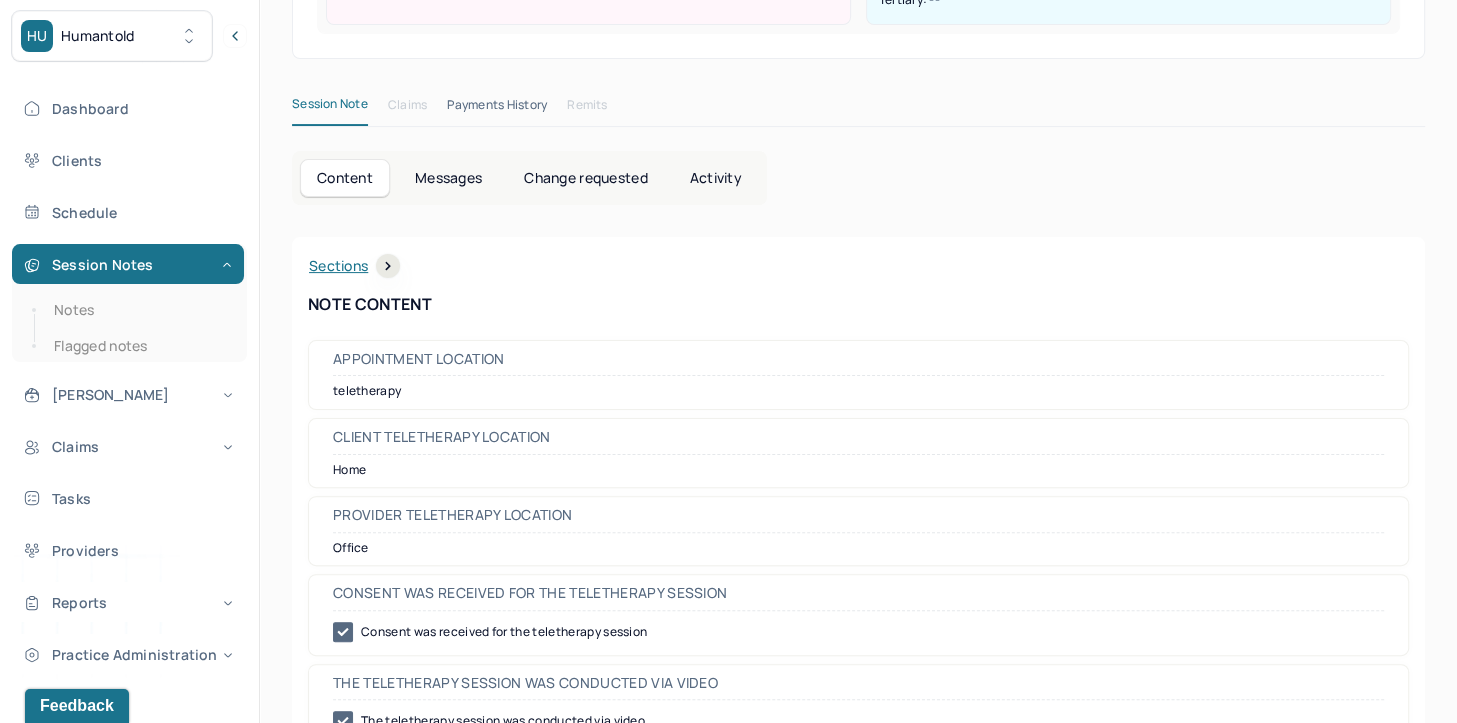 scroll, scrollTop: 0, scrollLeft: 0, axis: both 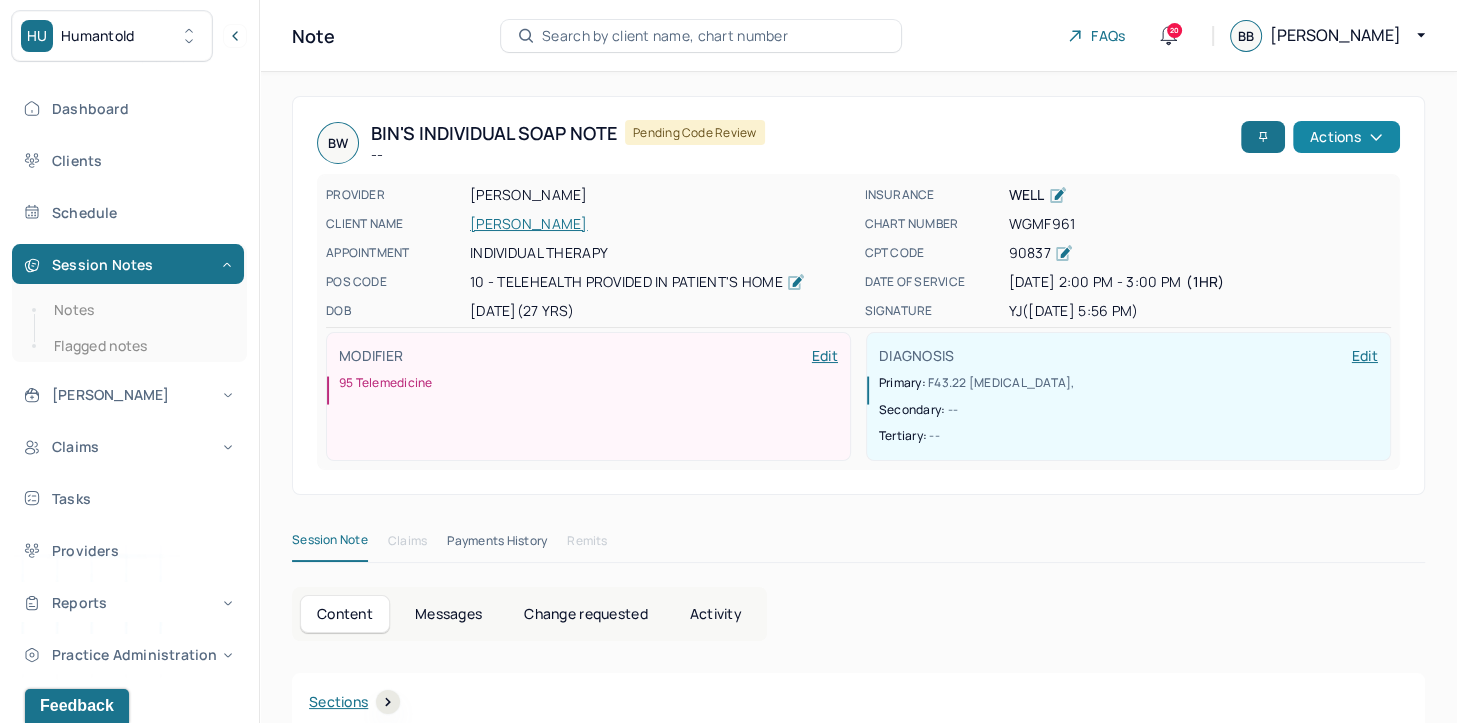 click on "Actions" at bounding box center (1346, 137) 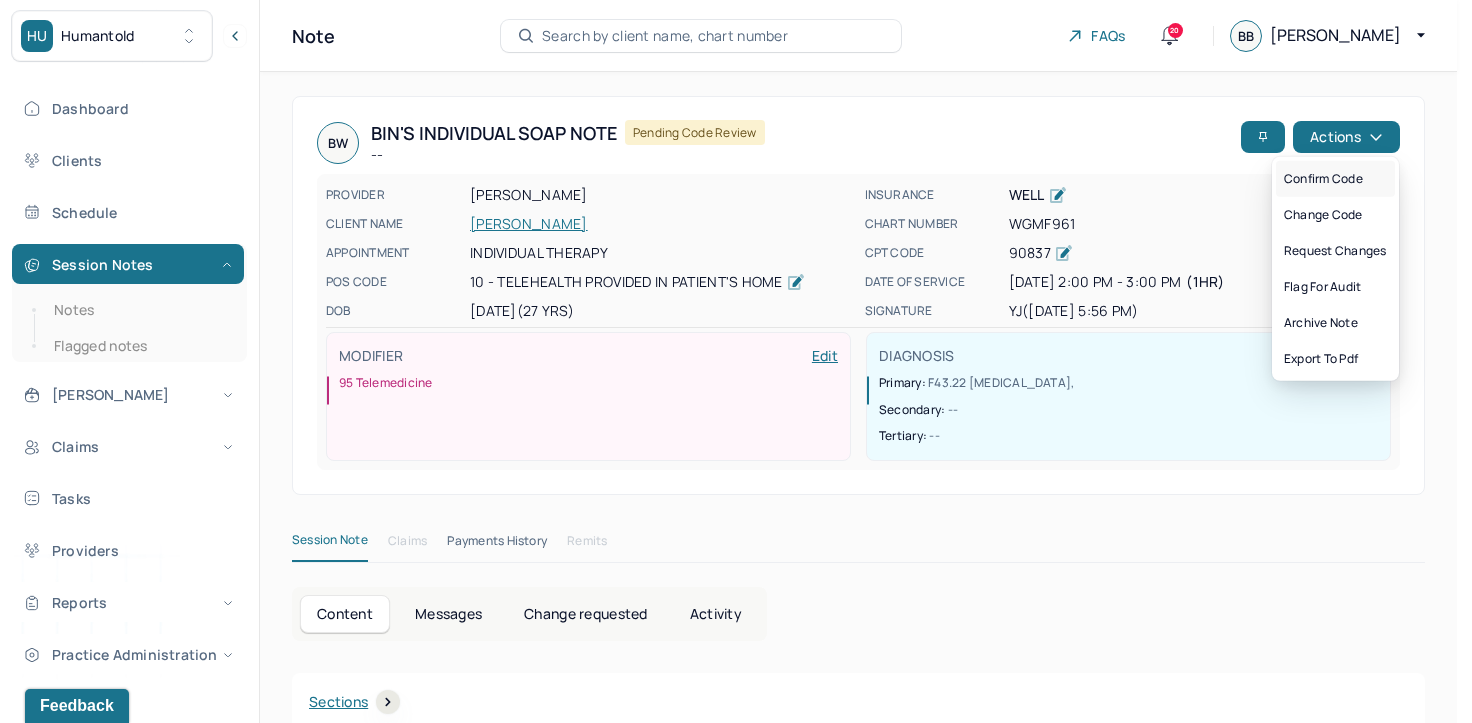 click on "Confirm code" at bounding box center (1335, 179) 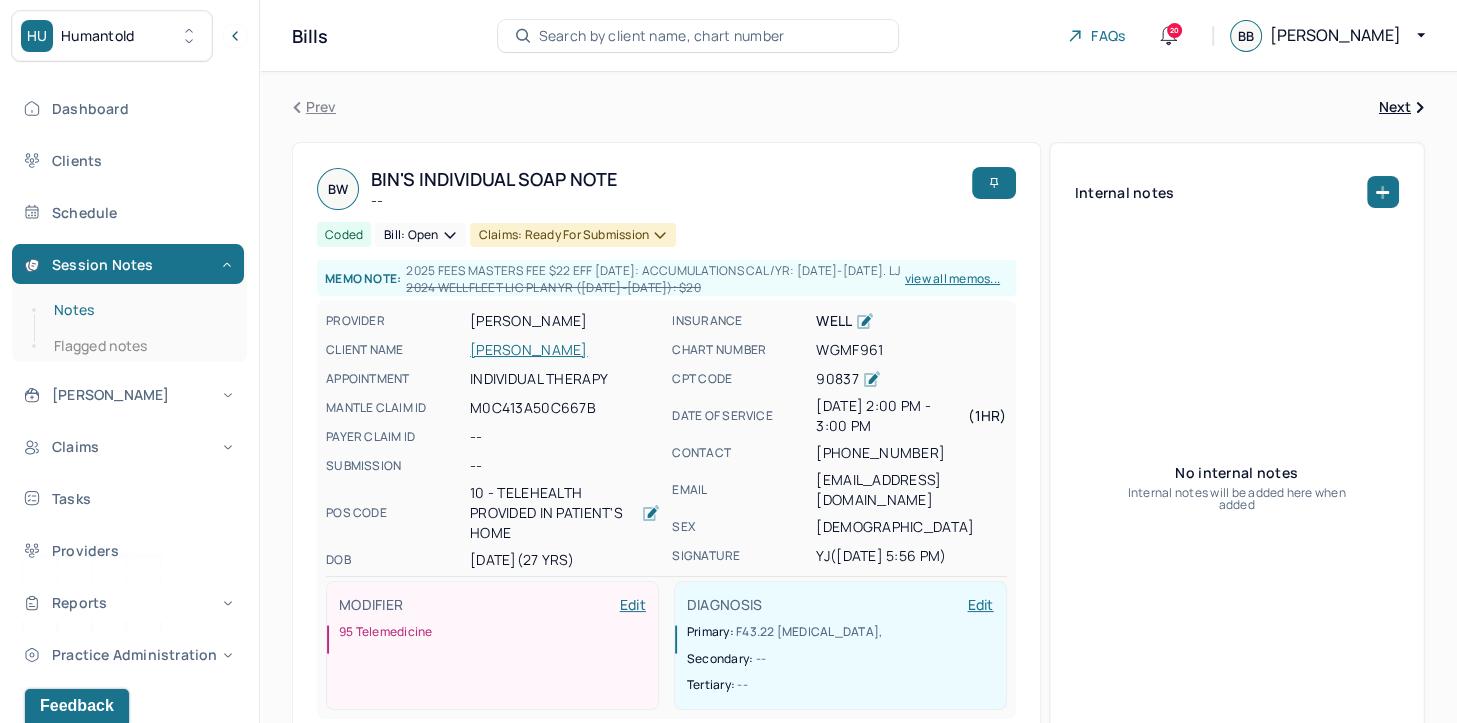 click on "Notes" at bounding box center (139, 310) 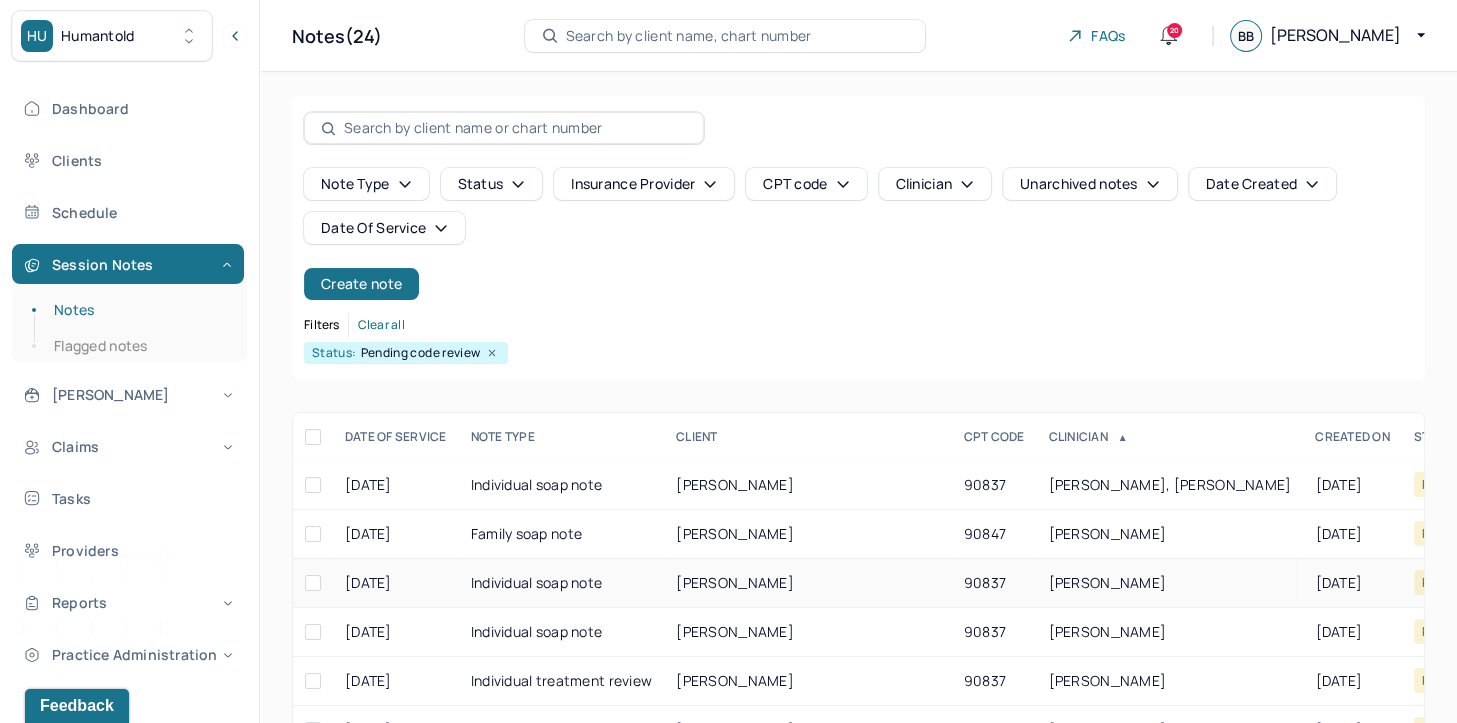 click on "JIN, YIFAN" at bounding box center (1108, 582) 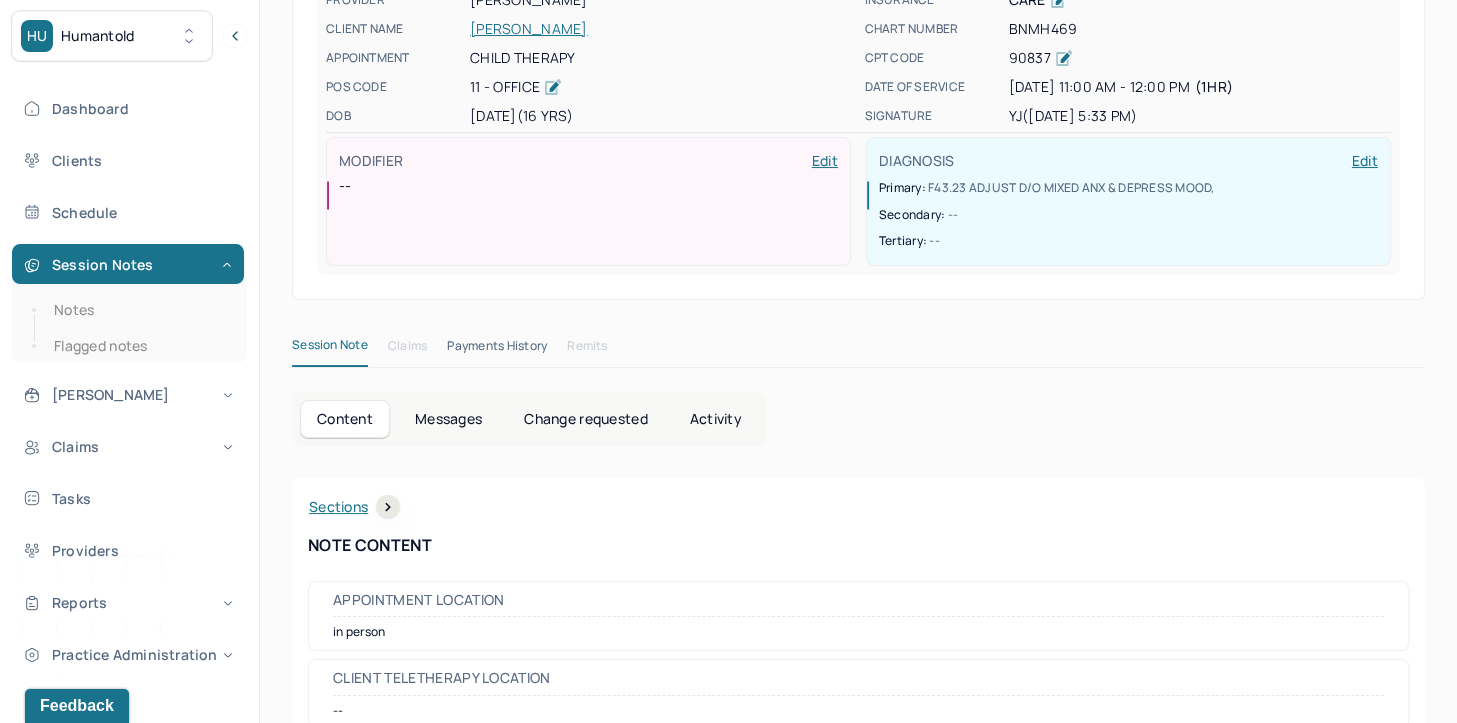 scroll, scrollTop: 0, scrollLeft: 0, axis: both 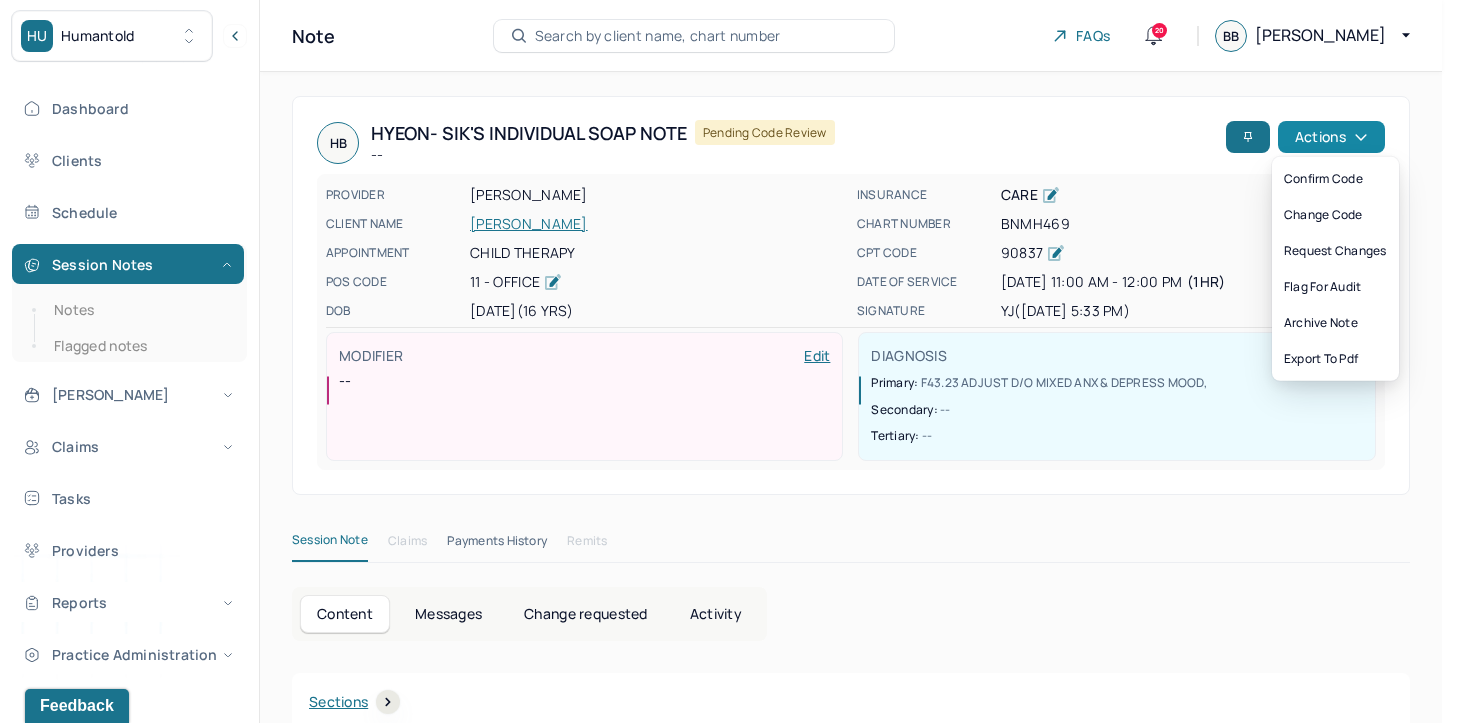 click on "Actions" at bounding box center (1331, 137) 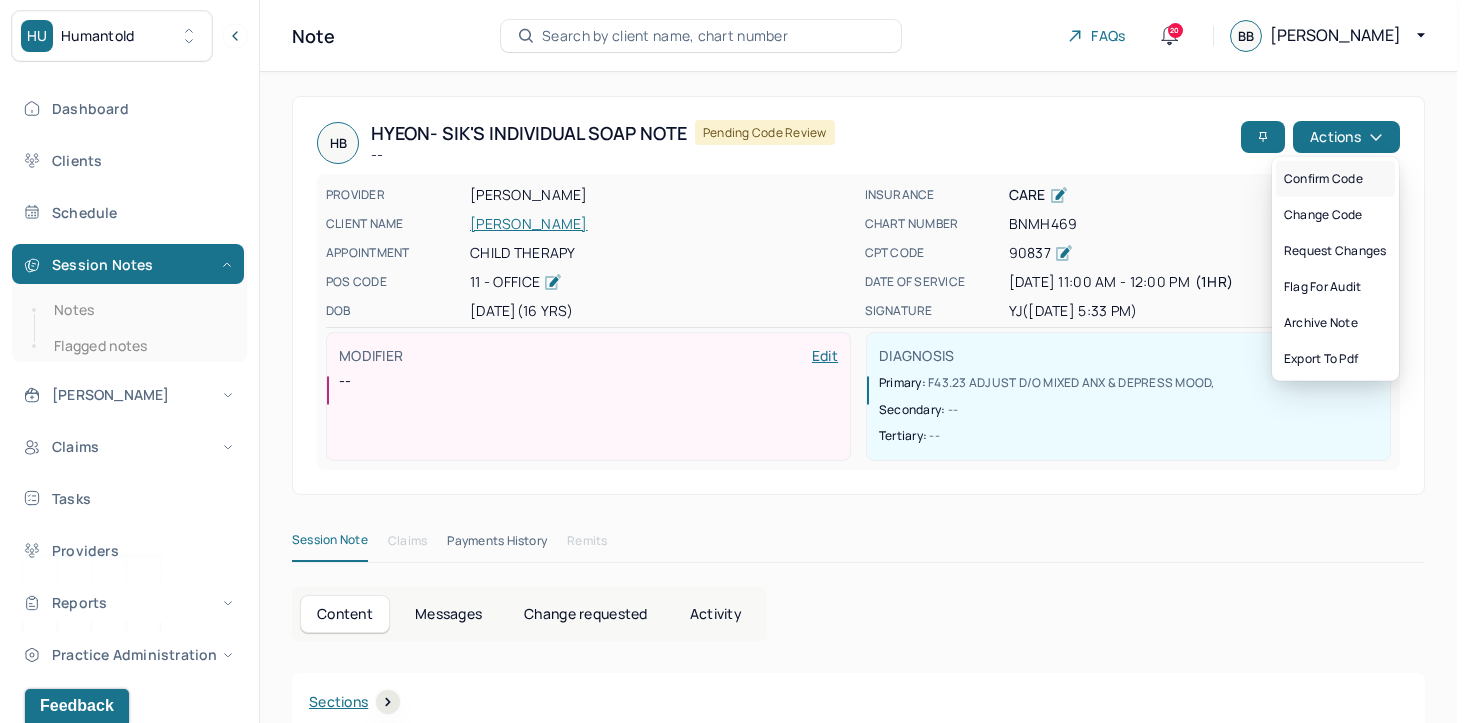 click on "Confirm code" at bounding box center [1335, 179] 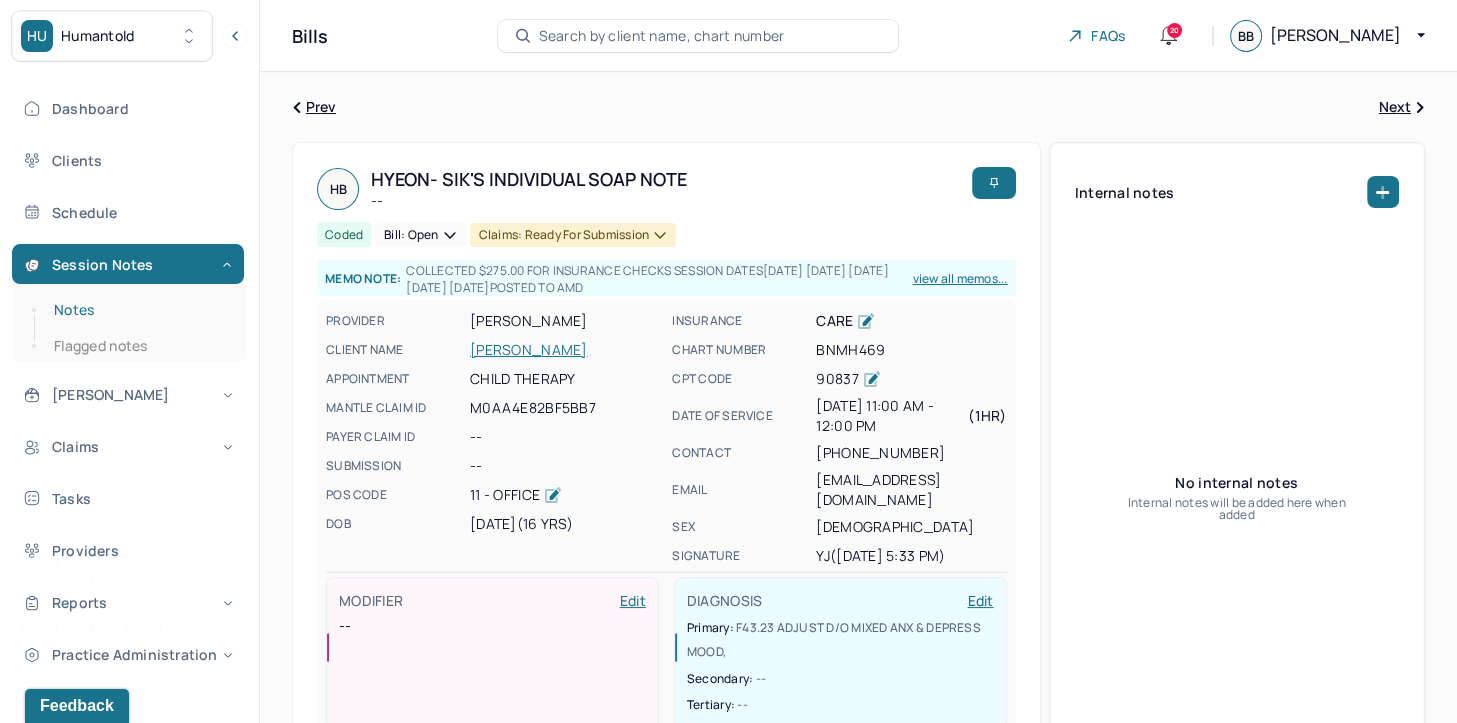 click on "Notes" at bounding box center (139, 310) 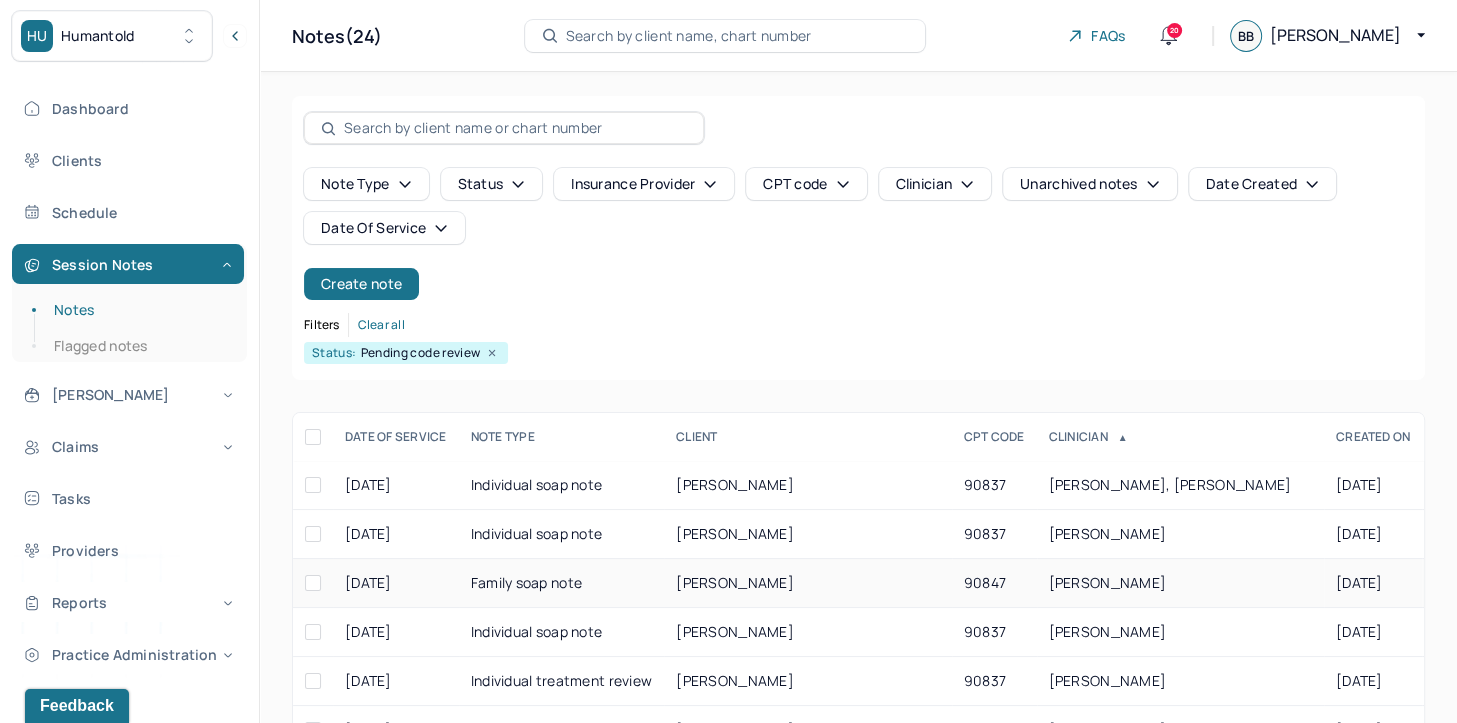 click on "JIN, YIFAN" at bounding box center [1108, 582] 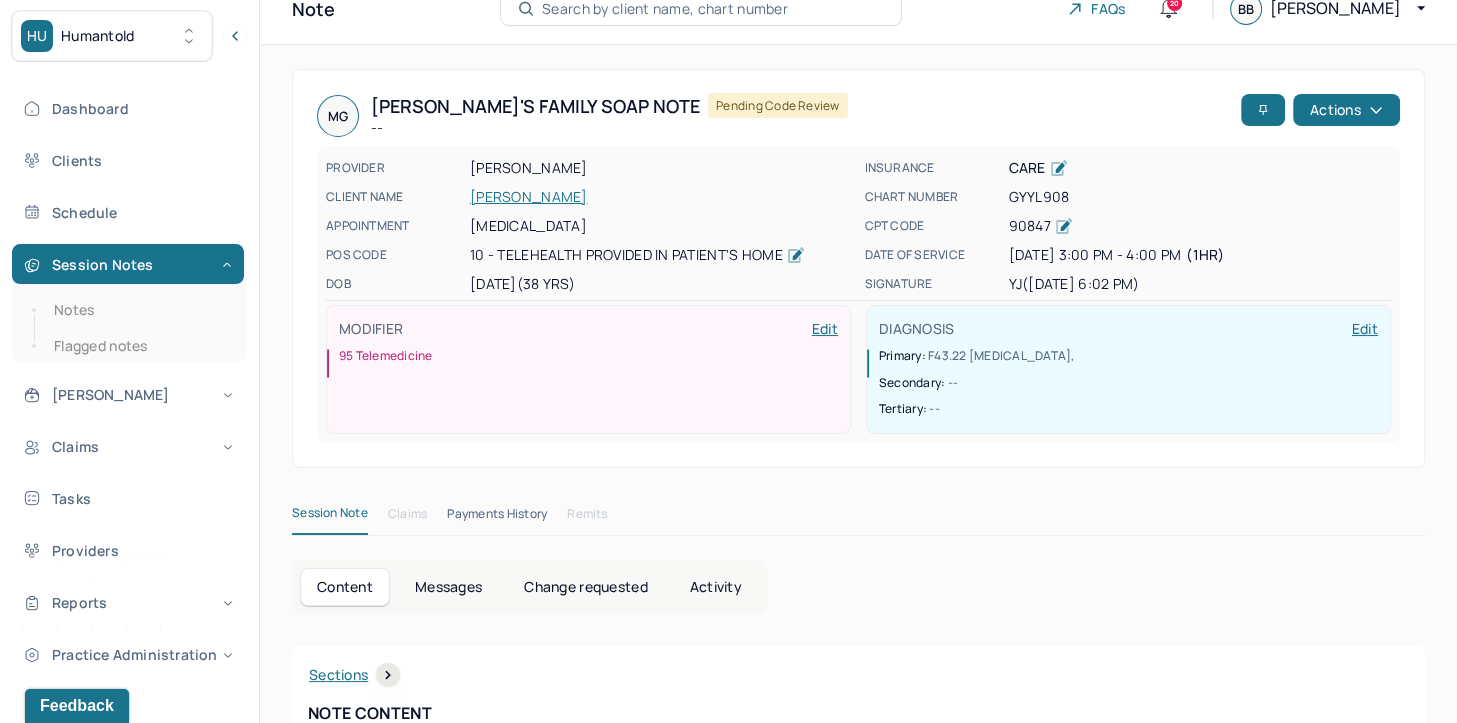 scroll, scrollTop: 0, scrollLeft: 0, axis: both 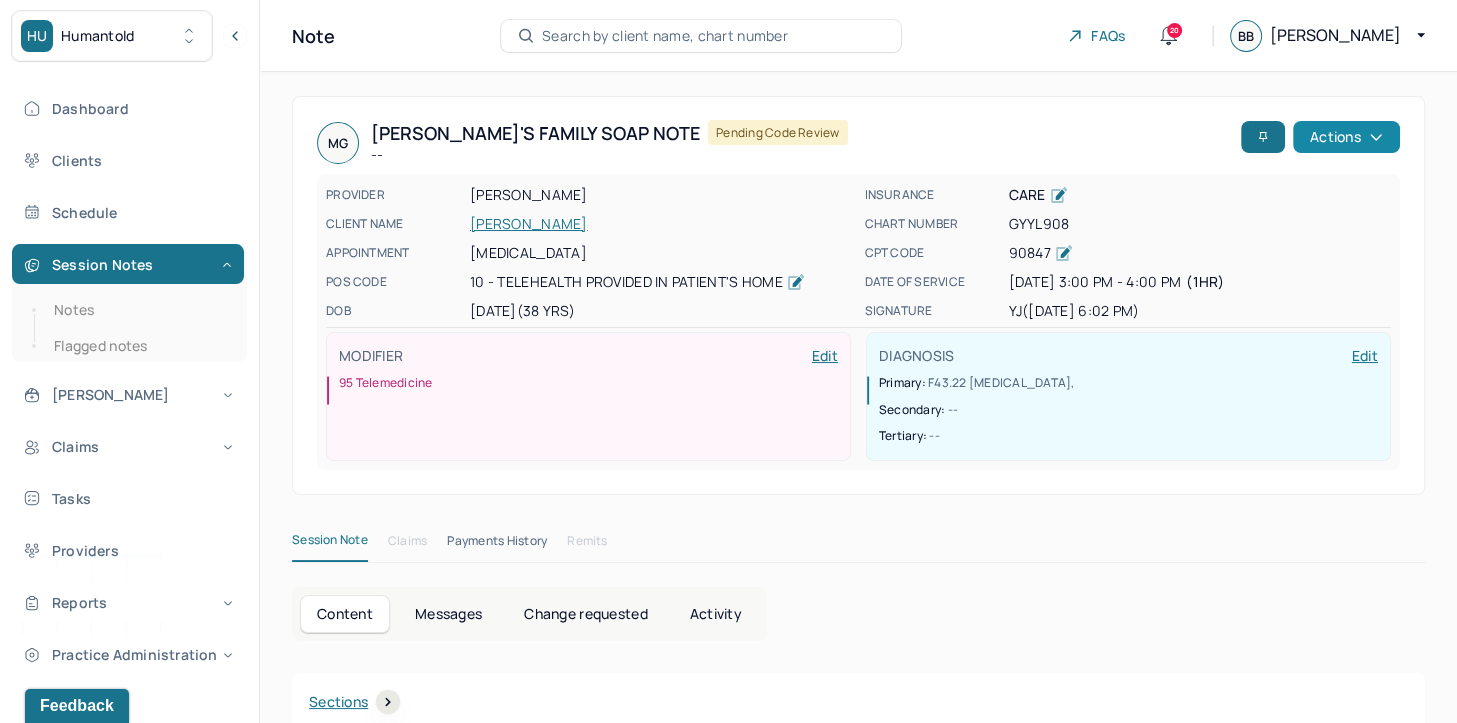 click on "Actions" at bounding box center [1346, 137] 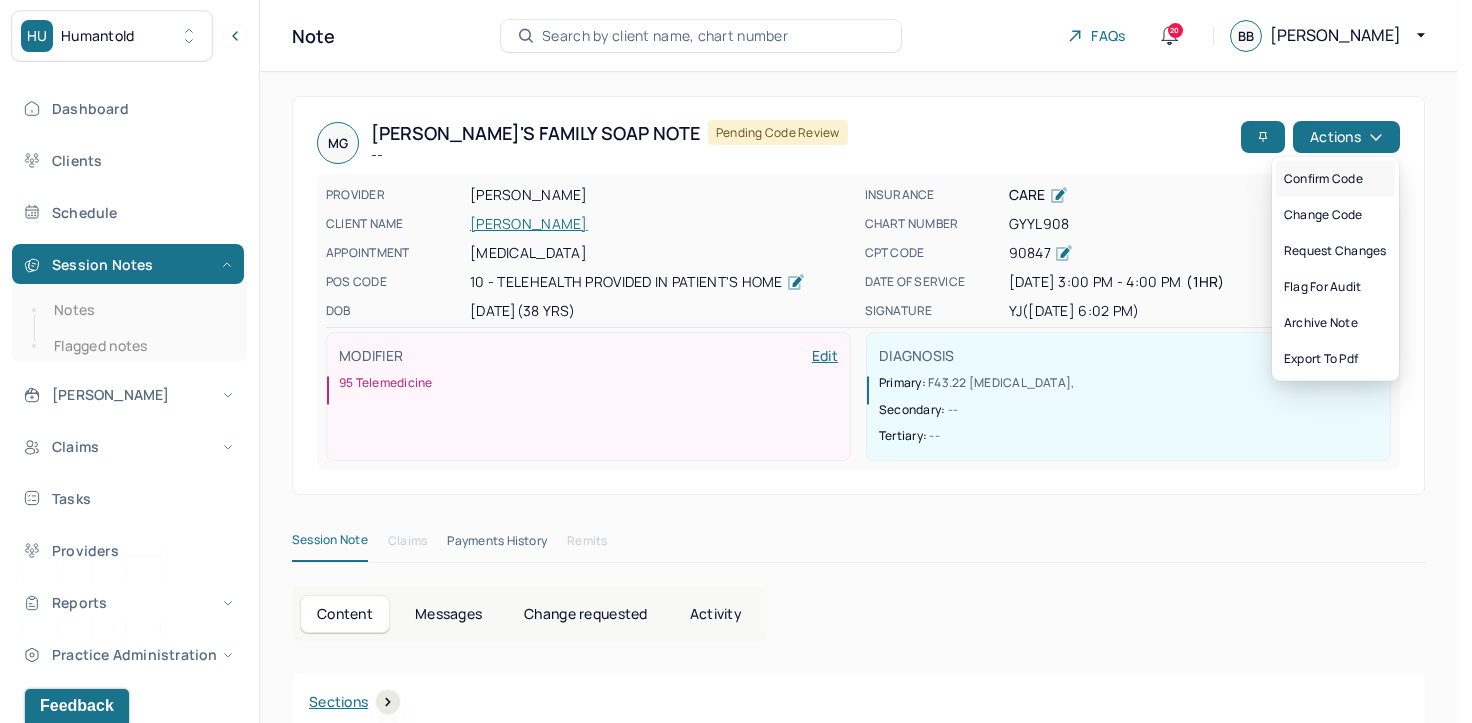 click on "Confirm code" at bounding box center [1335, 179] 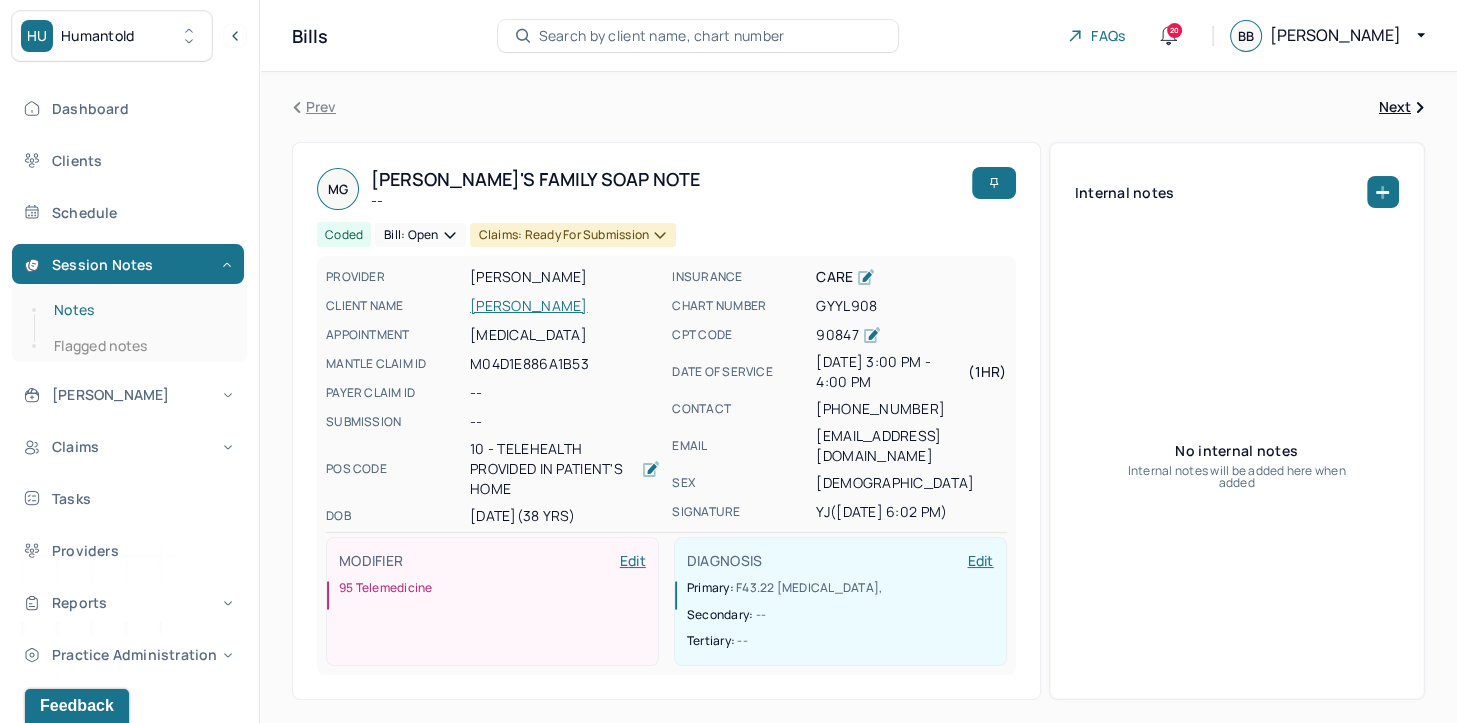 click on "Notes" at bounding box center (139, 310) 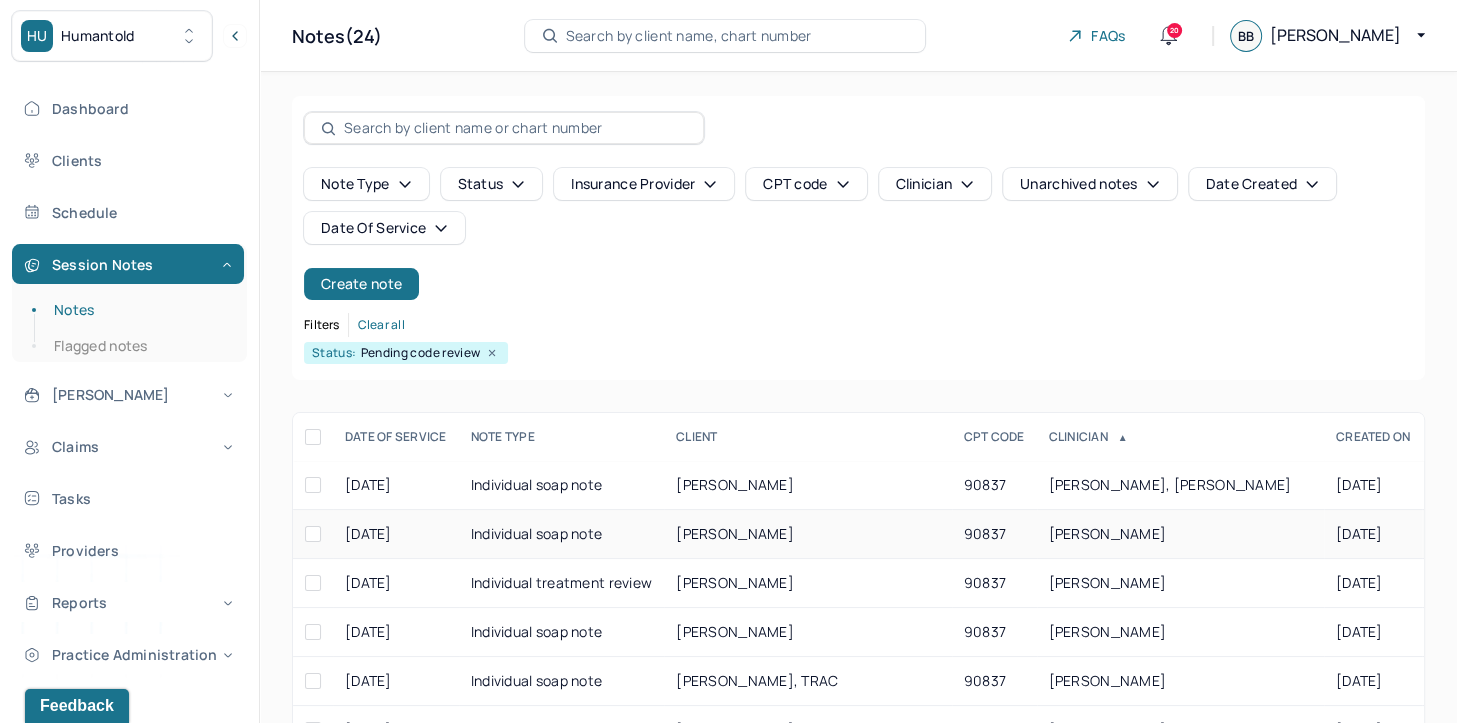 click on "JIN, YIFAN" at bounding box center (1180, 534) 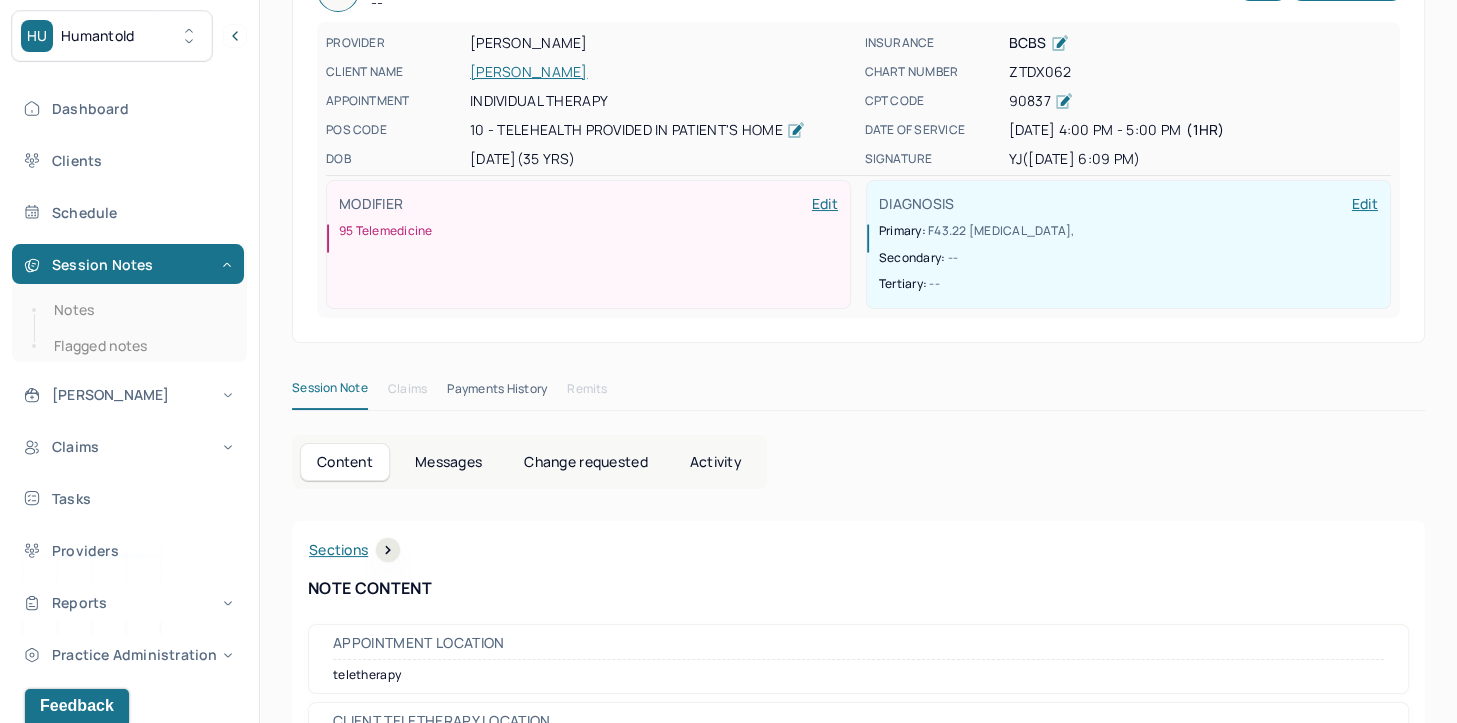 scroll, scrollTop: 0, scrollLeft: 0, axis: both 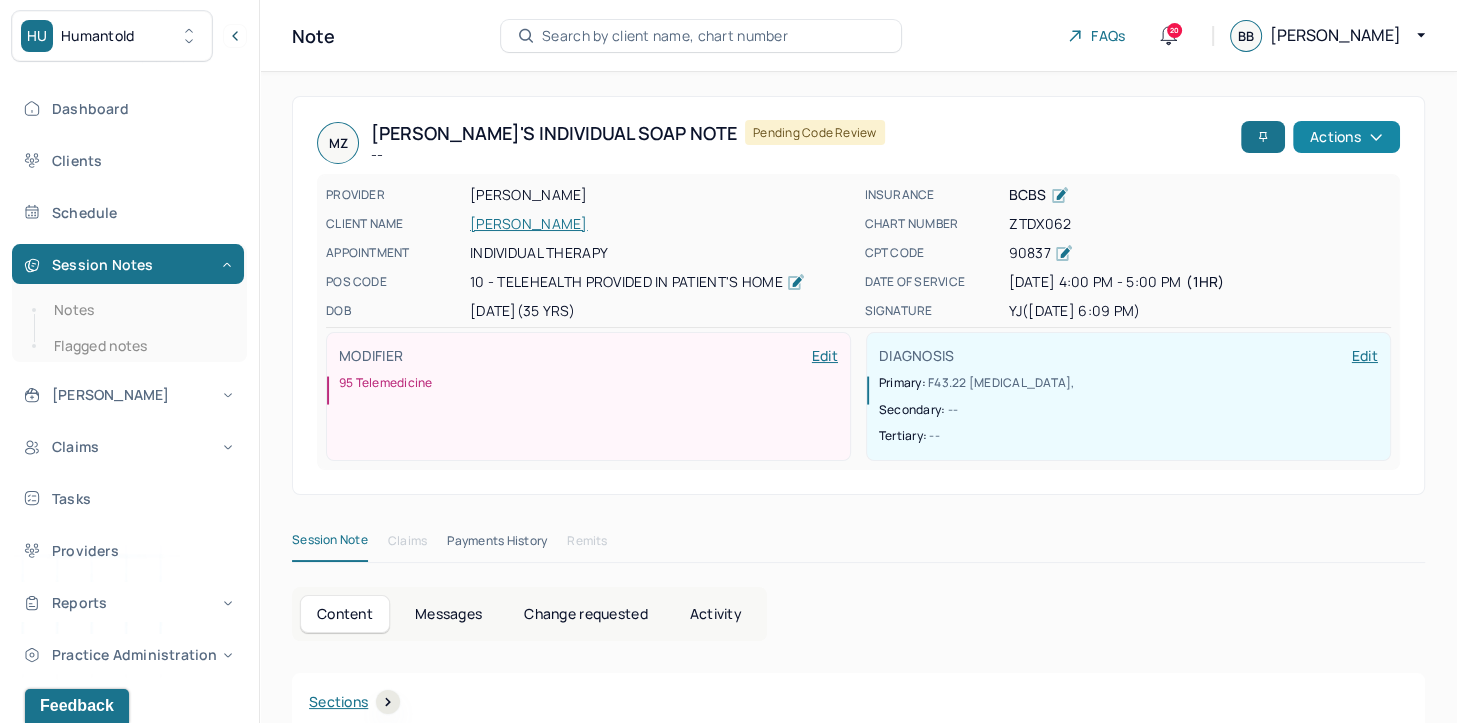 click 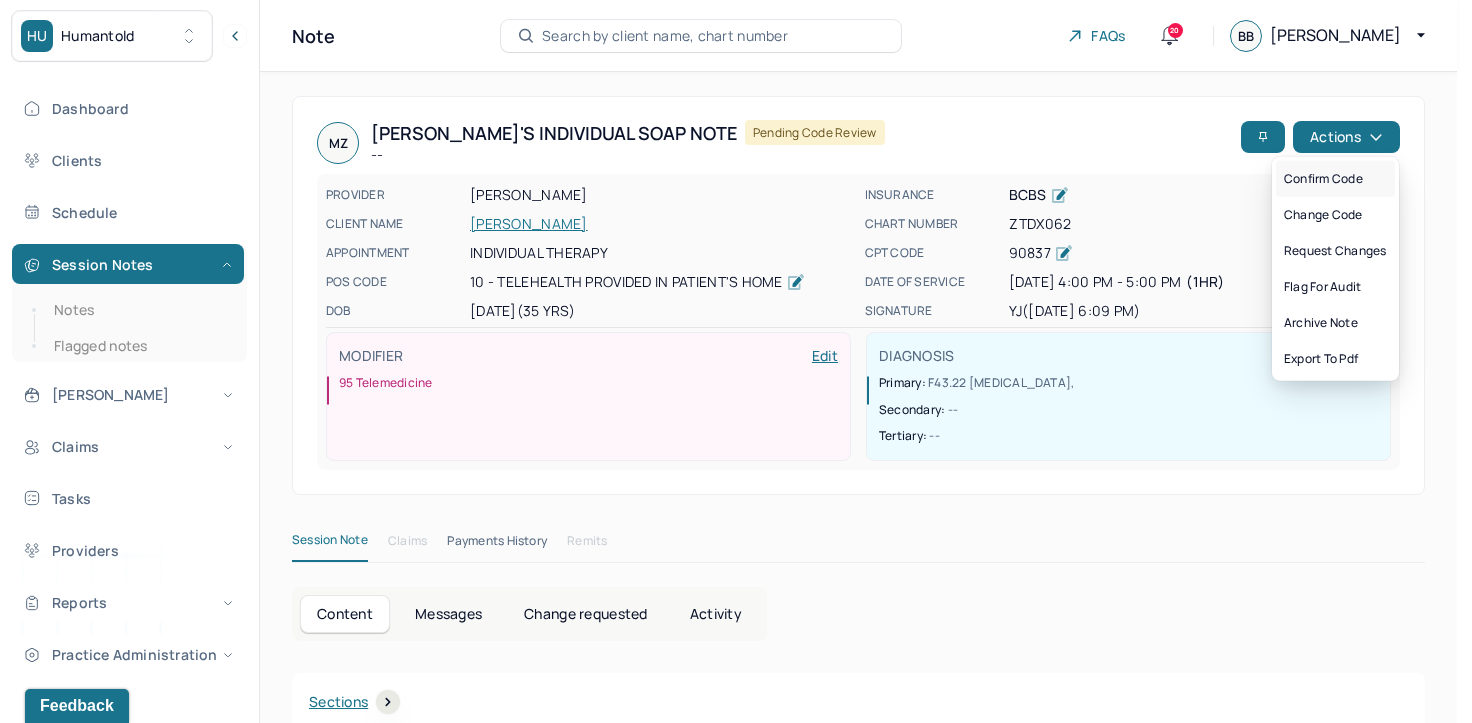 click on "Confirm code" at bounding box center (1335, 179) 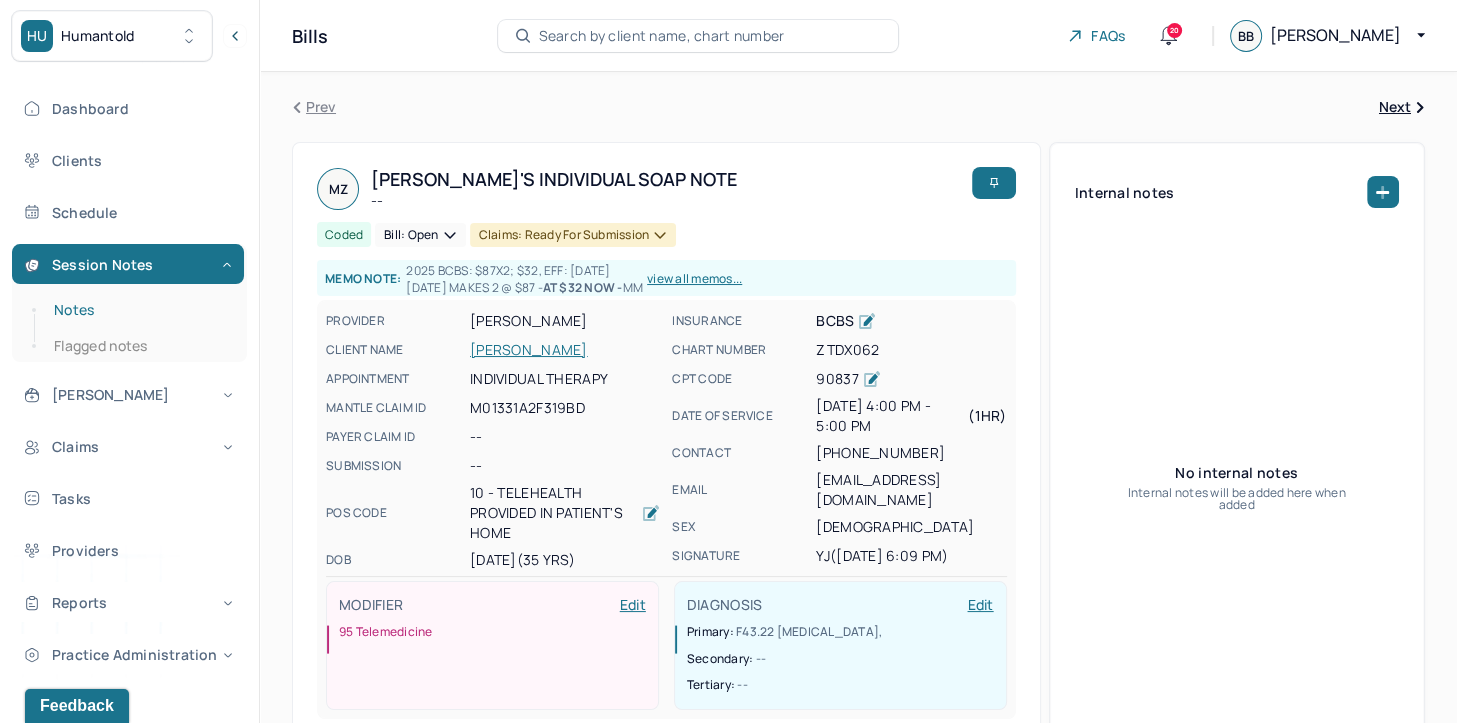 click on "Notes" at bounding box center [139, 310] 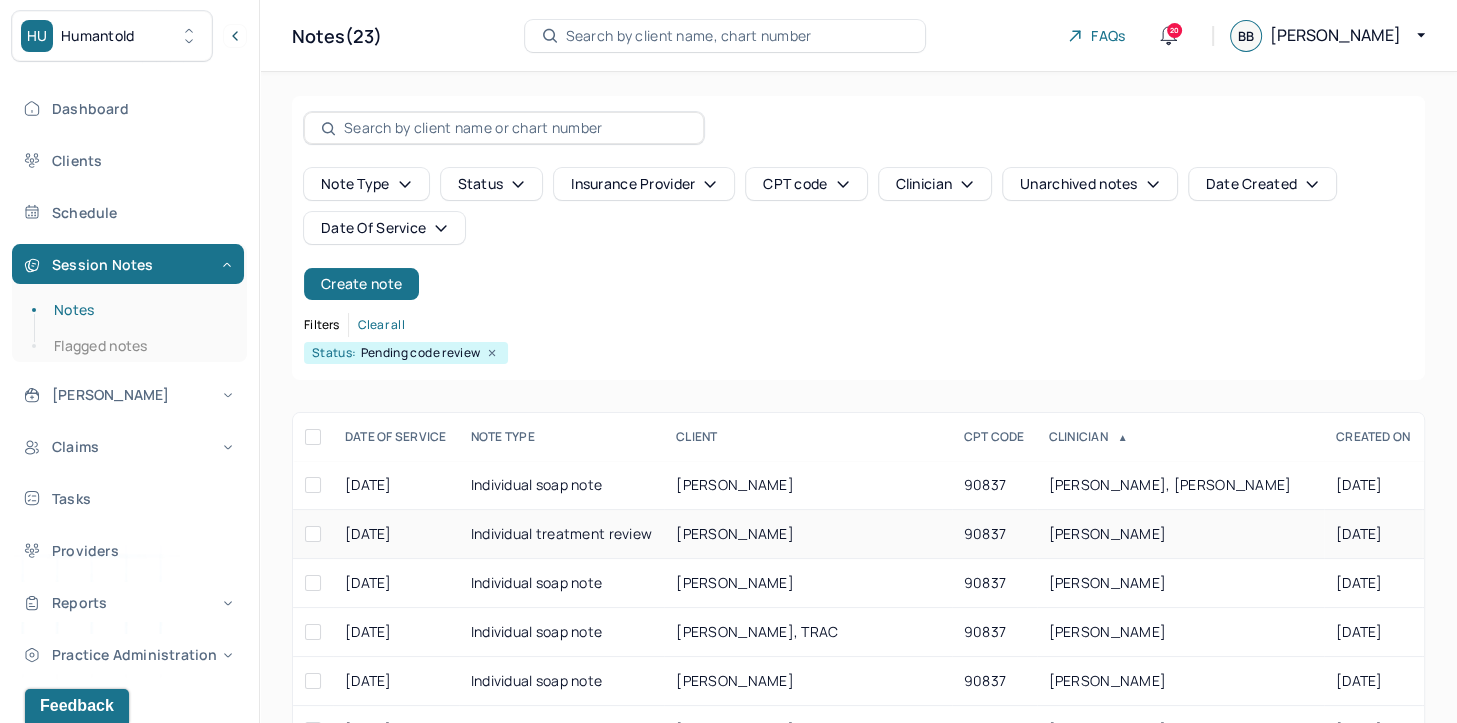 click on "LIM, CHERYL" at bounding box center [1108, 533] 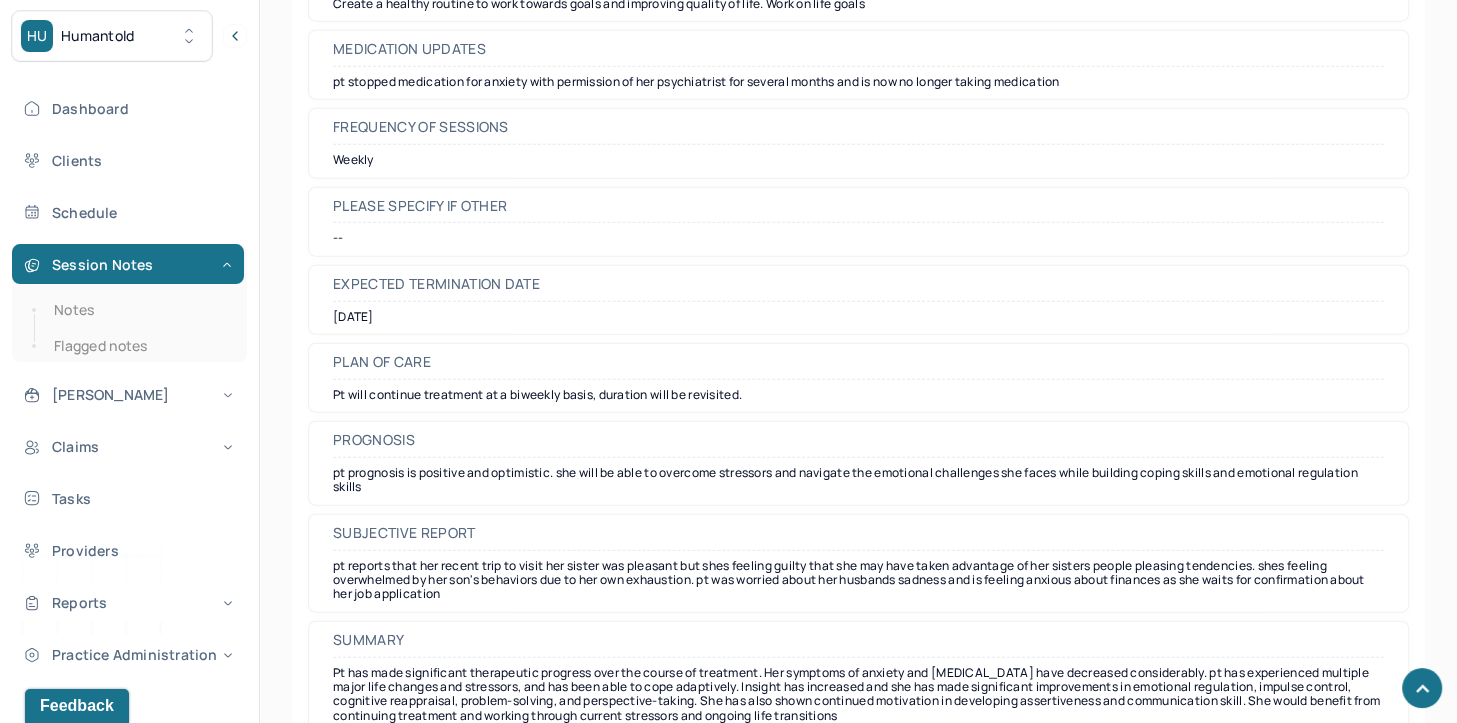 scroll, scrollTop: 5189, scrollLeft: 0, axis: vertical 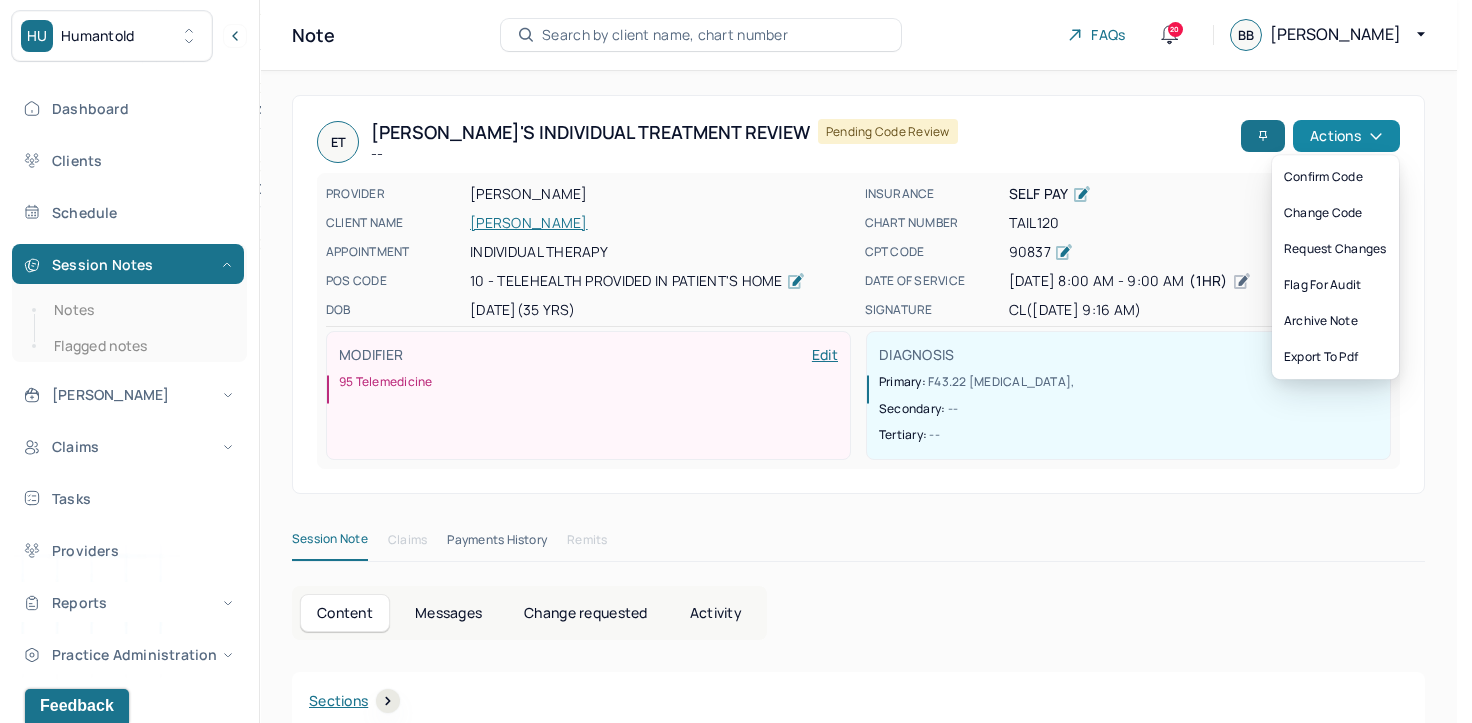 click on "Actions" at bounding box center [1346, 136] 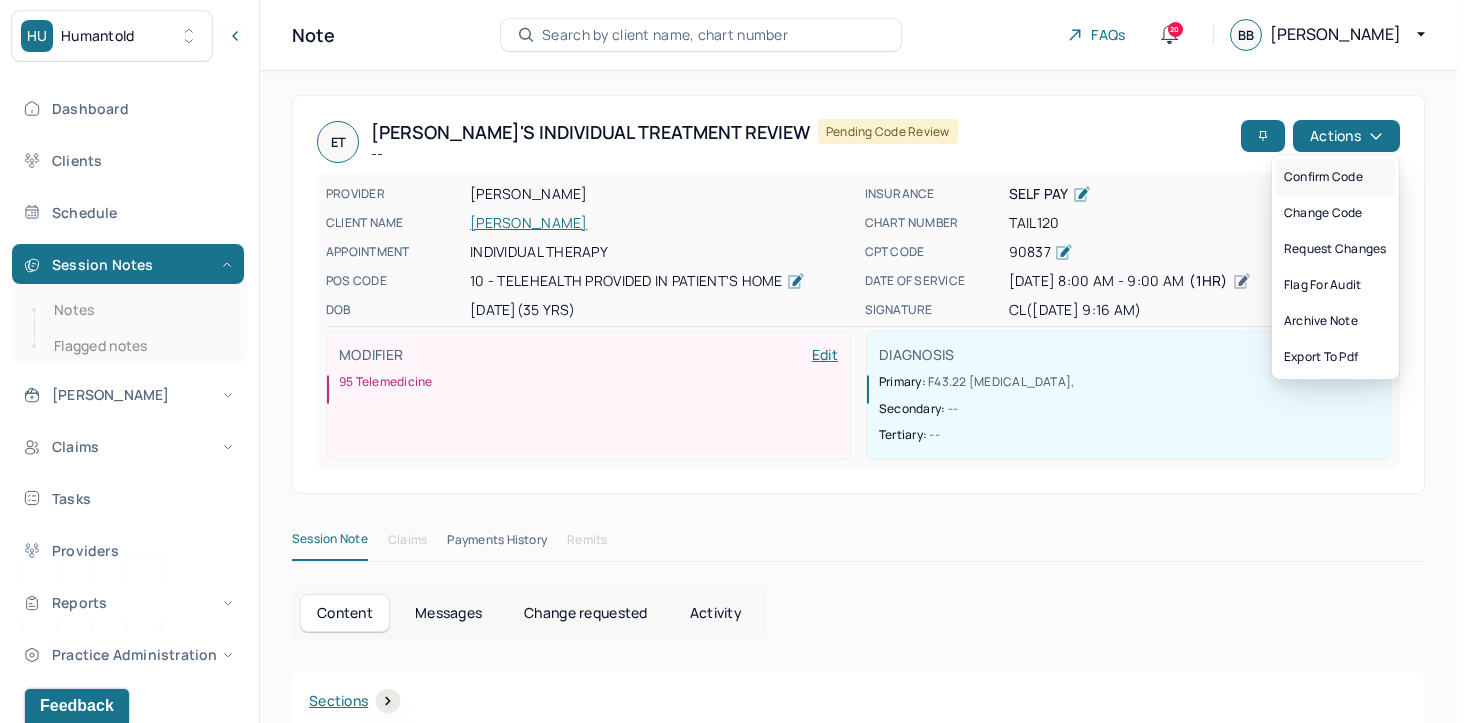 click on "Confirm code" at bounding box center [1335, 177] 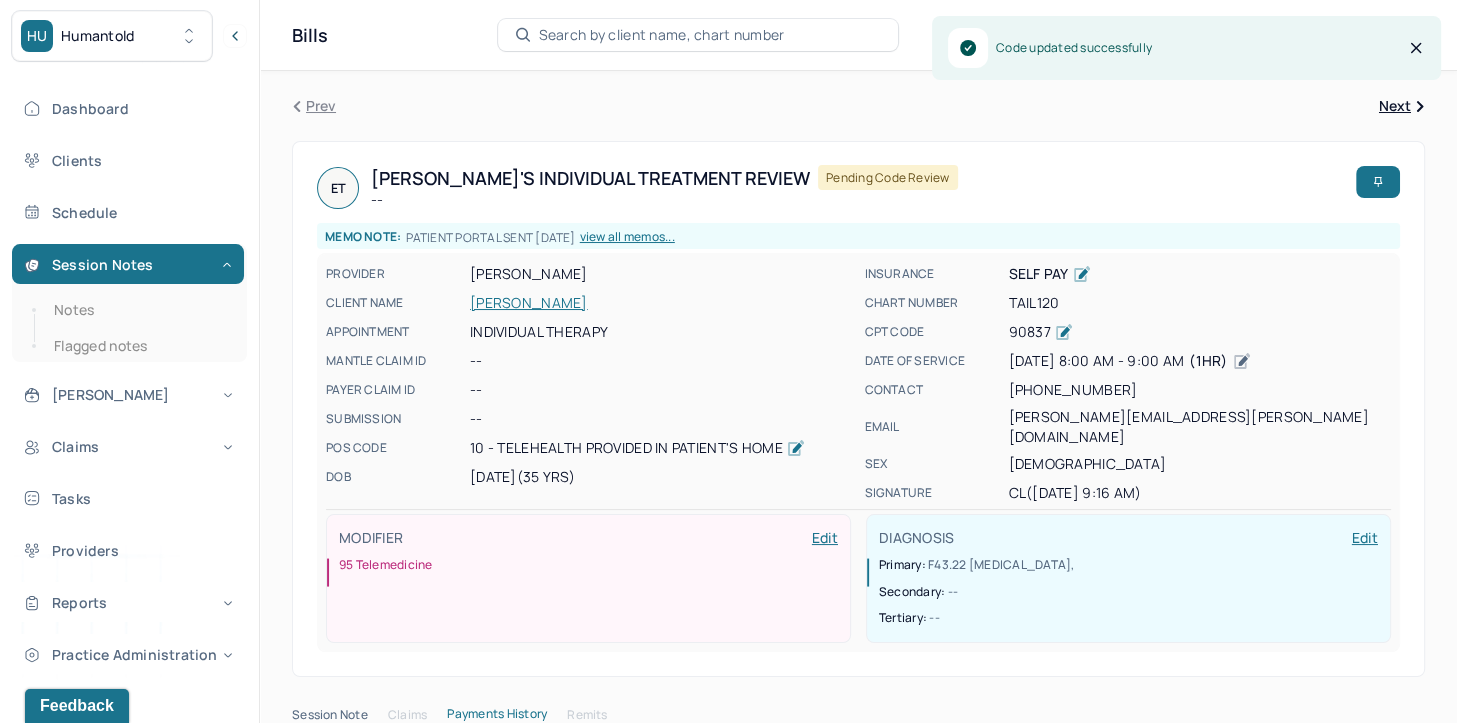 scroll, scrollTop: 0, scrollLeft: 0, axis: both 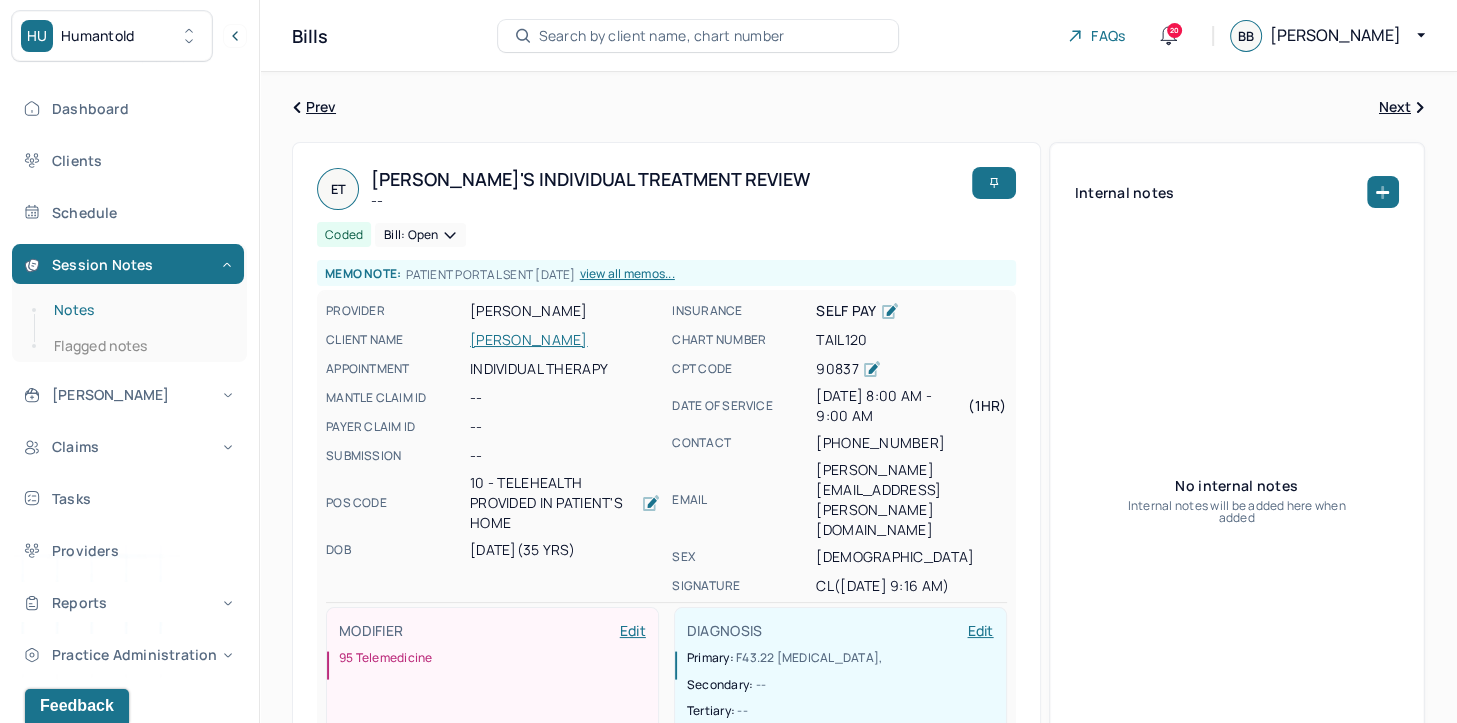 click on "Notes" at bounding box center (139, 310) 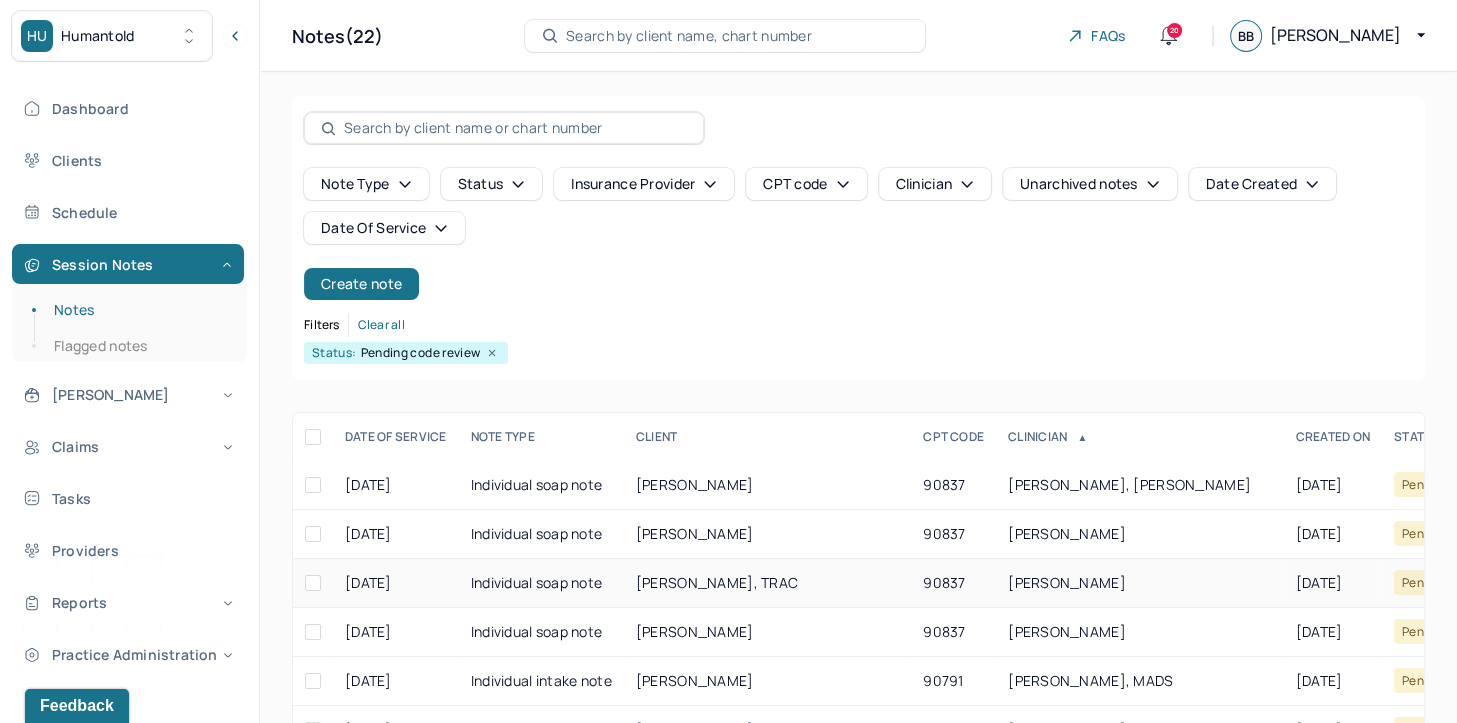 click on "LIU, MELISSA" at bounding box center (1067, 582) 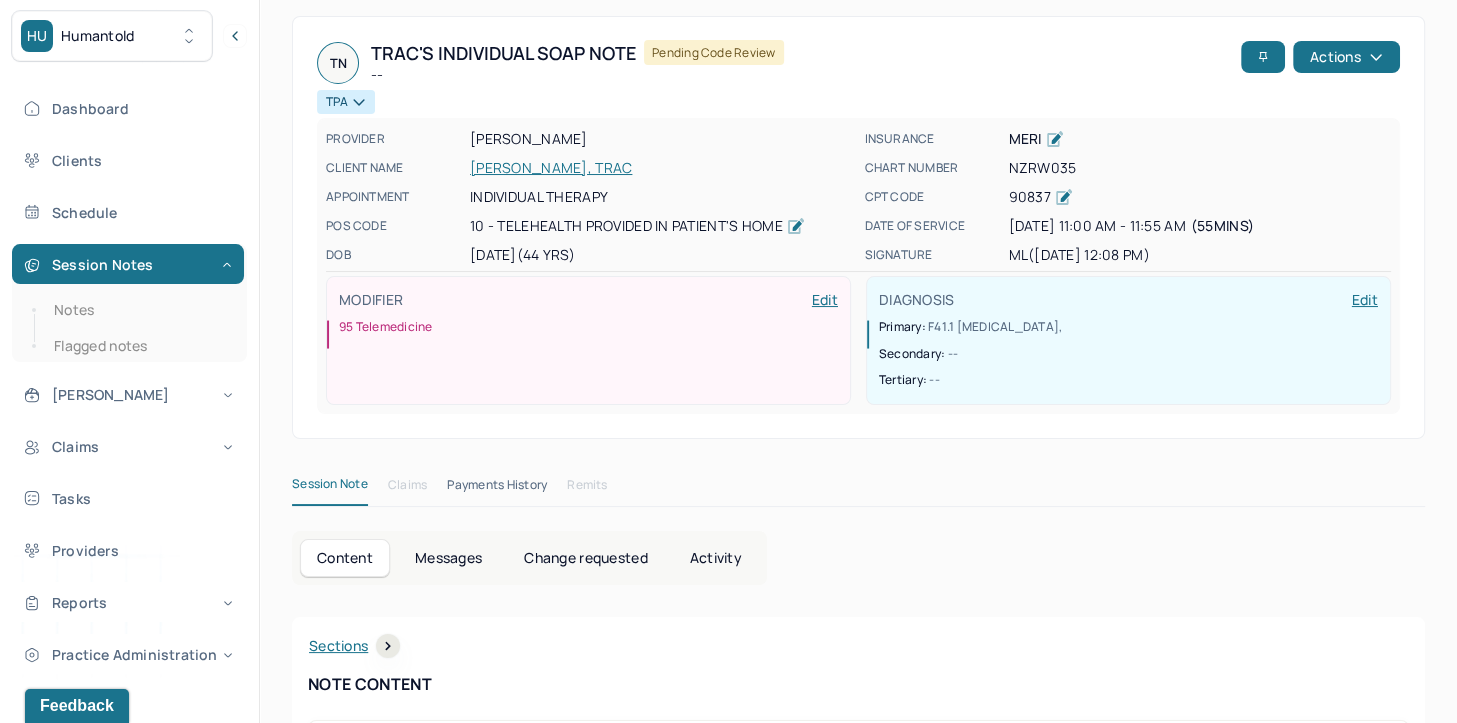 scroll, scrollTop: 0, scrollLeft: 0, axis: both 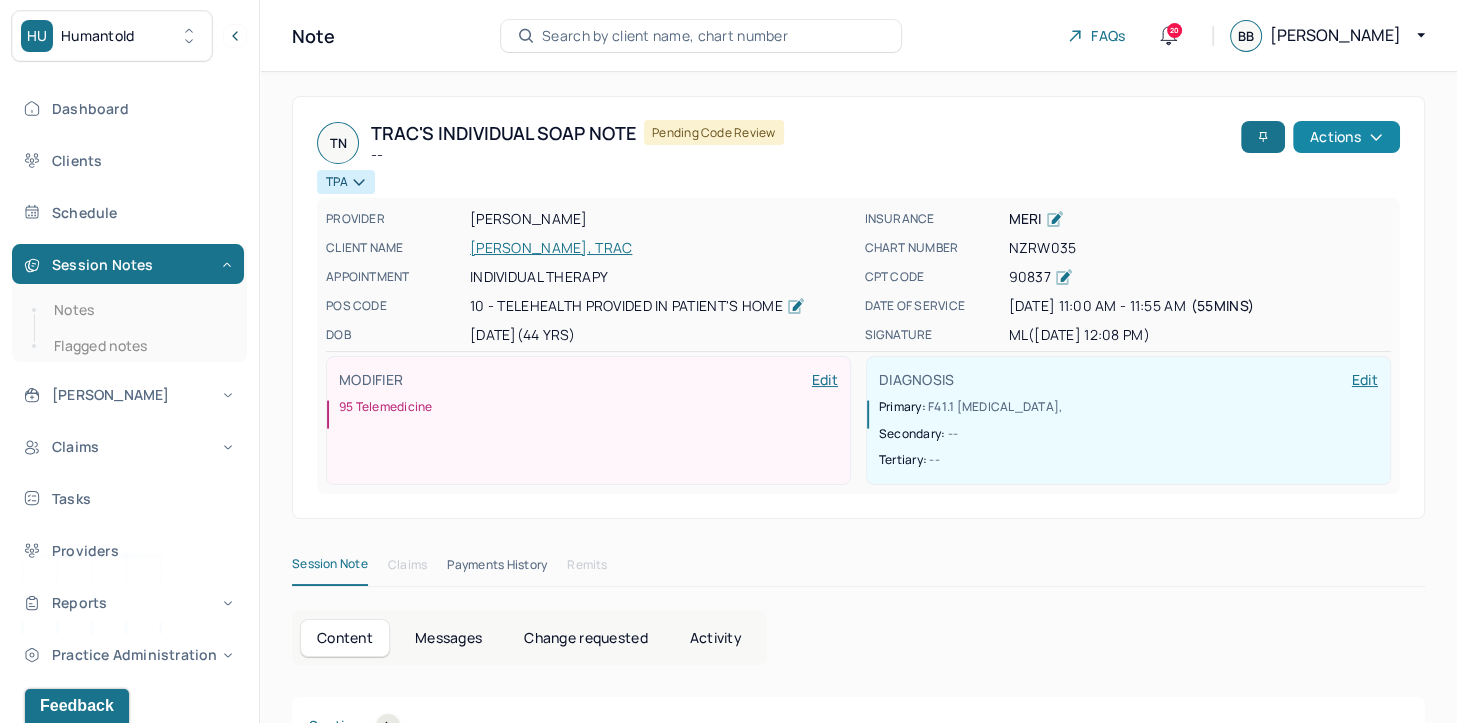 click on "Actions" at bounding box center (1346, 137) 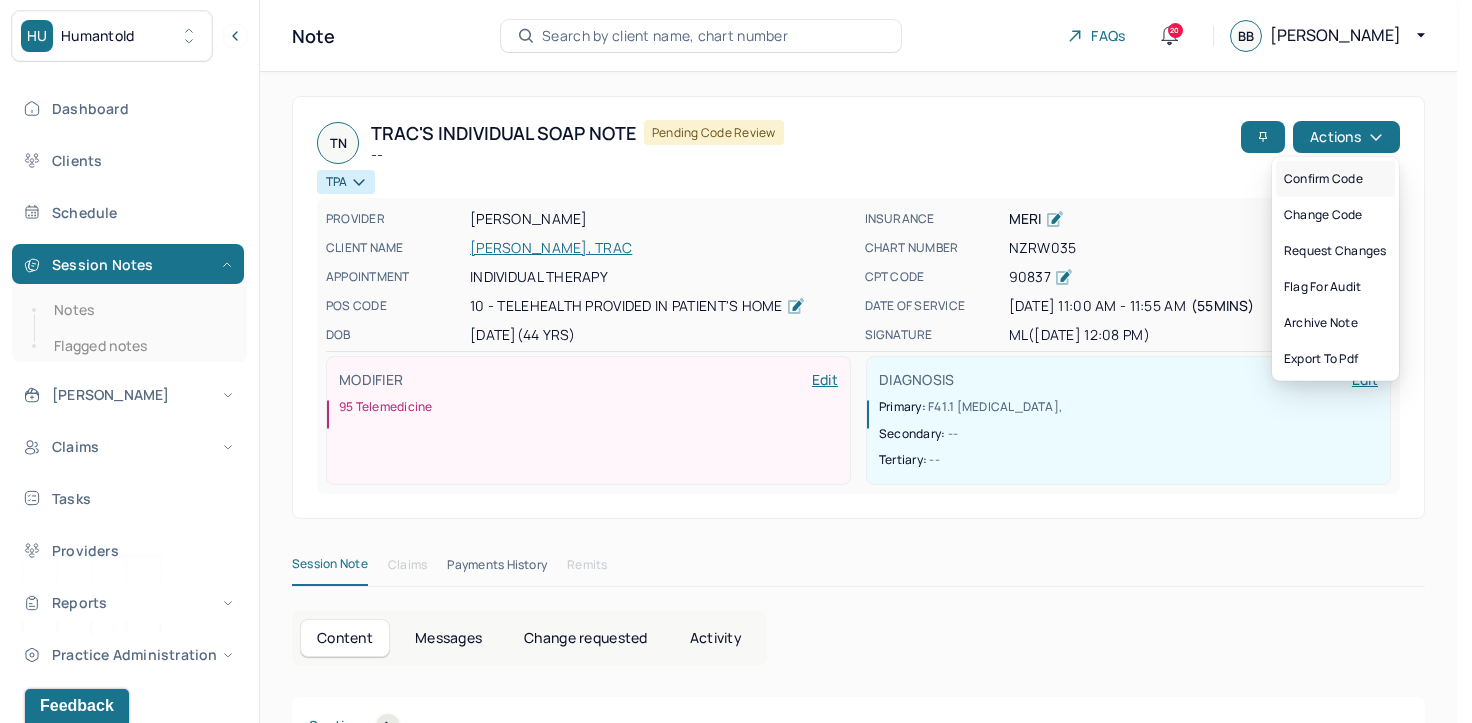 click on "Confirm code" at bounding box center [1335, 179] 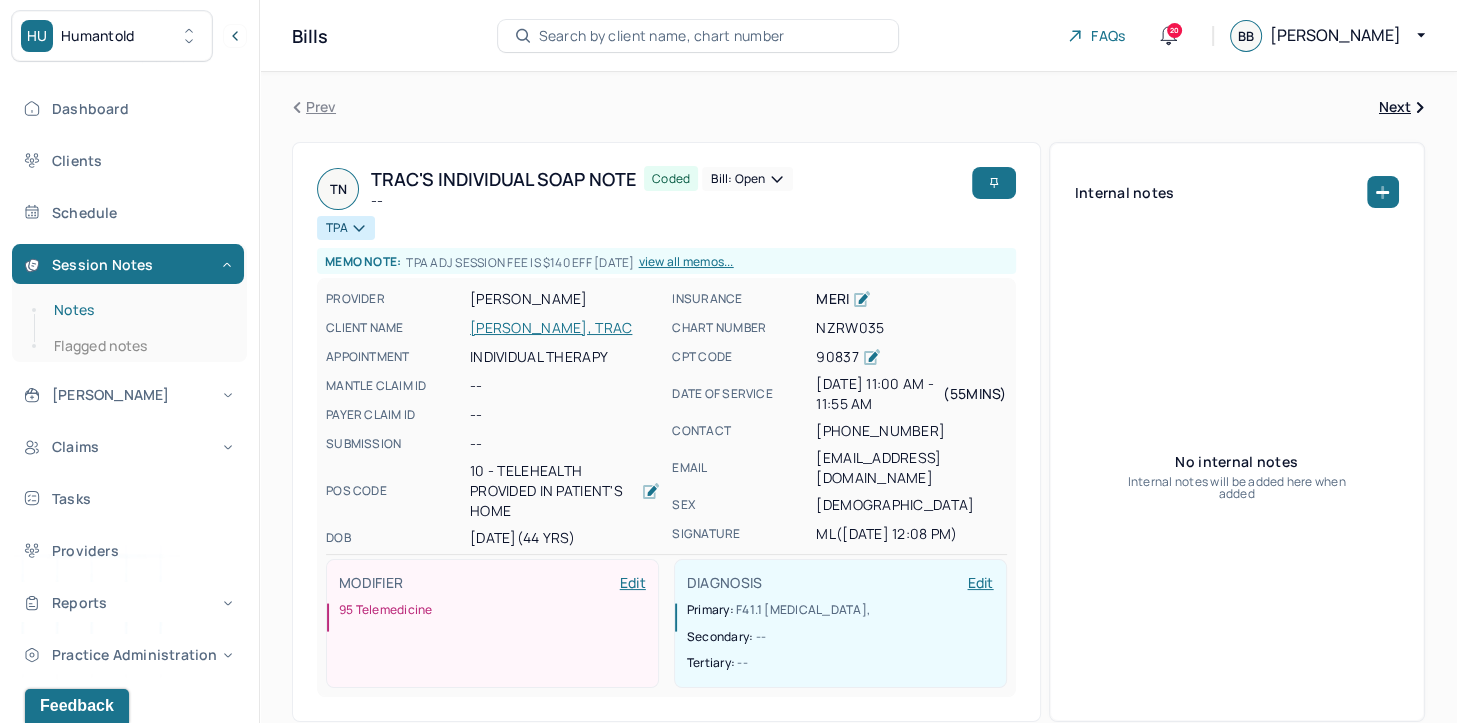 click on "Notes" at bounding box center [139, 310] 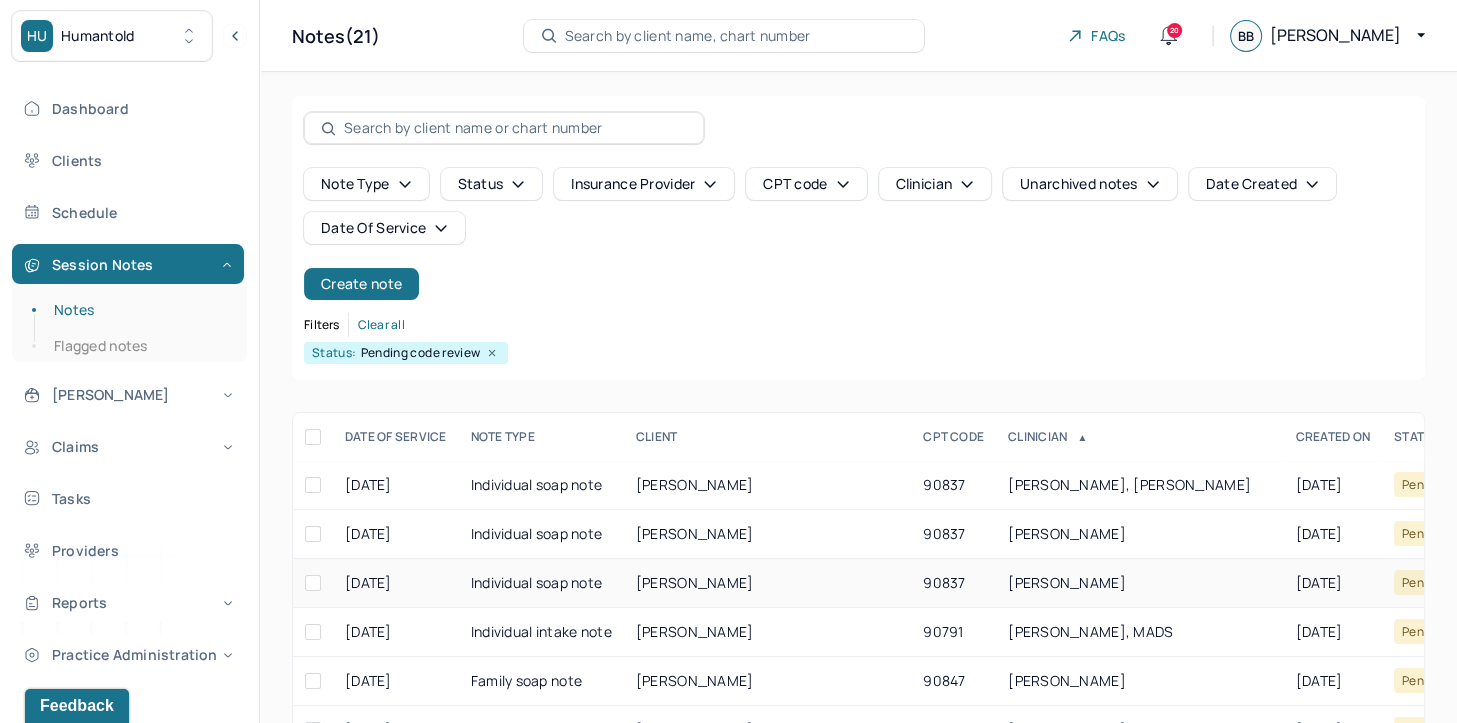 click on "LOUIS, DANIELLE" at bounding box center (1139, 583) 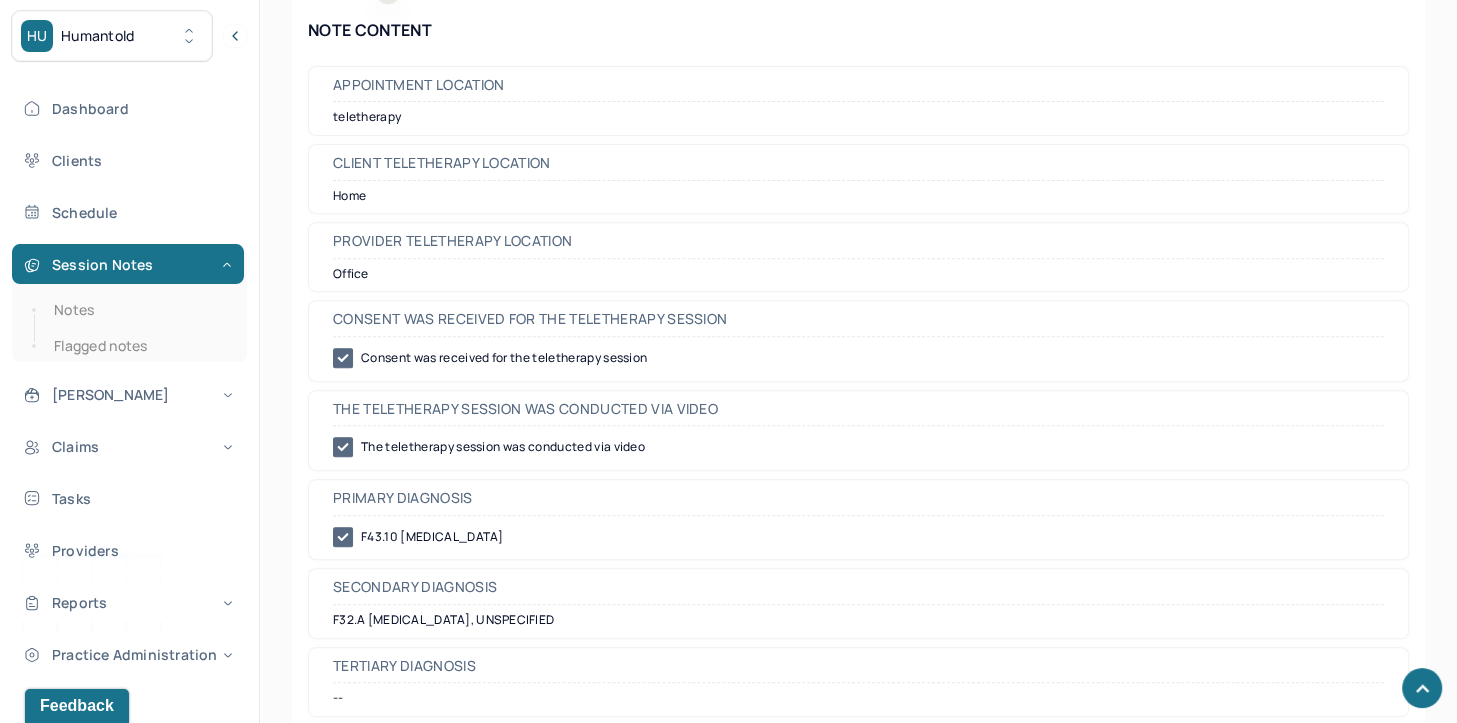 scroll, scrollTop: 0, scrollLeft: 0, axis: both 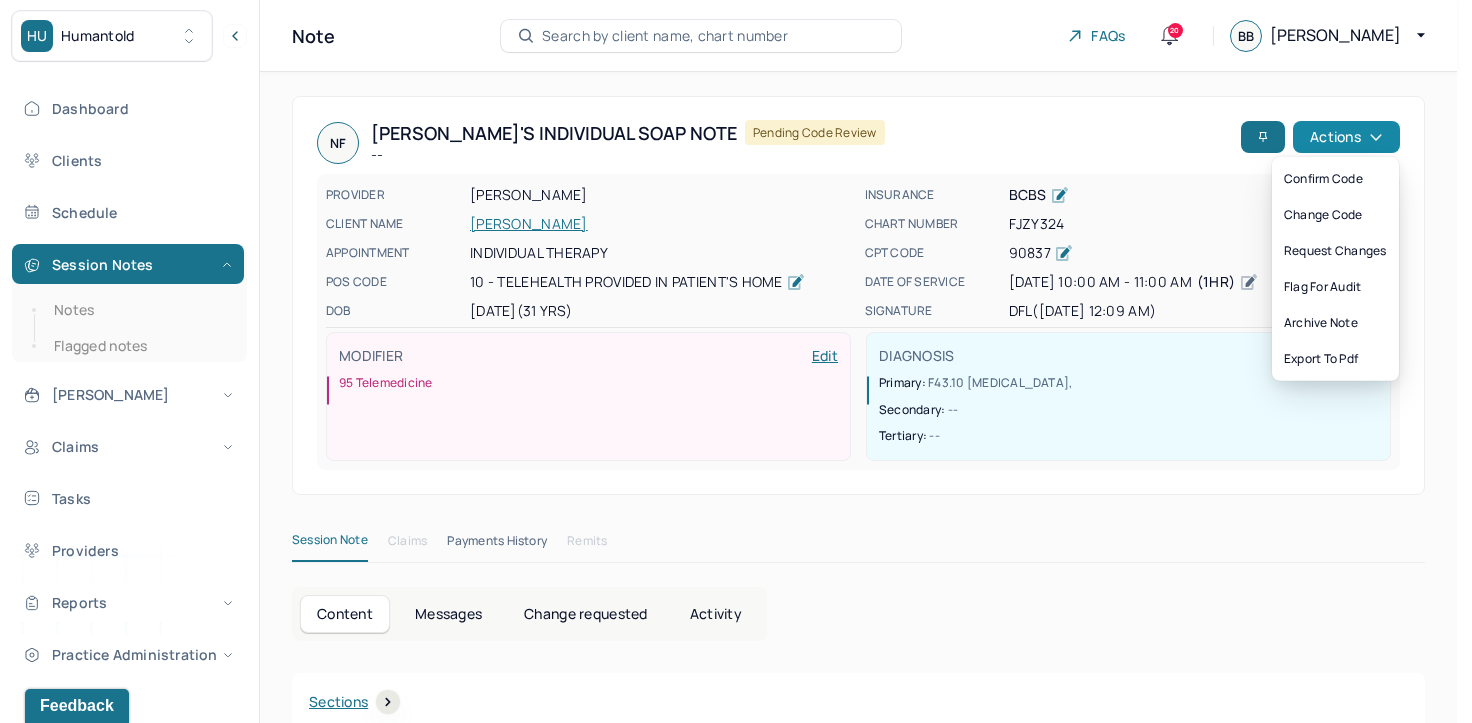 click 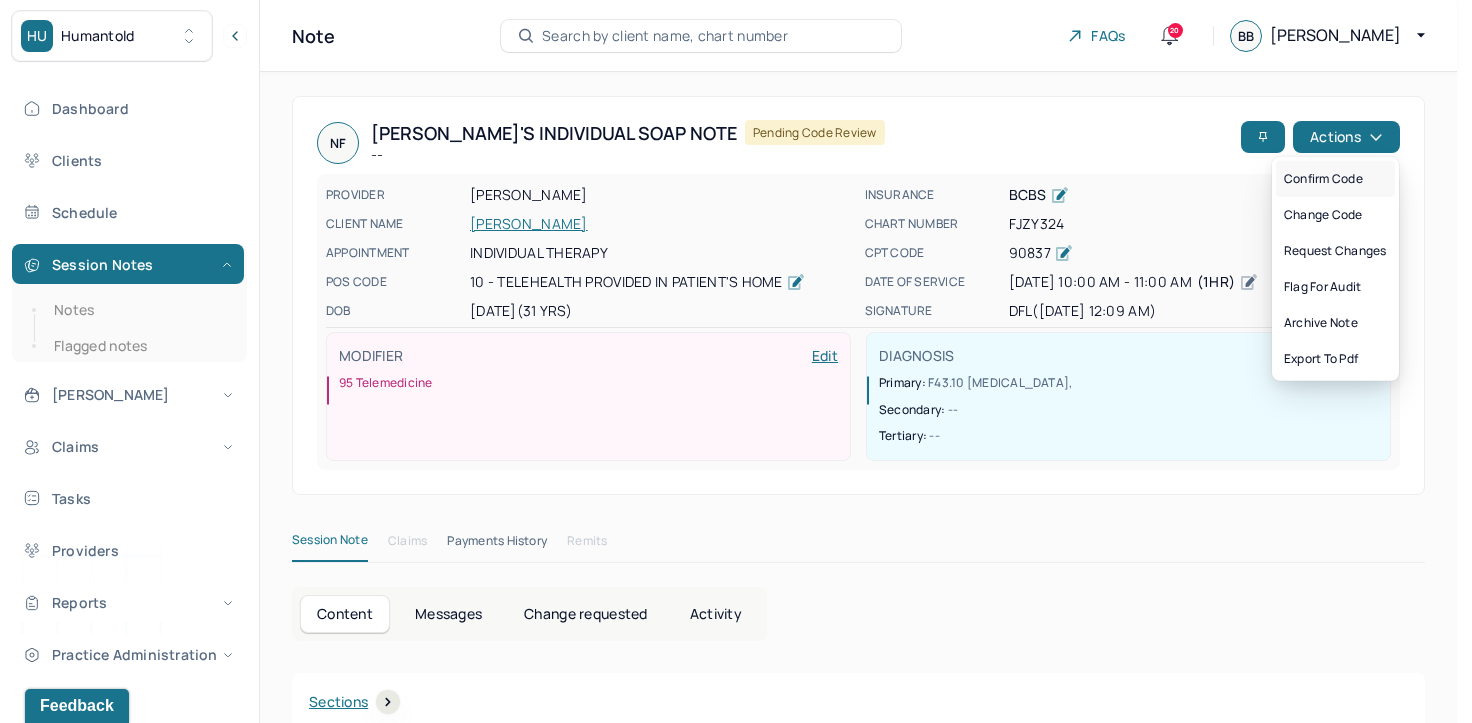 click on "Confirm code" at bounding box center [1335, 179] 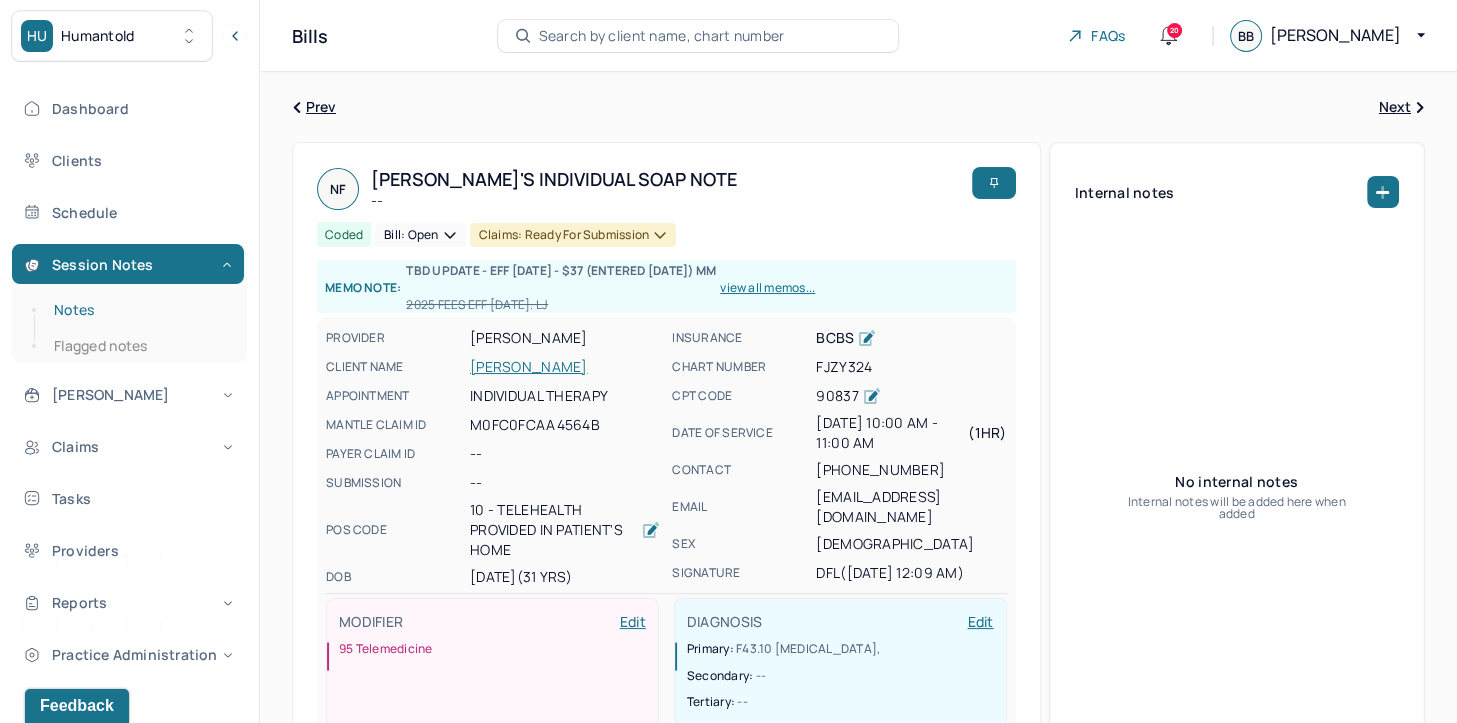 click on "Notes" at bounding box center (139, 310) 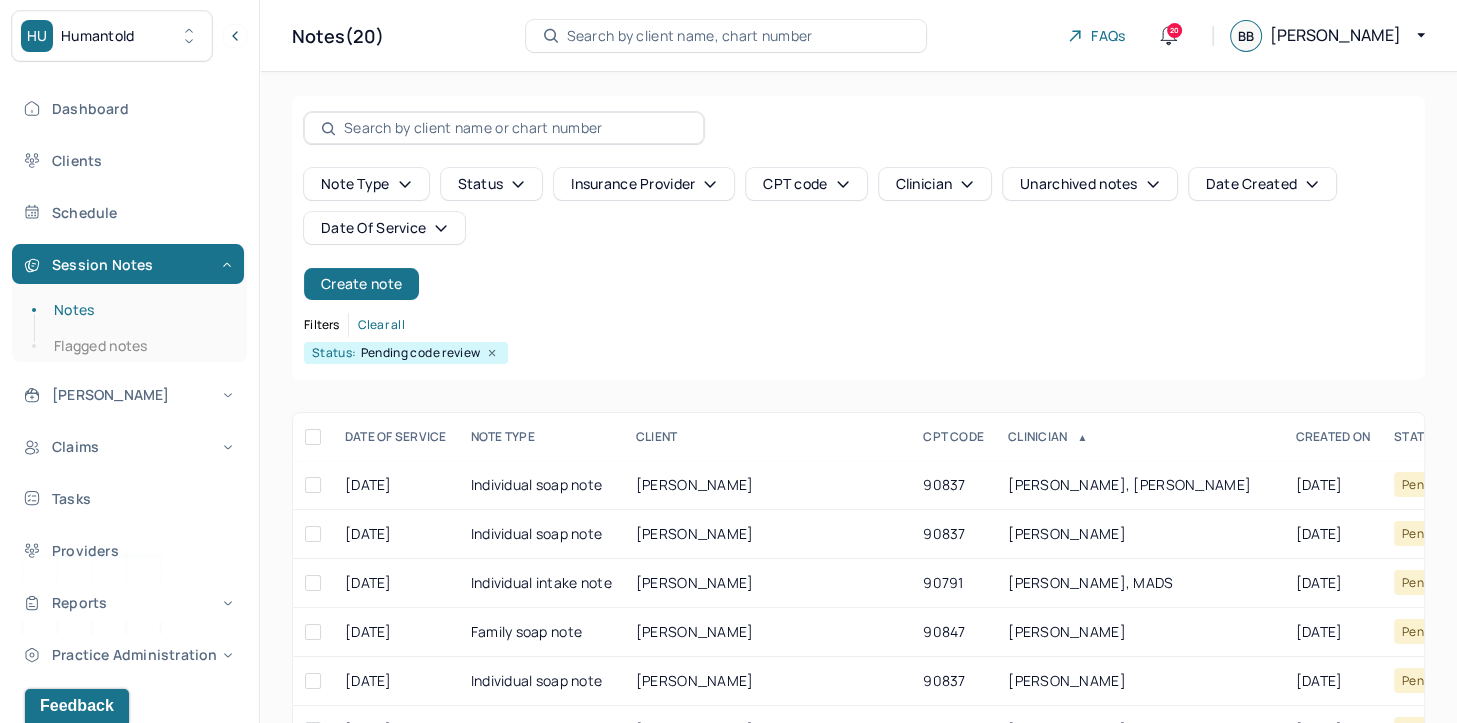 scroll, scrollTop: 291, scrollLeft: 0, axis: vertical 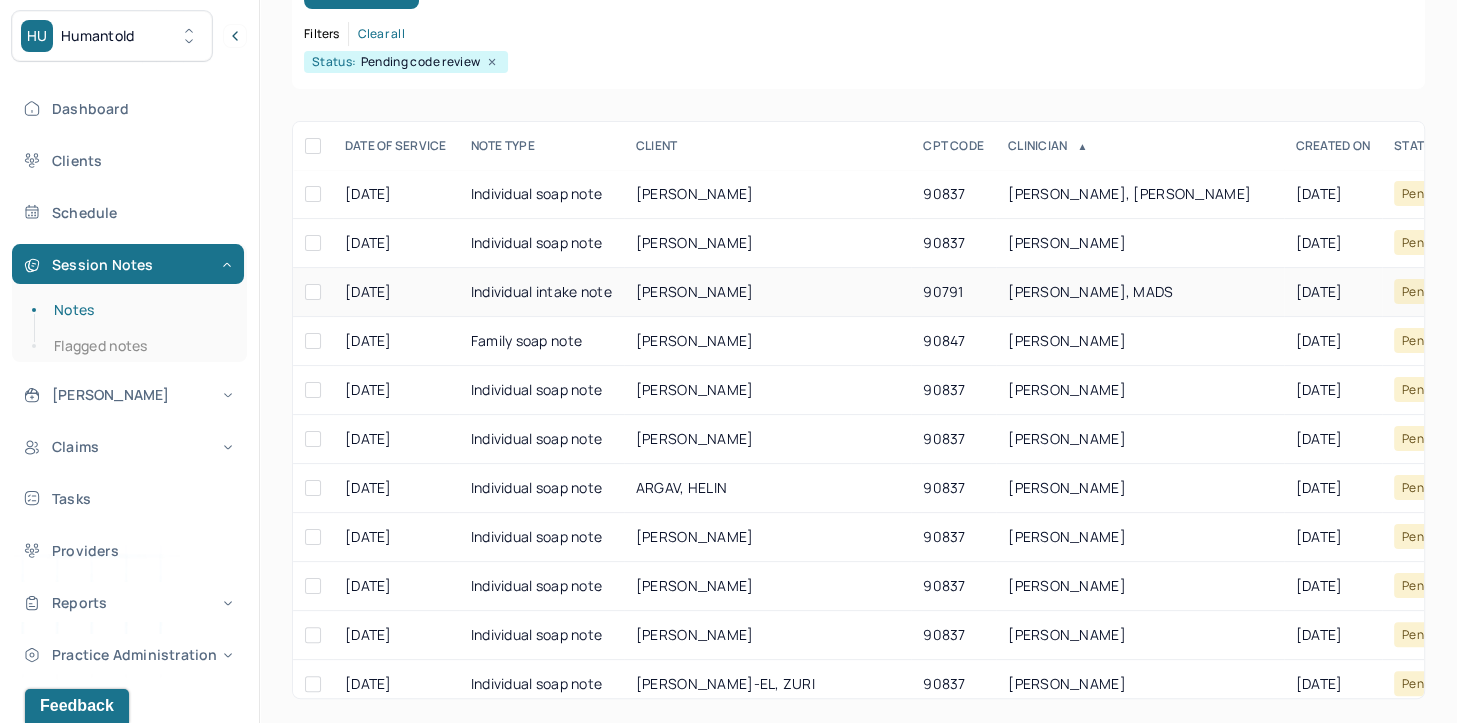click on "[PERSON_NAME], MADS" at bounding box center [1090, 291] 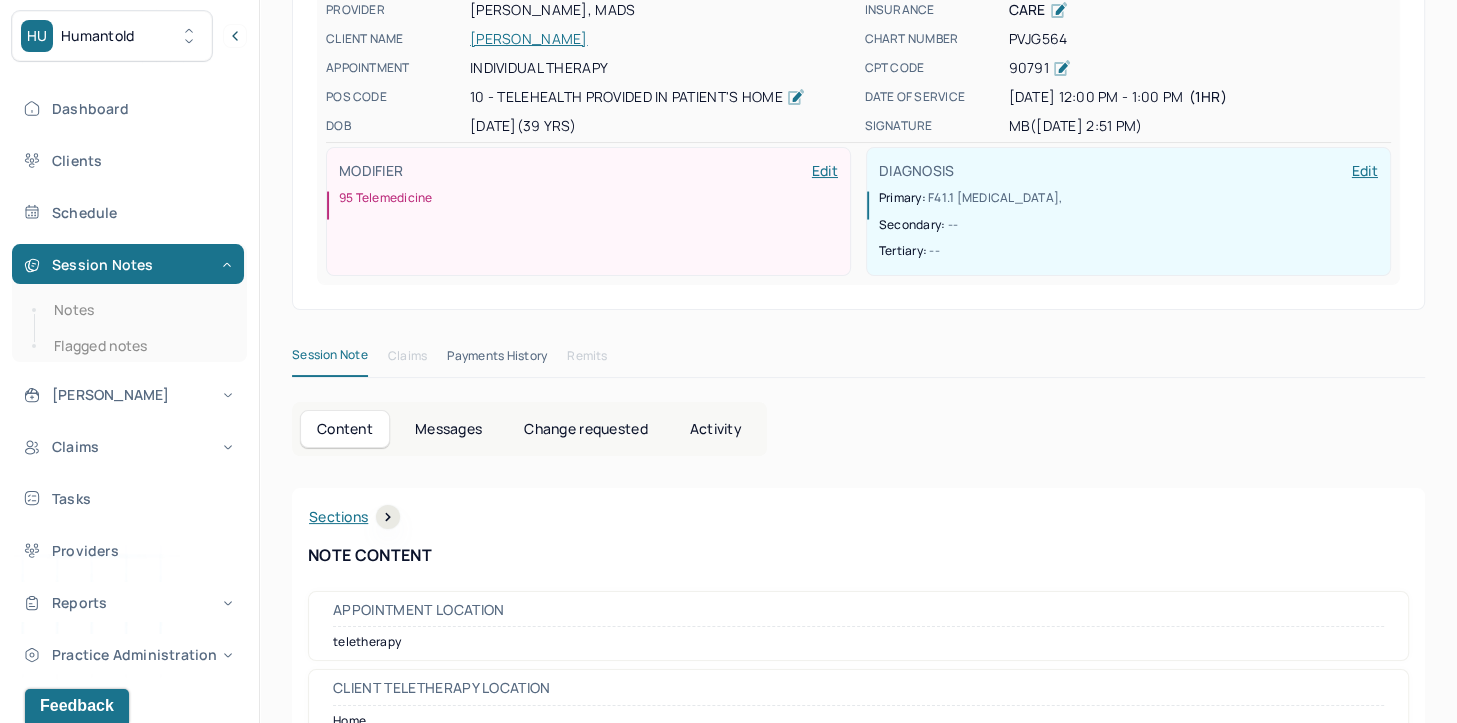 scroll, scrollTop: 0, scrollLeft: 0, axis: both 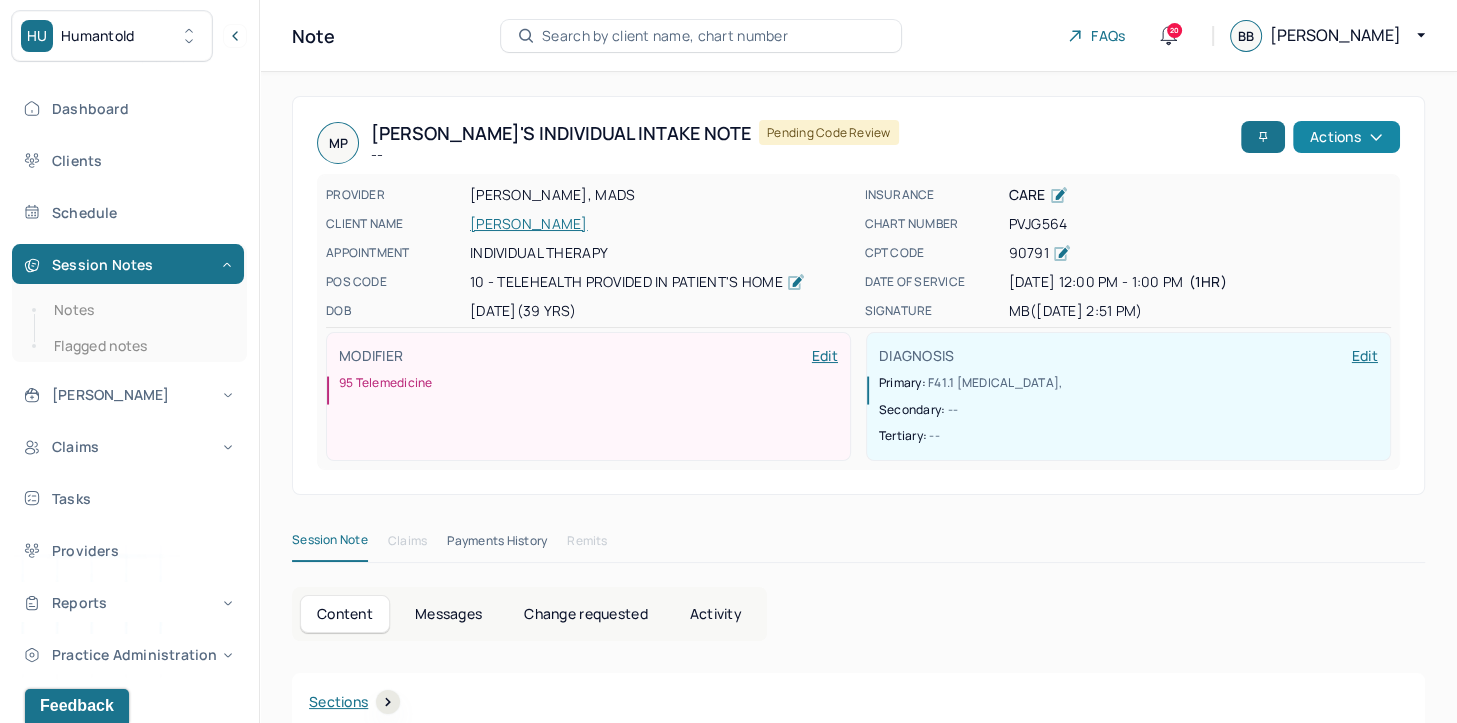 click 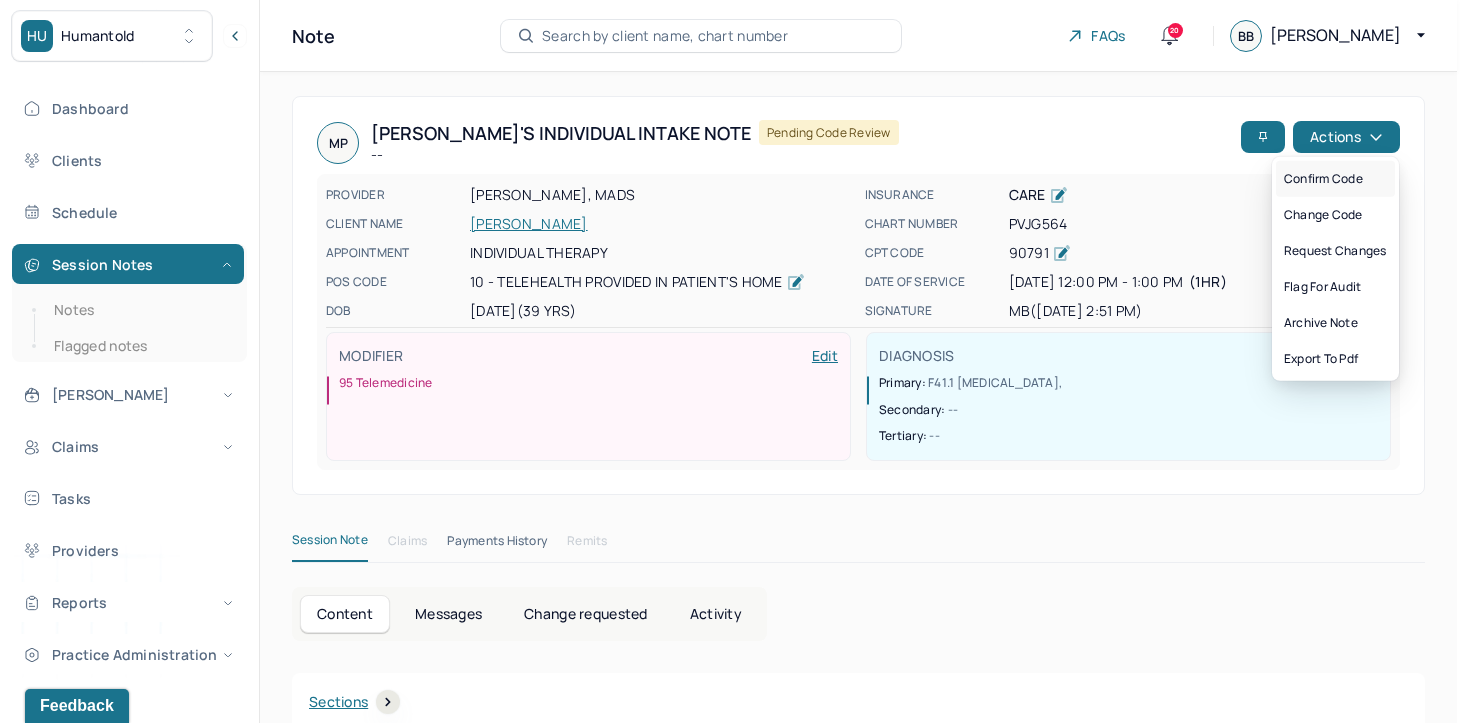 click on "Confirm code" at bounding box center [1335, 179] 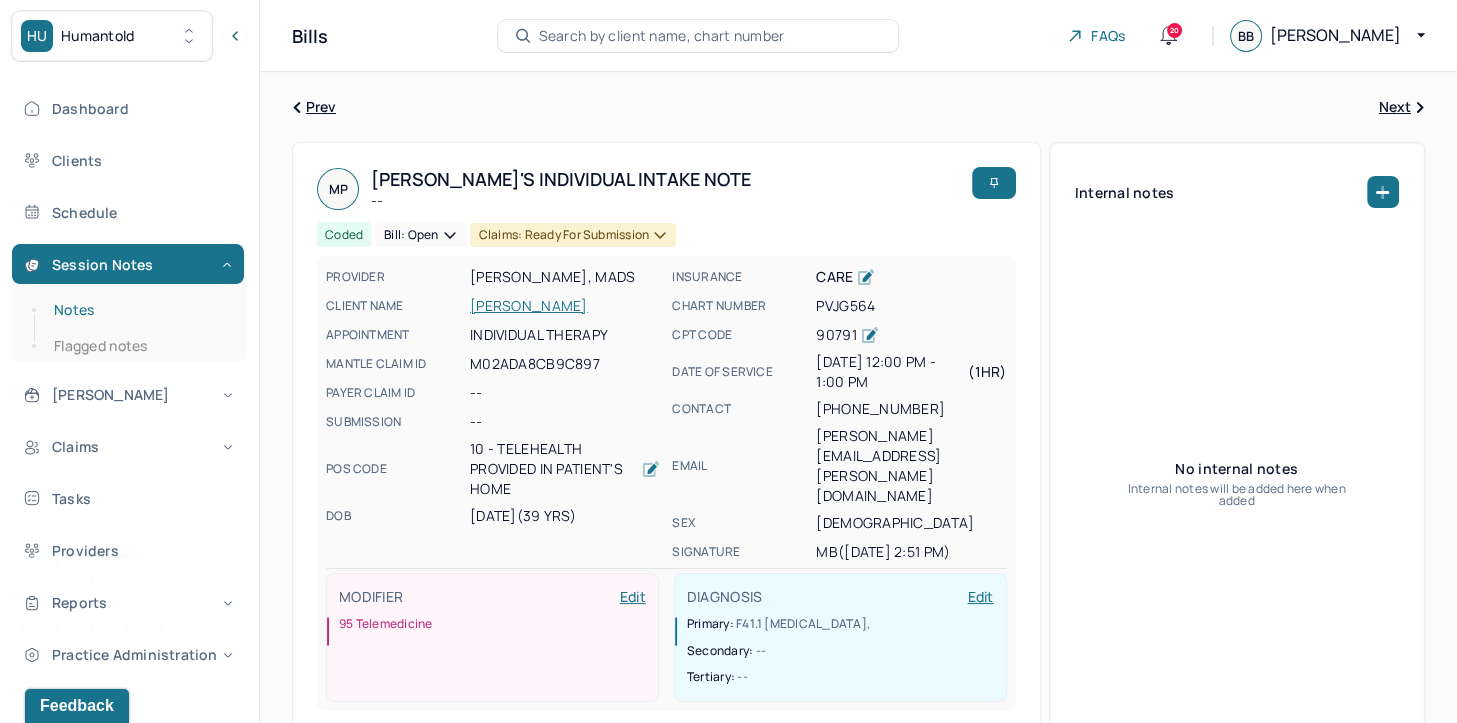 click on "Notes" at bounding box center [139, 310] 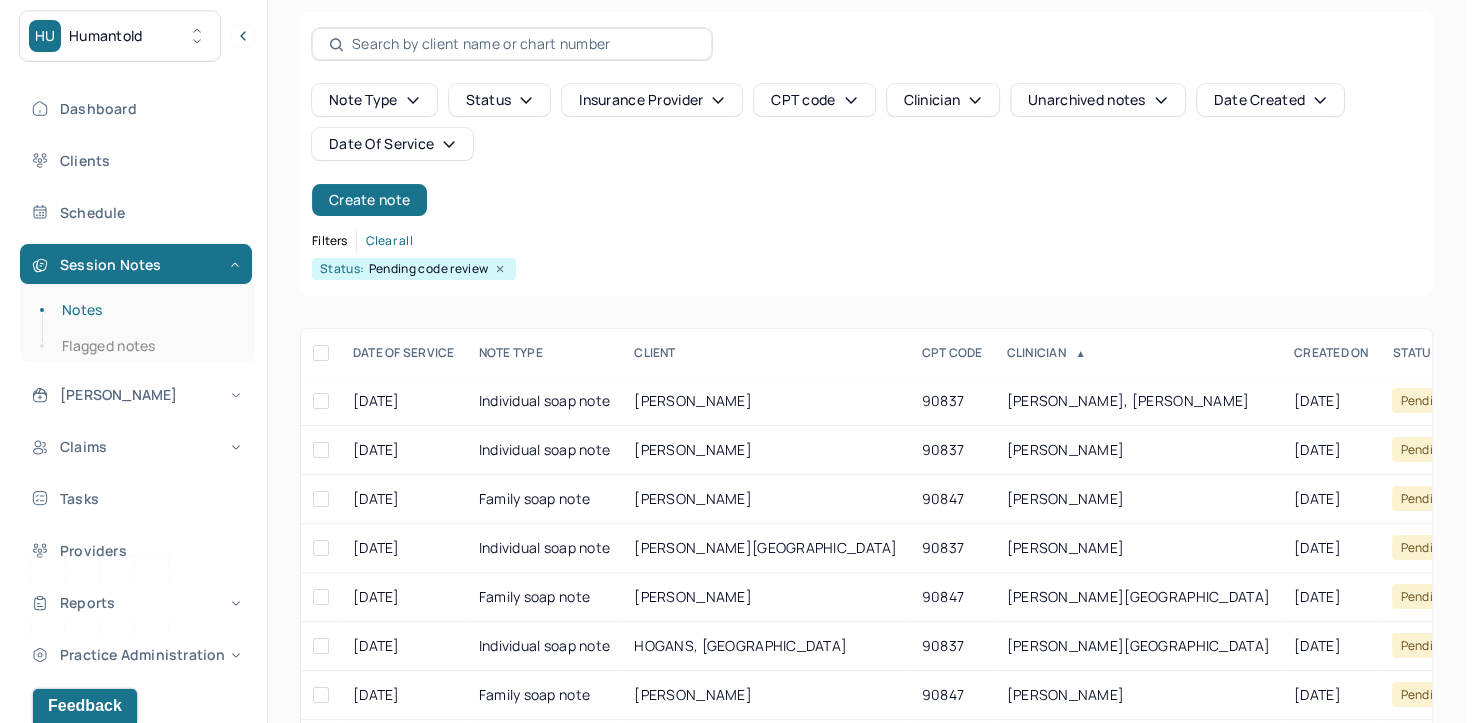scroll, scrollTop: 0, scrollLeft: 0, axis: both 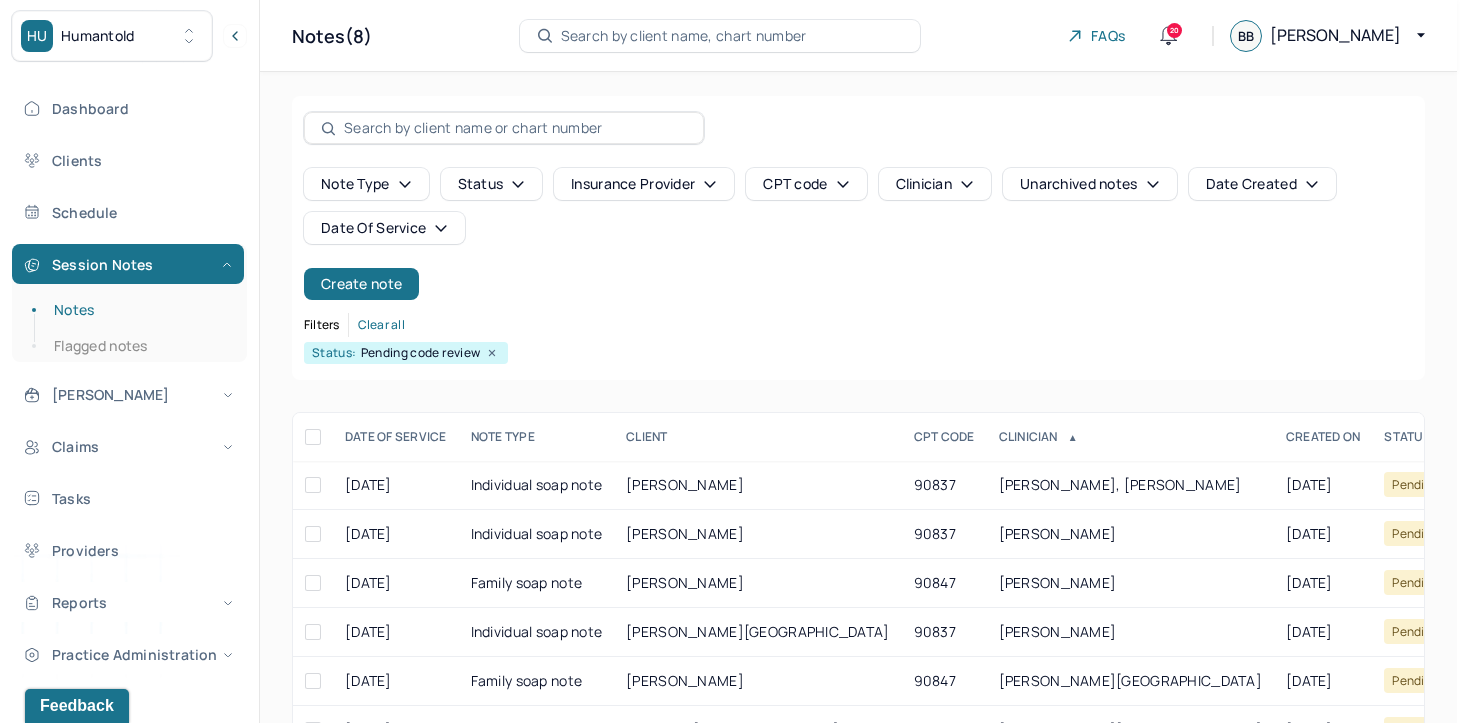 click on "HU Humantold" at bounding box center [112, 36] 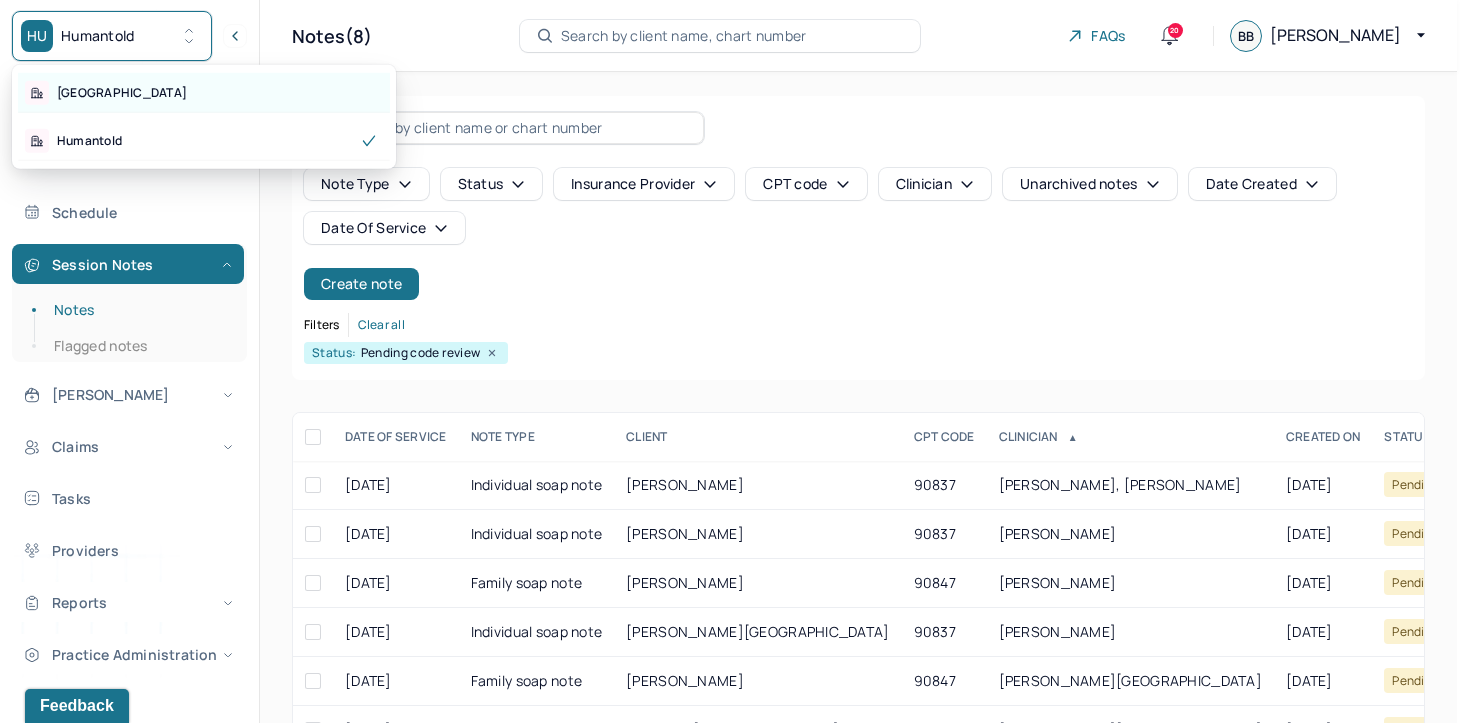 click on "[GEOGRAPHIC_DATA]" at bounding box center [204, 93] 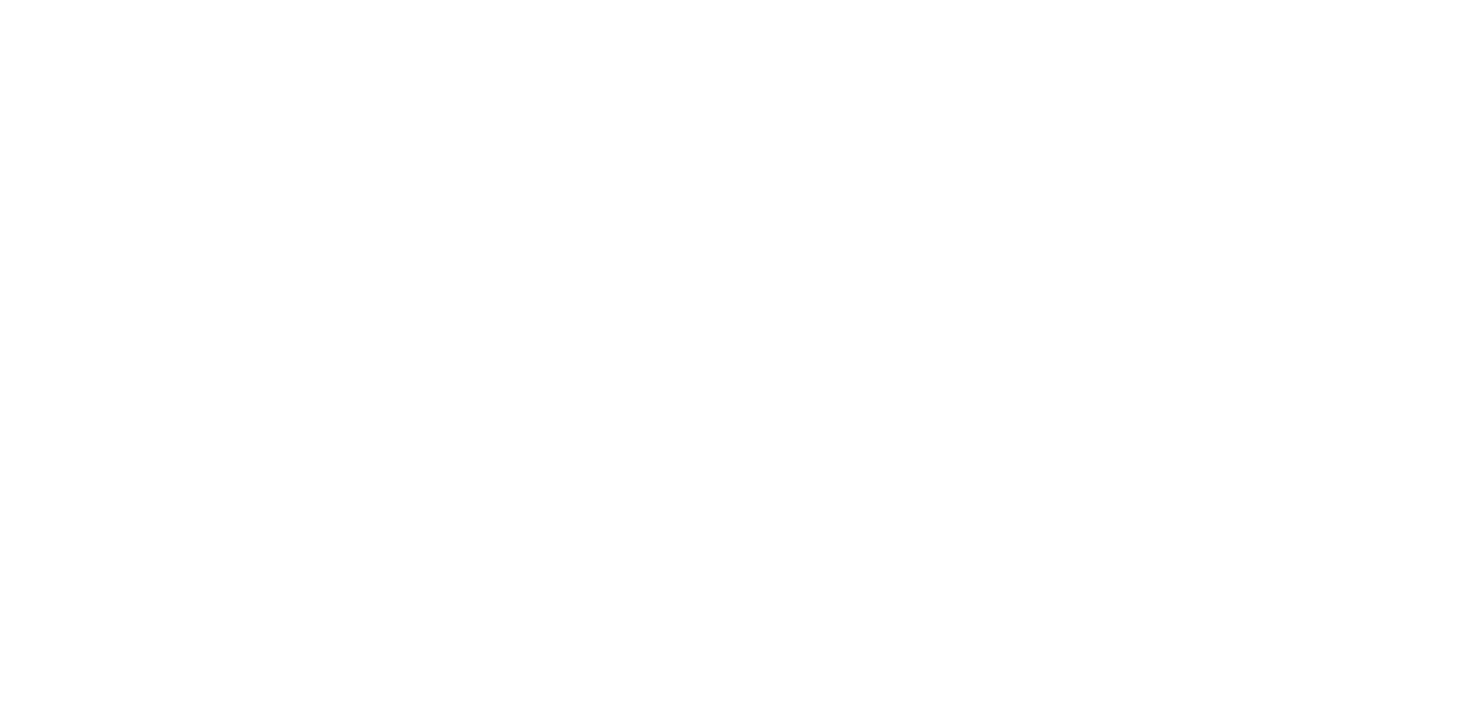 scroll, scrollTop: 0, scrollLeft: 0, axis: both 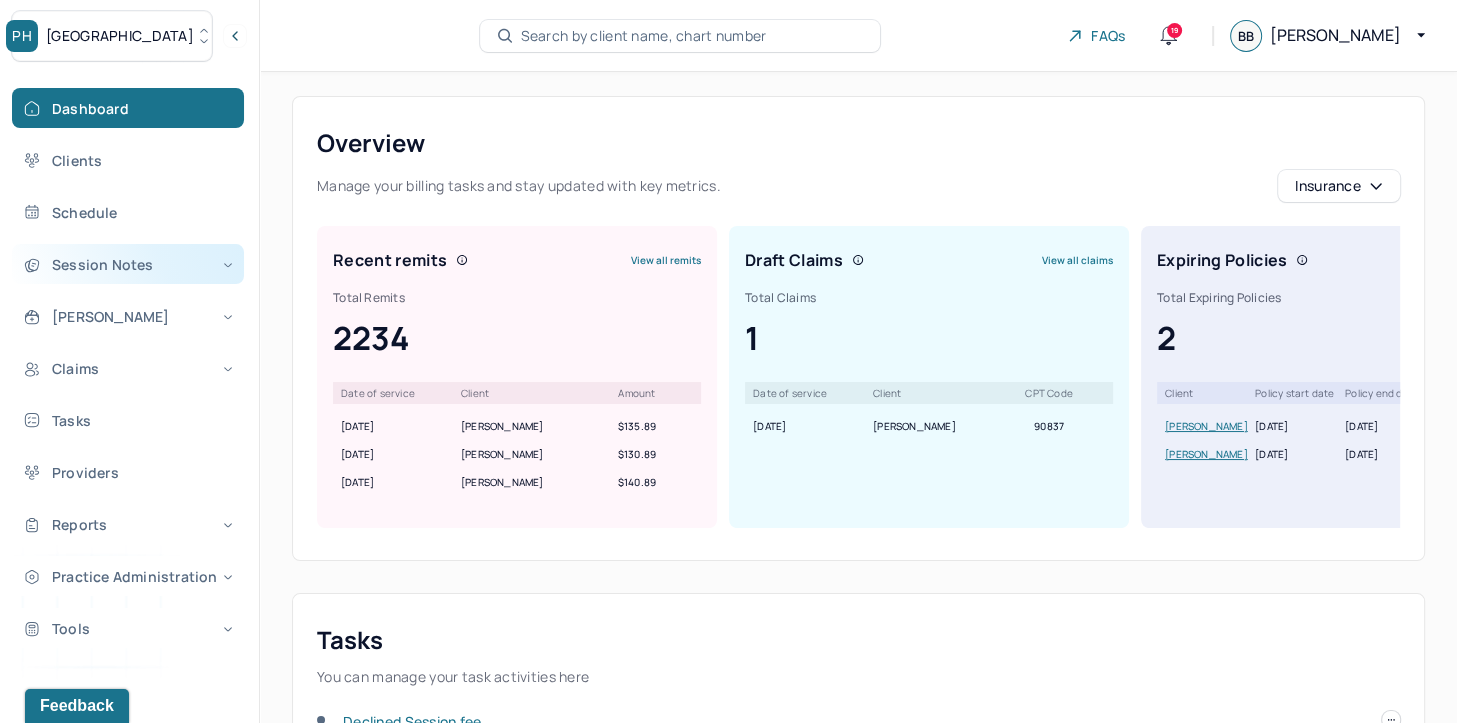 click on "Session Notes" at bounding box center (128, 264) 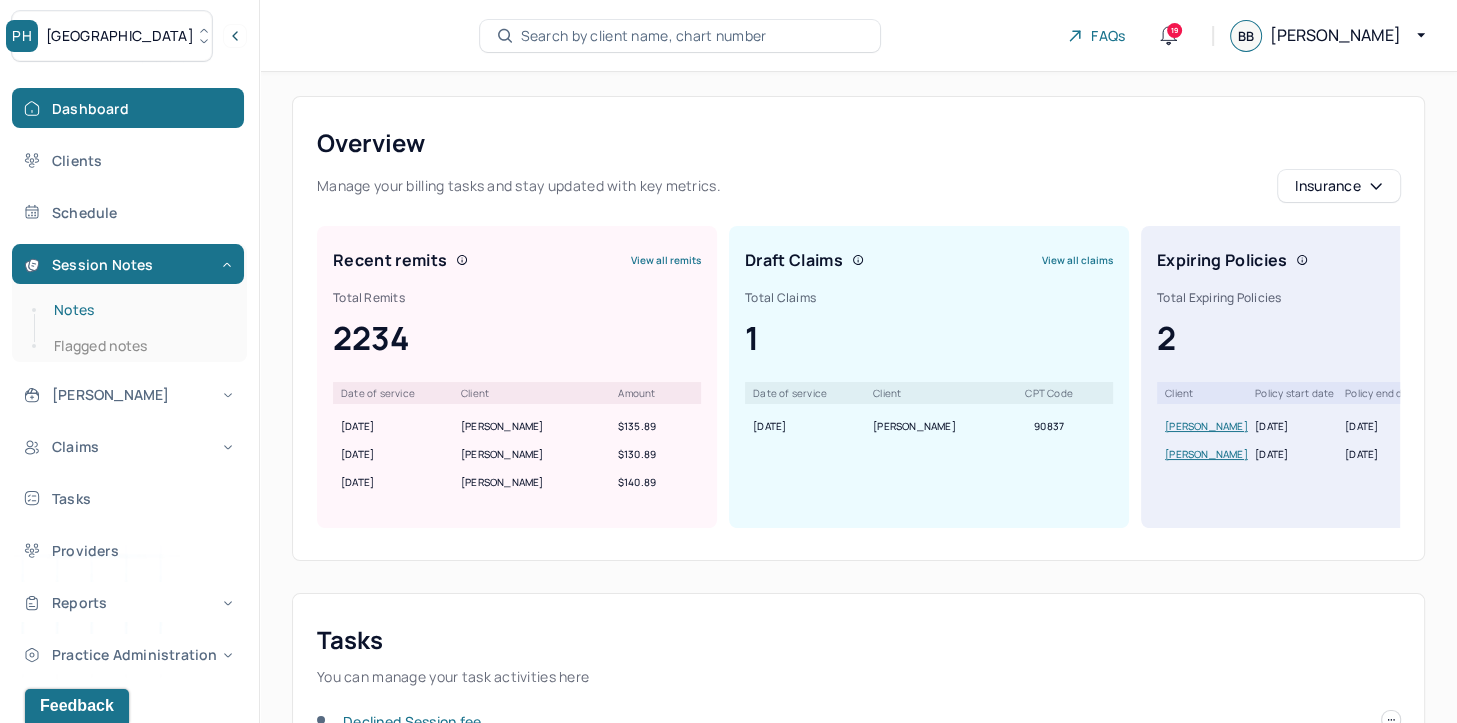 click on "Notes" at bounding box center [139, 310] 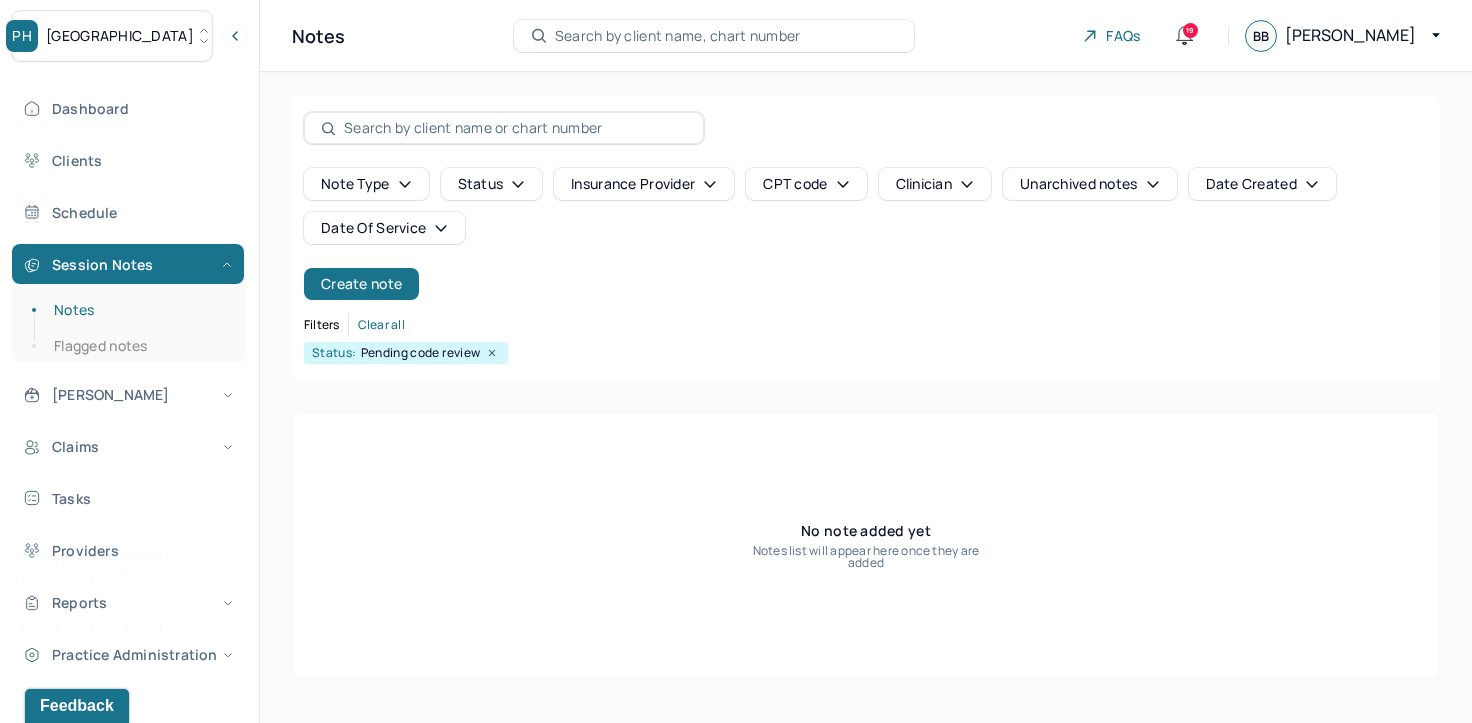 click on "Date Of Service" at bounding box center (384, 228) 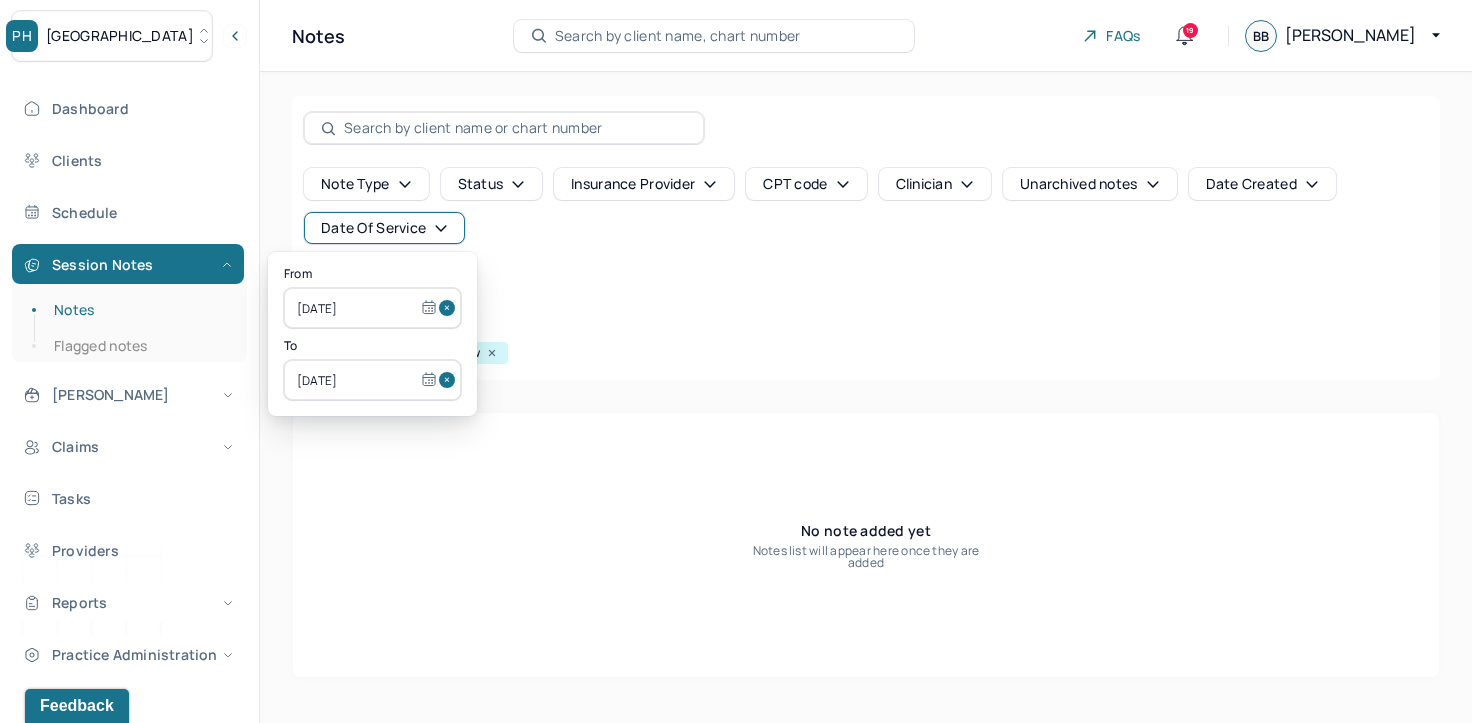 click at bounding box center (450, 308) 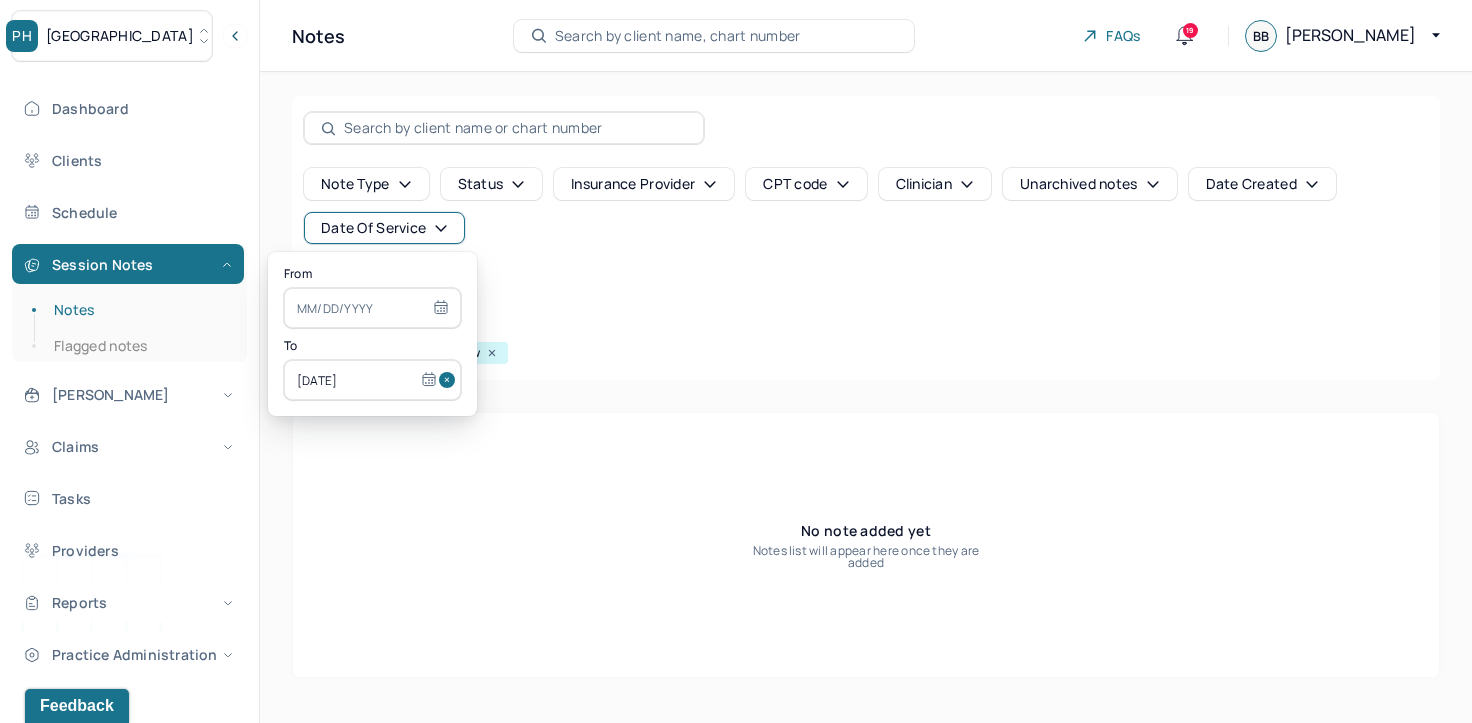 click at bounding box center [450, 380] 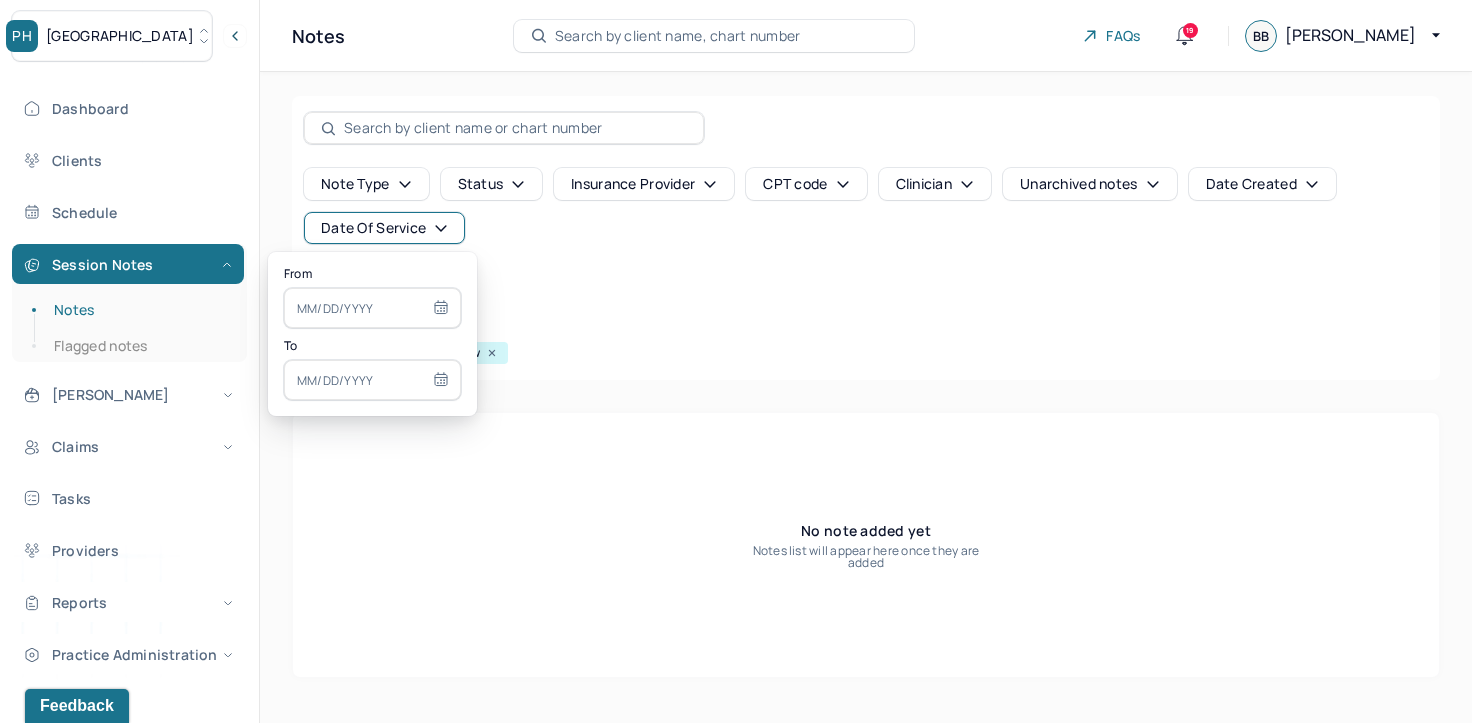 click at bounding box center (372, 308) 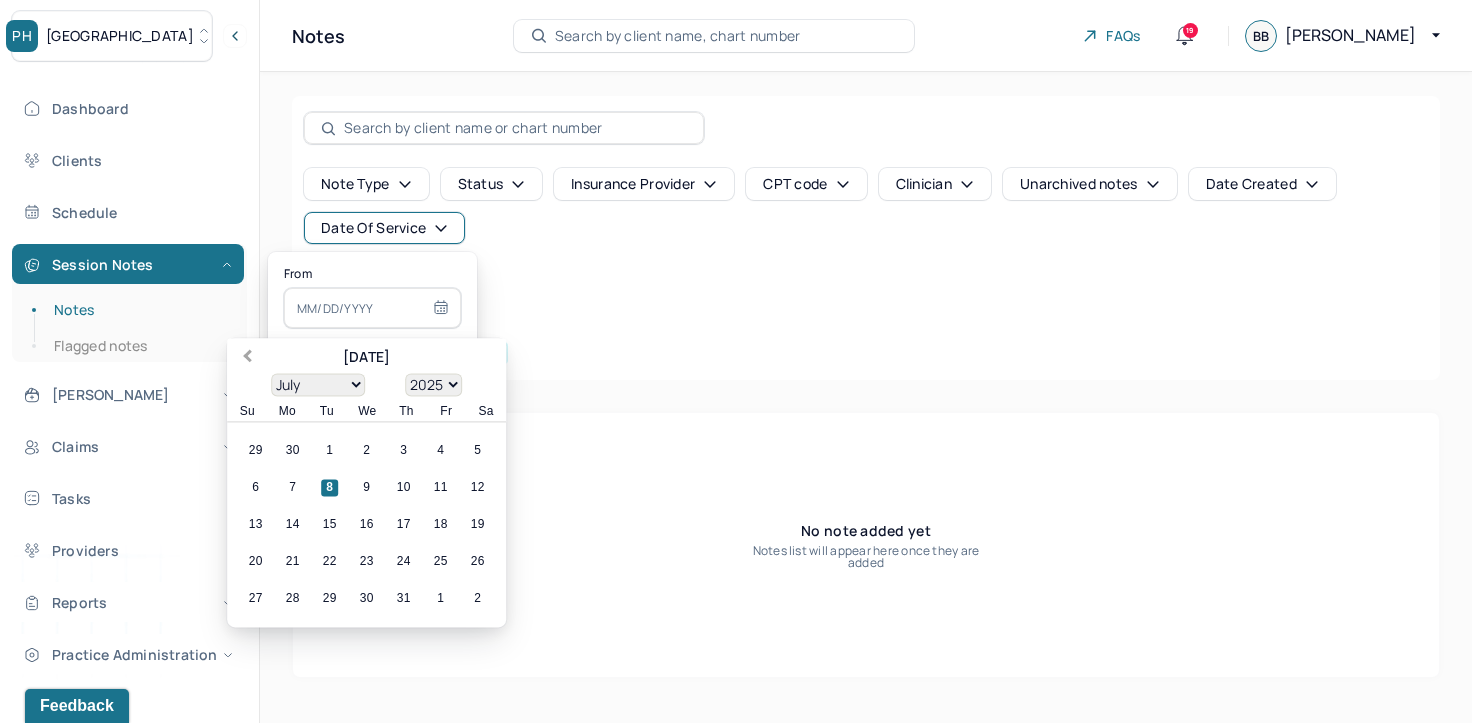 click on "Previous Month" at bounding box center (245, 359) 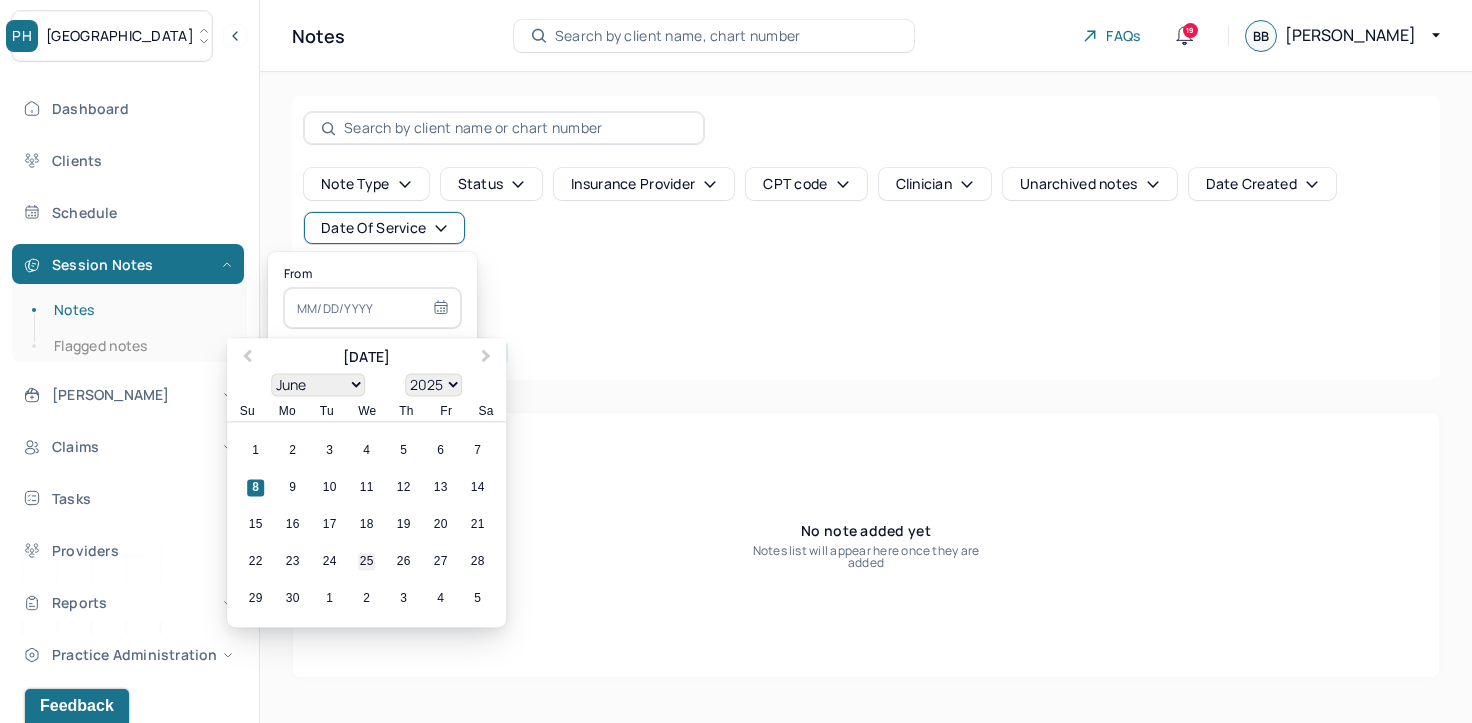 click on "25" at bounding box center [366, 562] 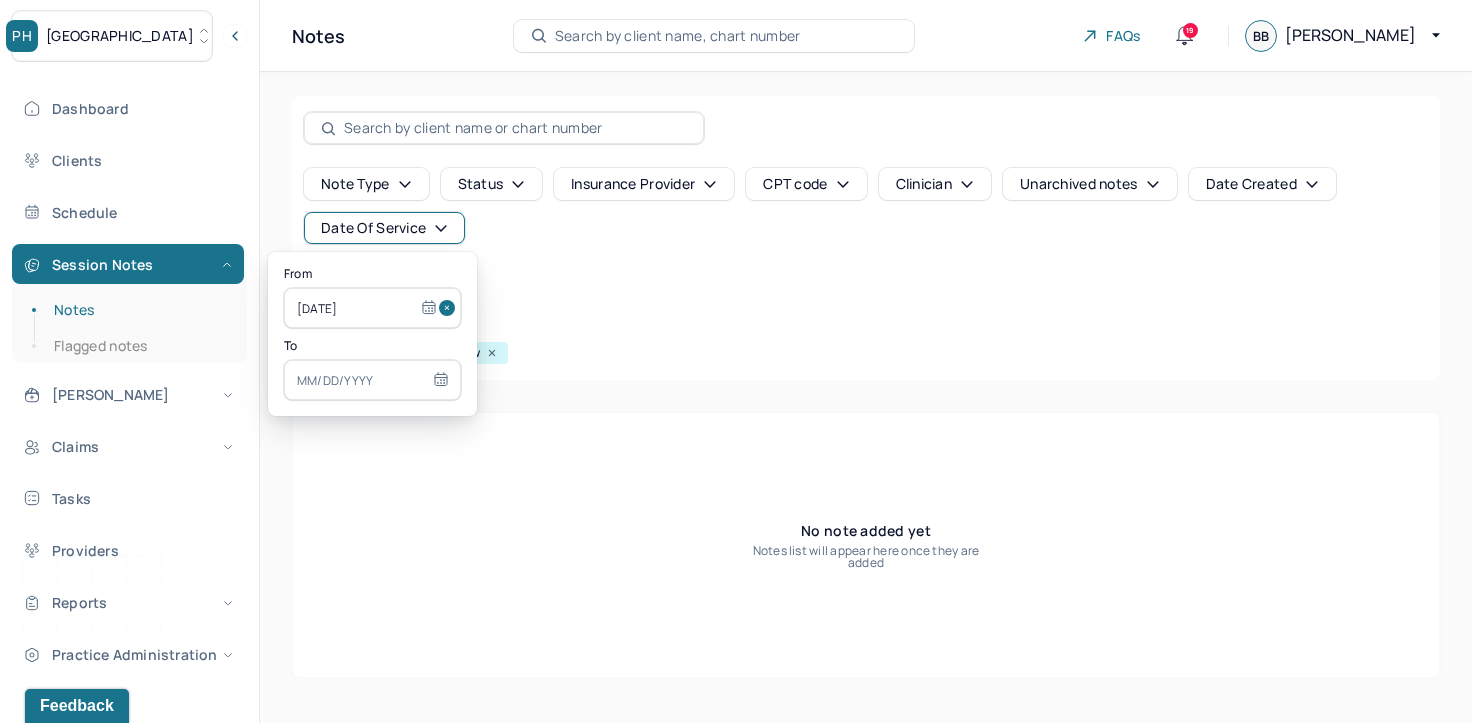 click at bounding box center (372, 380) 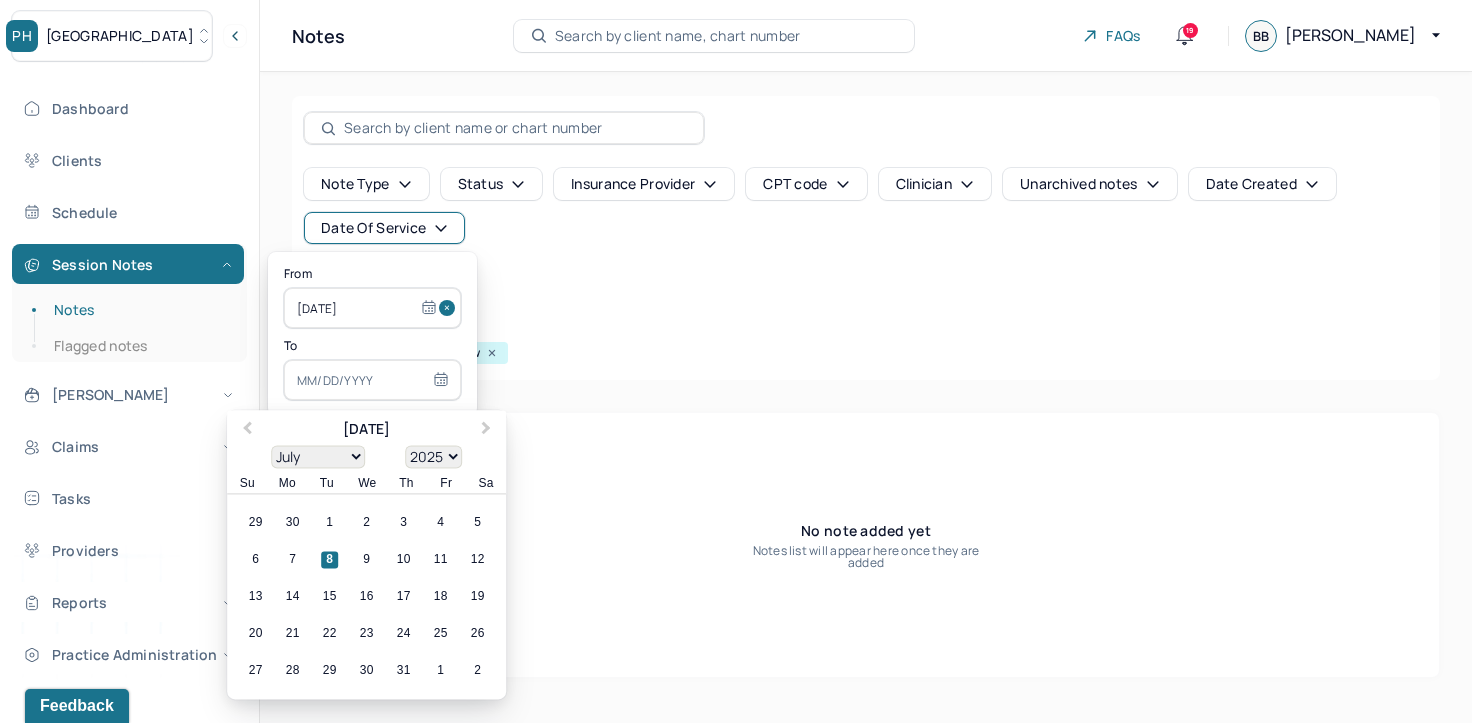 click on "Previous Month" at bounding box center [247, 430] 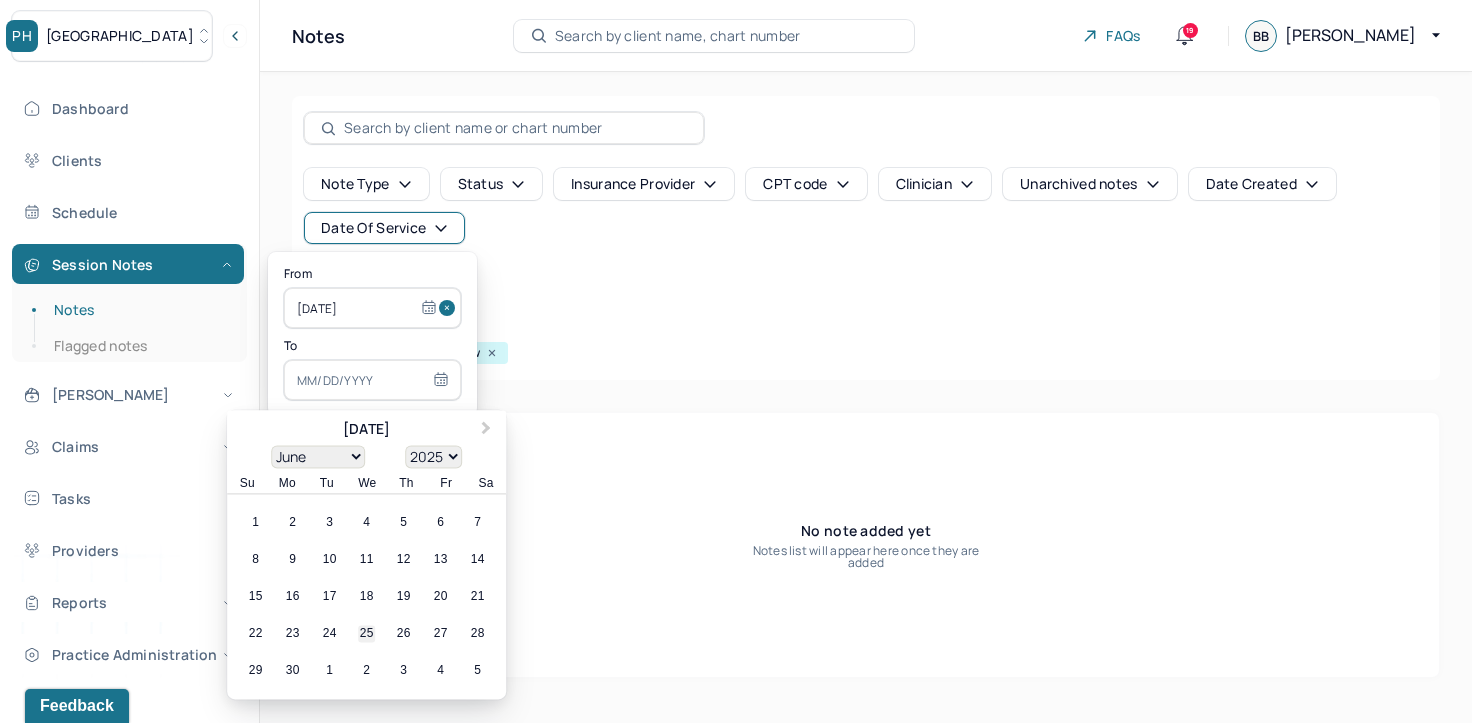 click on "25" at bounding box center [366, 634] 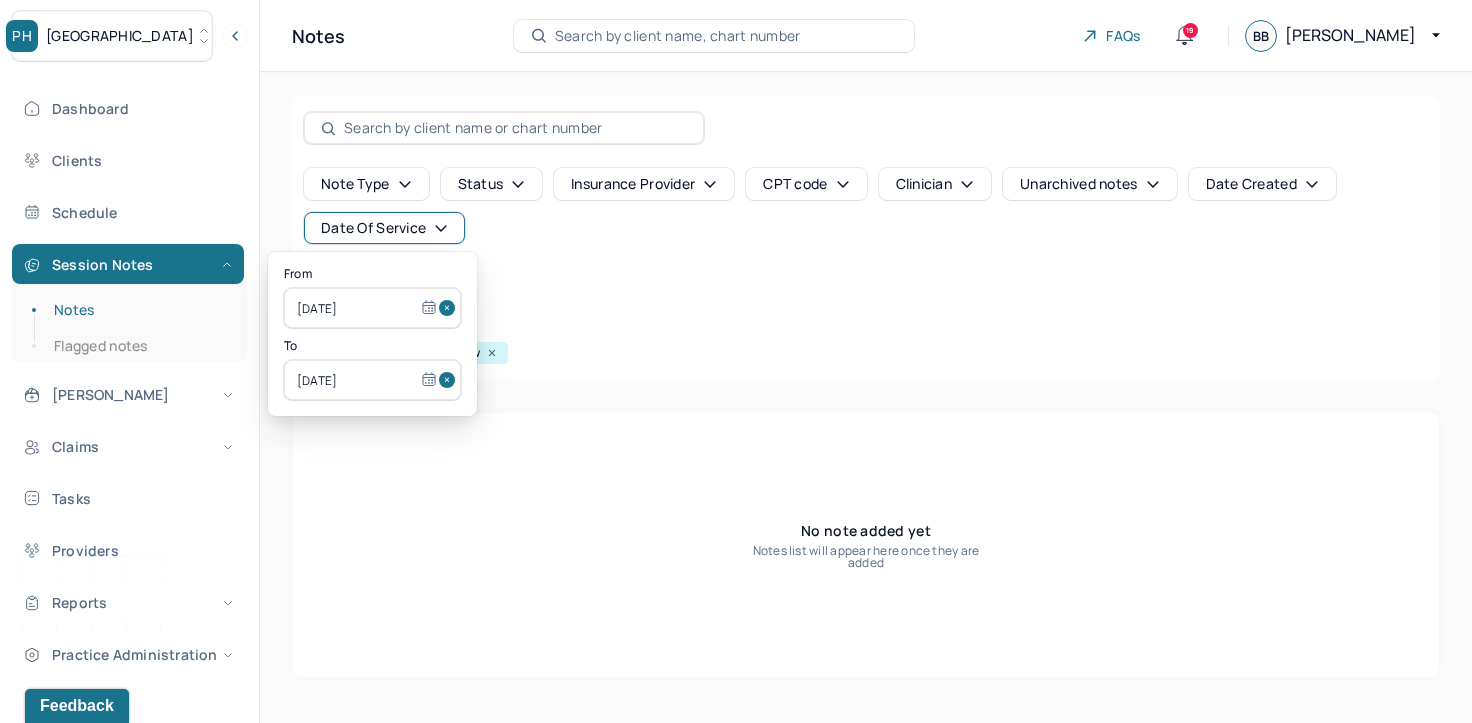click on "Note type     Status     Insurance provider     CPT code     Clinician     Unarchived notes     Date Created     Date Of Service     Create note   Filters   Clear all   Status: Pending code review" at bounding box center [866, 238] 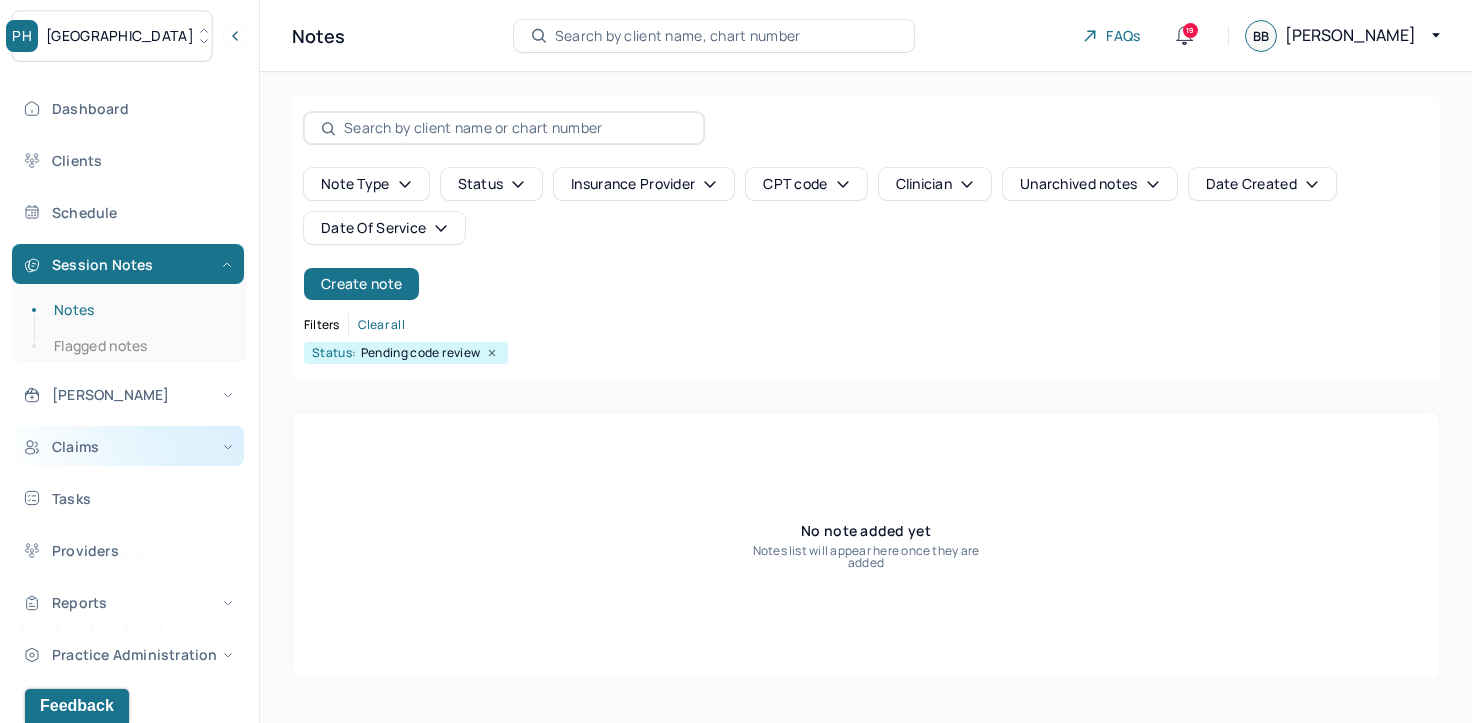 click on "Claims" at bounding box center (128, 446) 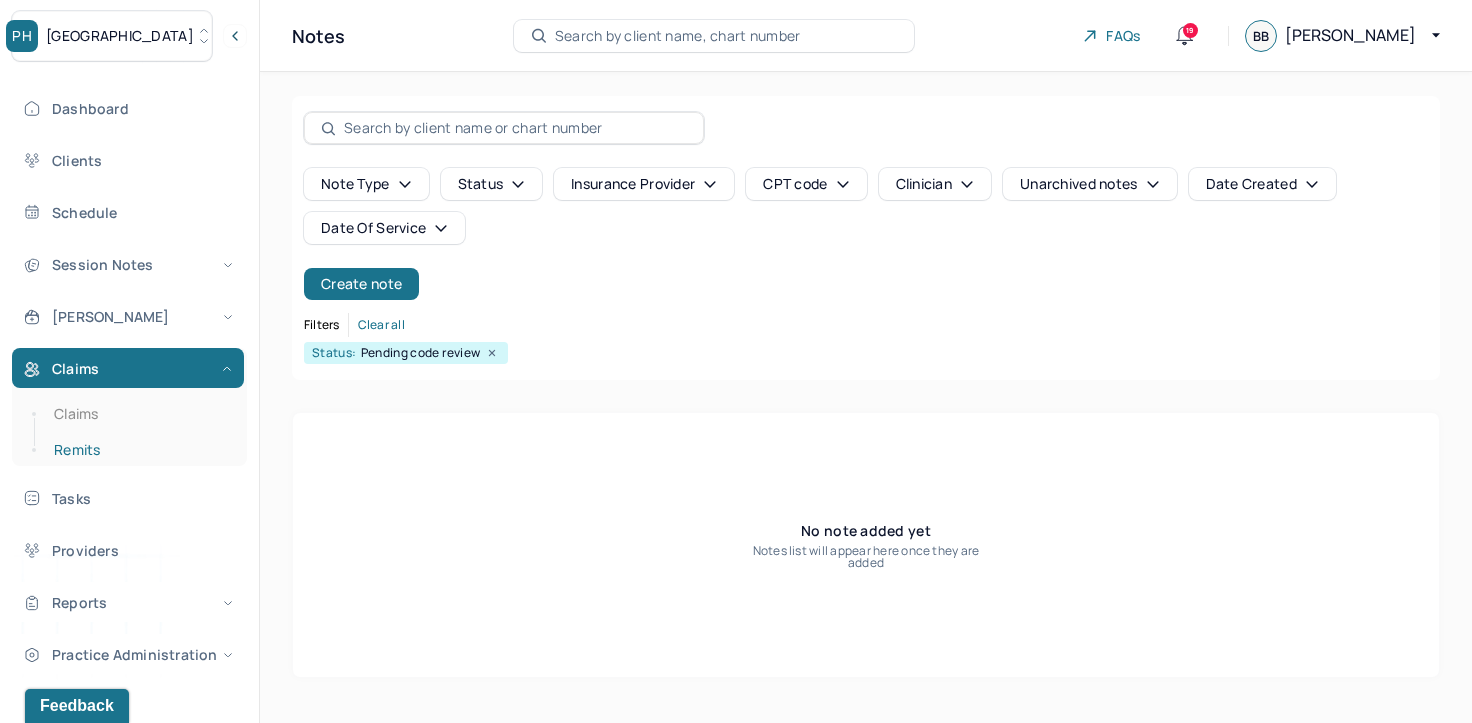 click on "Remits" at bounding box center (139, 450) 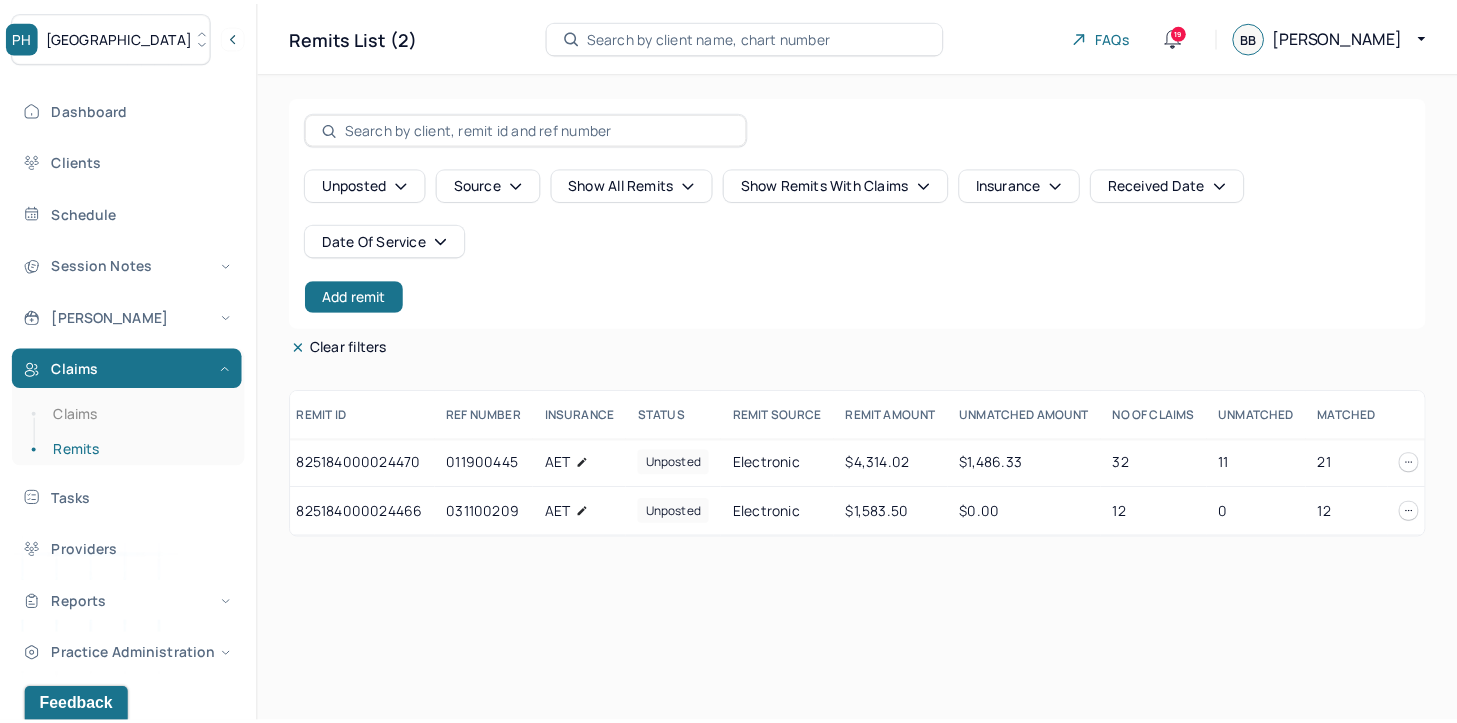 scroll, scrollTop: 0, scrollLeft: 204, axis: horizontal 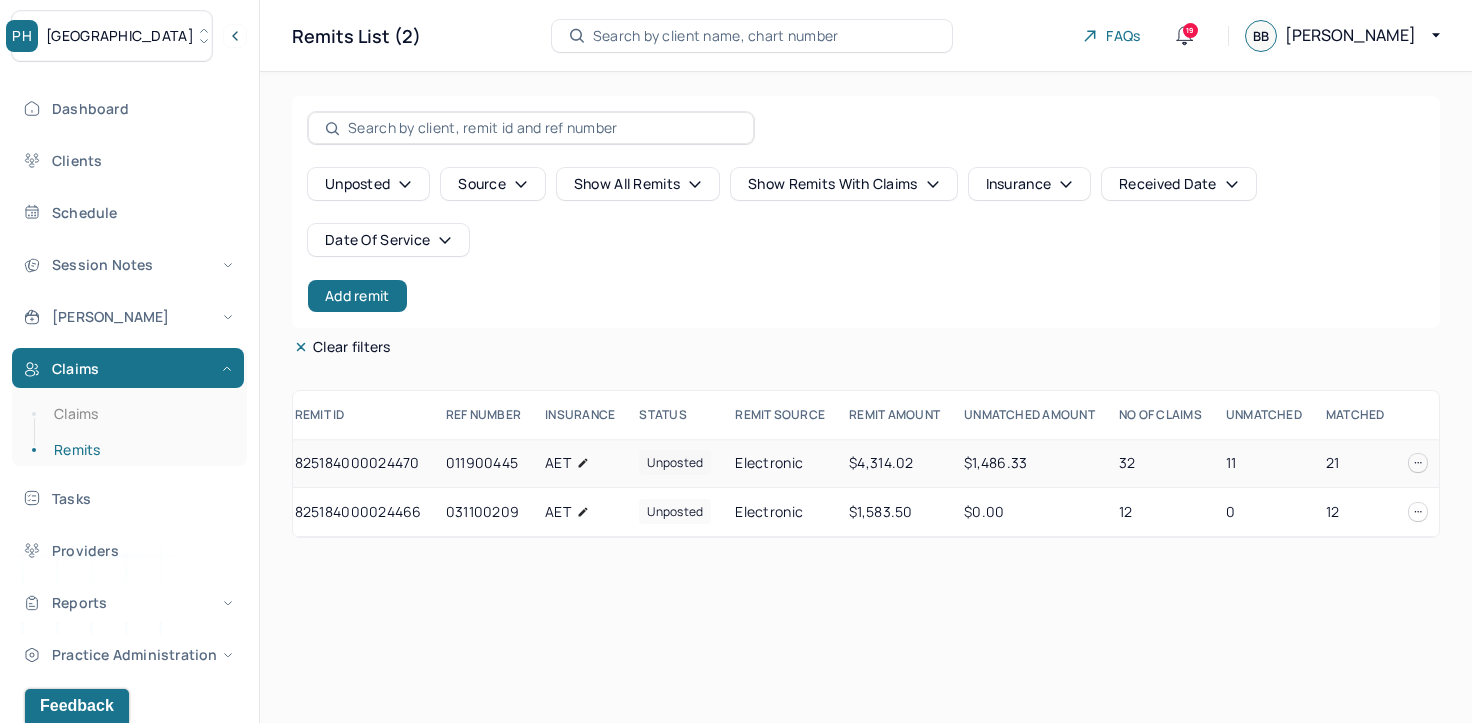 click on "$4,314.02" at bounding box center [894, 463] 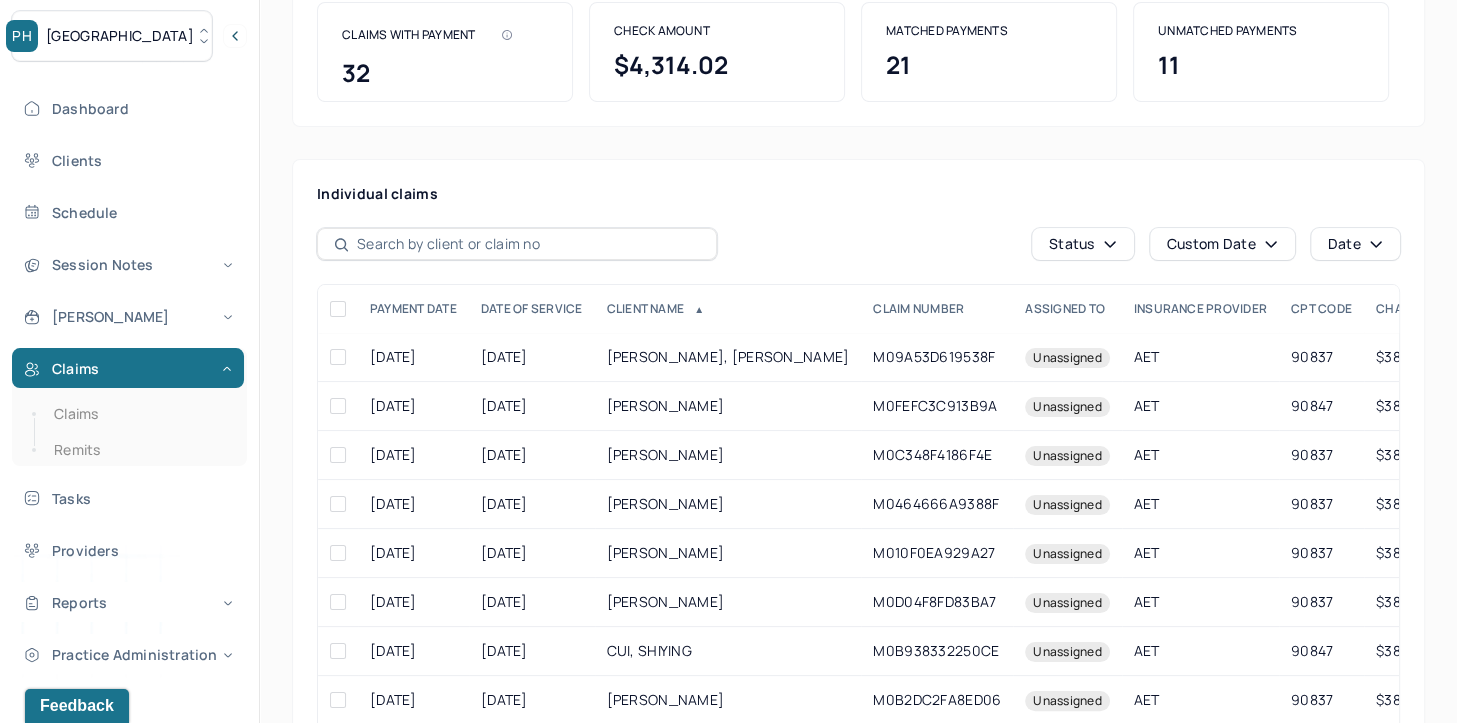 scroll, scrollTop: 402, scrollLeft: 0, axis: vertical 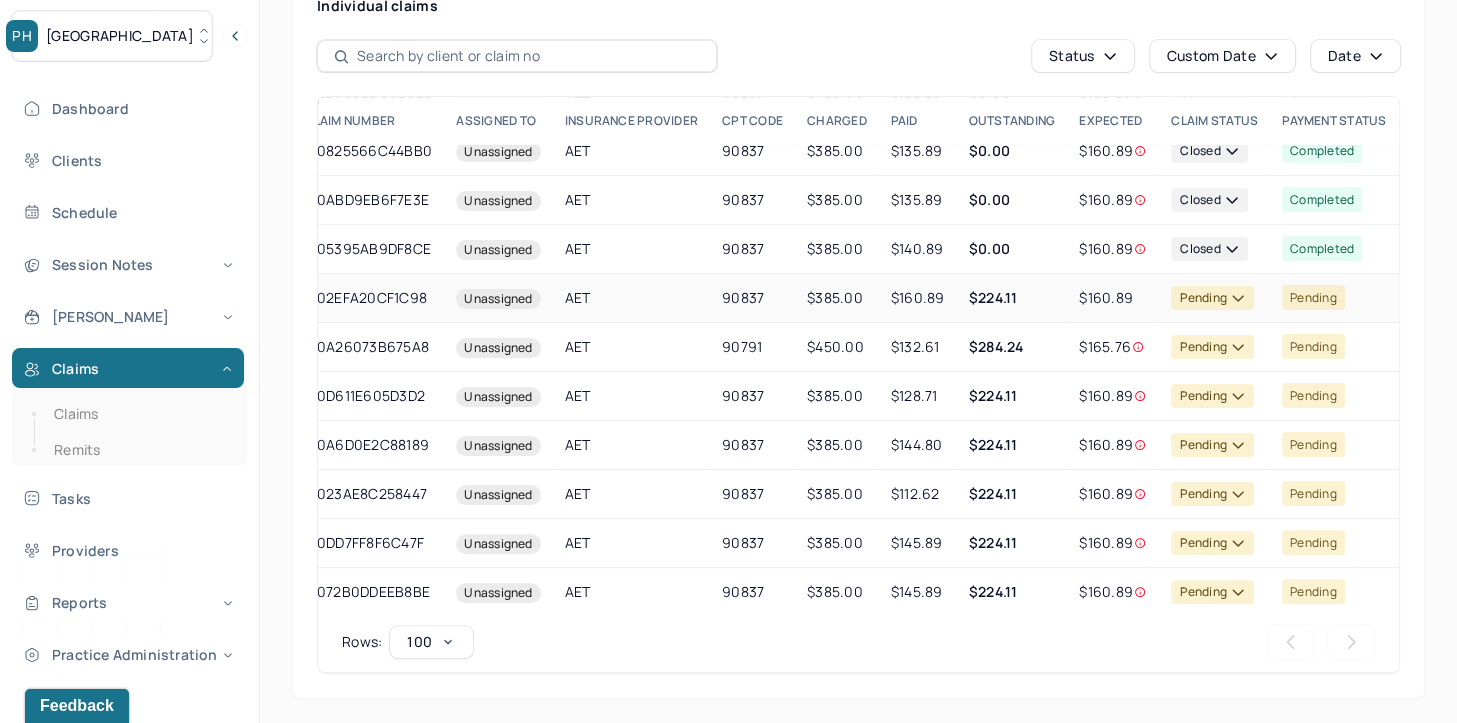 click on "Unassigned" at bounding box center (498, 298) 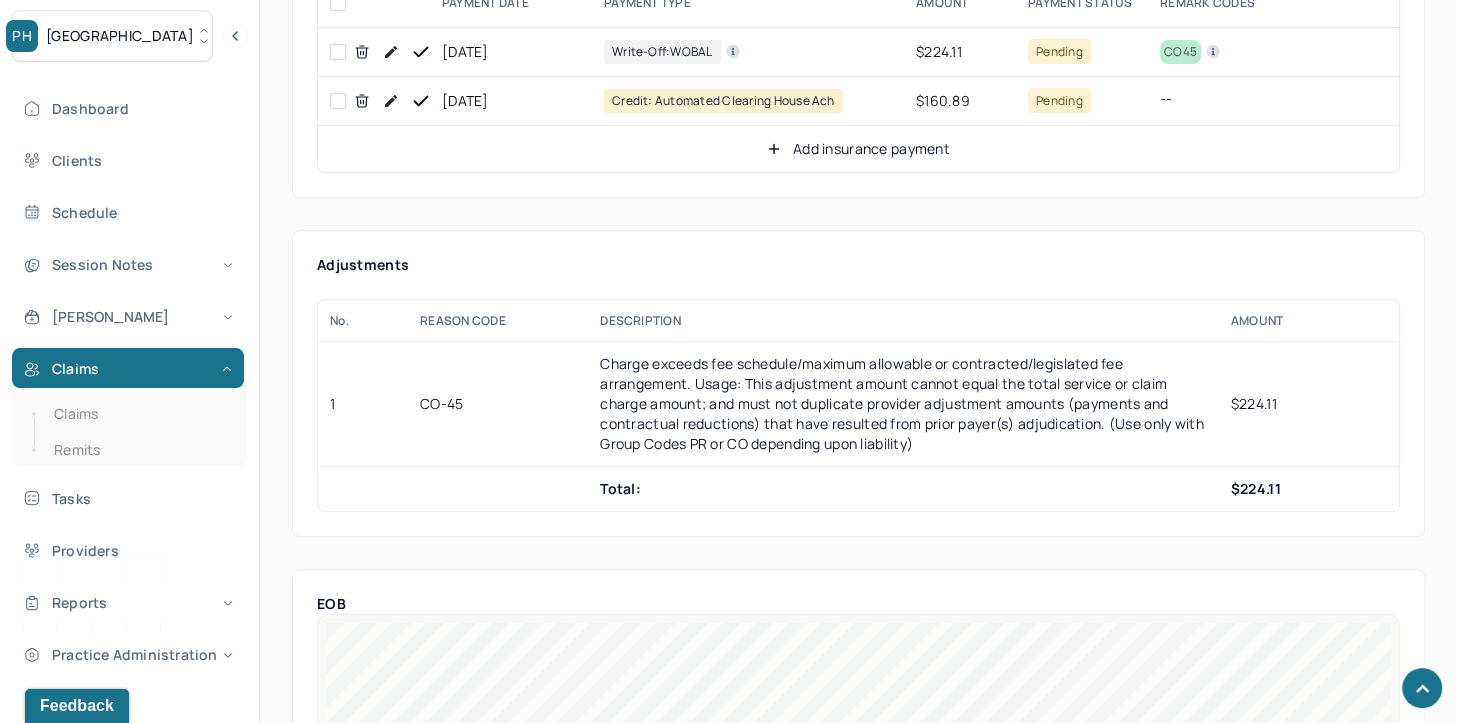 scroll, scrollTop: 1100, scrollLeft: 0, axis: vertical 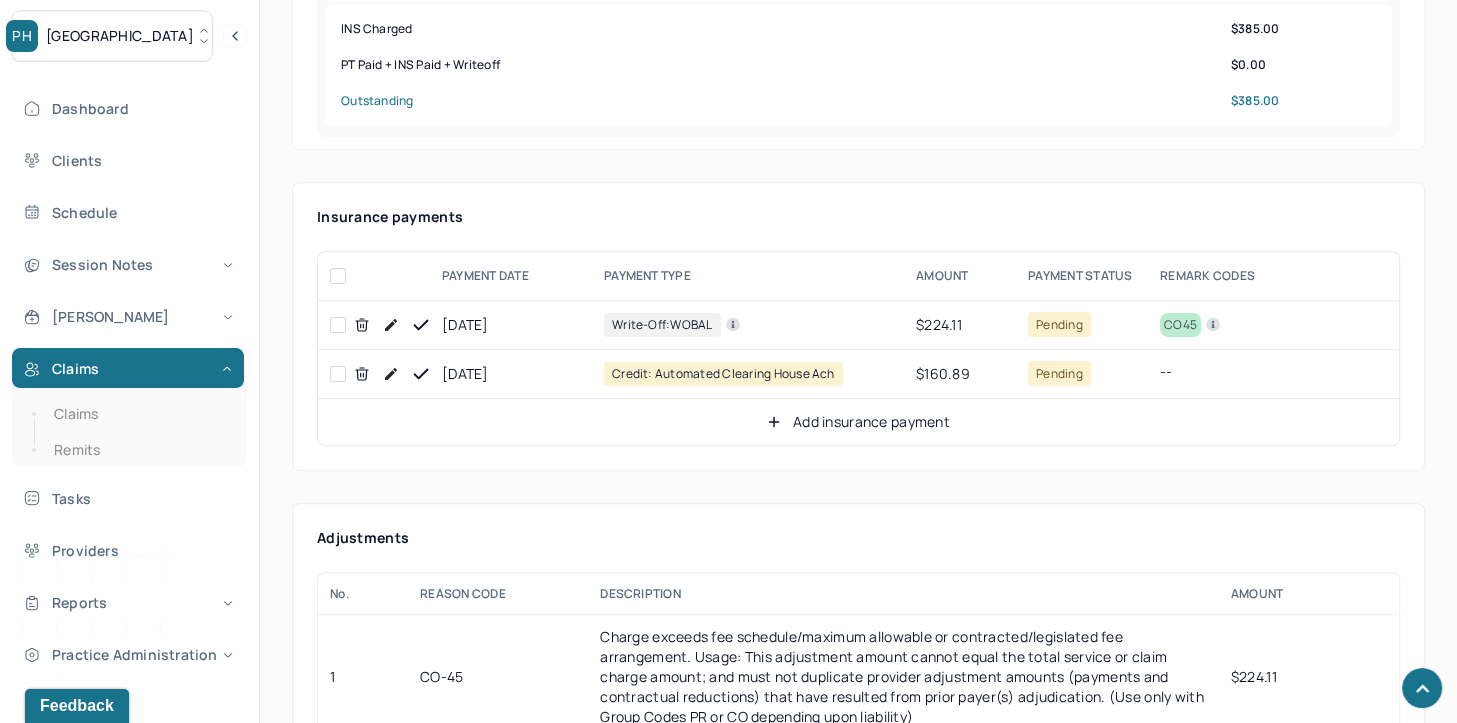 click 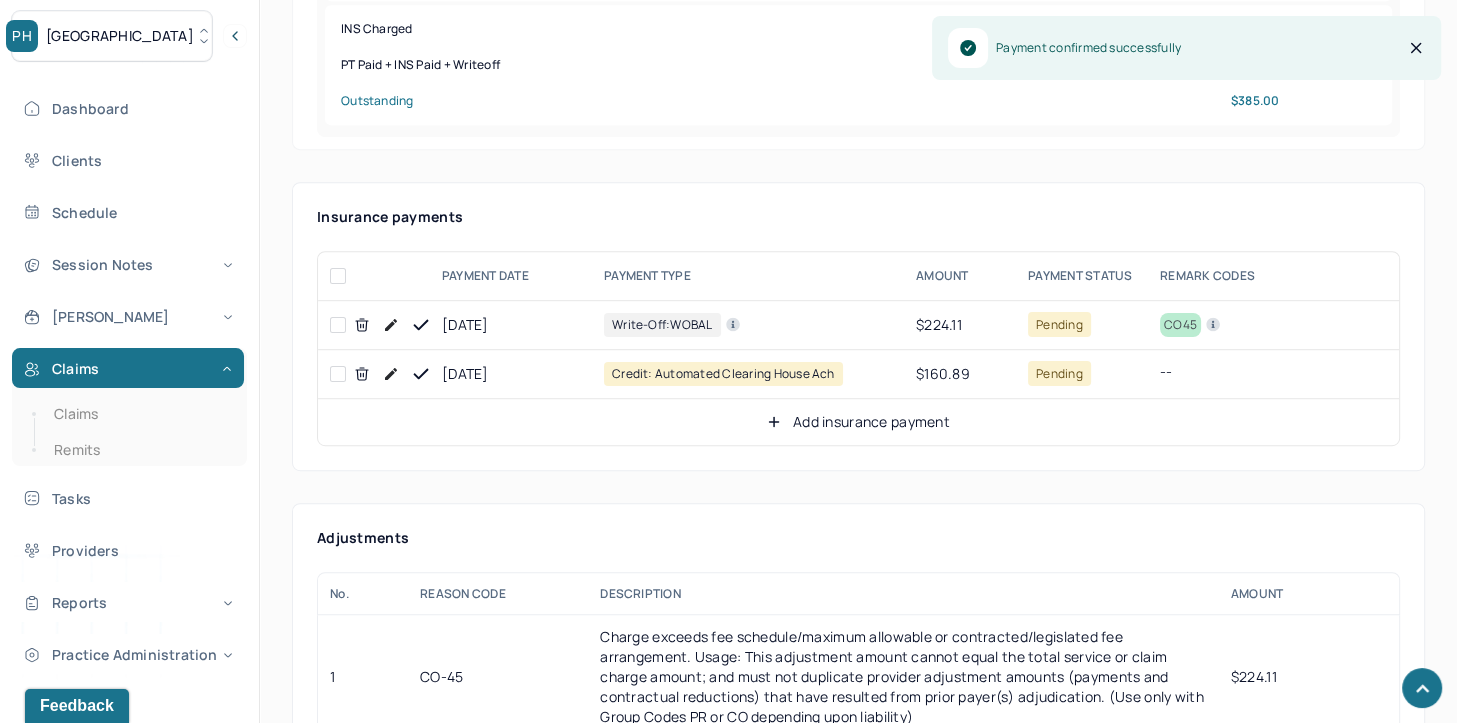 click 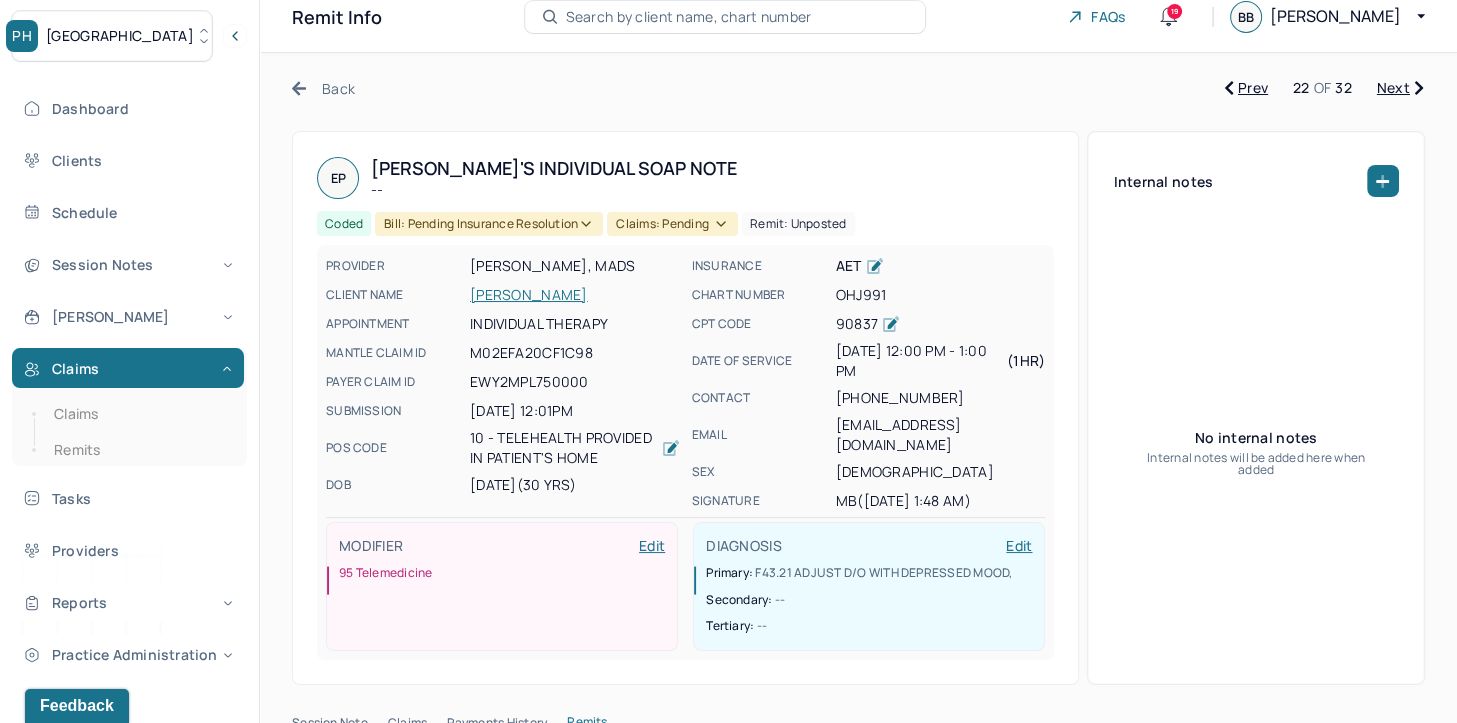 scroll, scrollTop: 0, scrollLeft: 0, axis: both 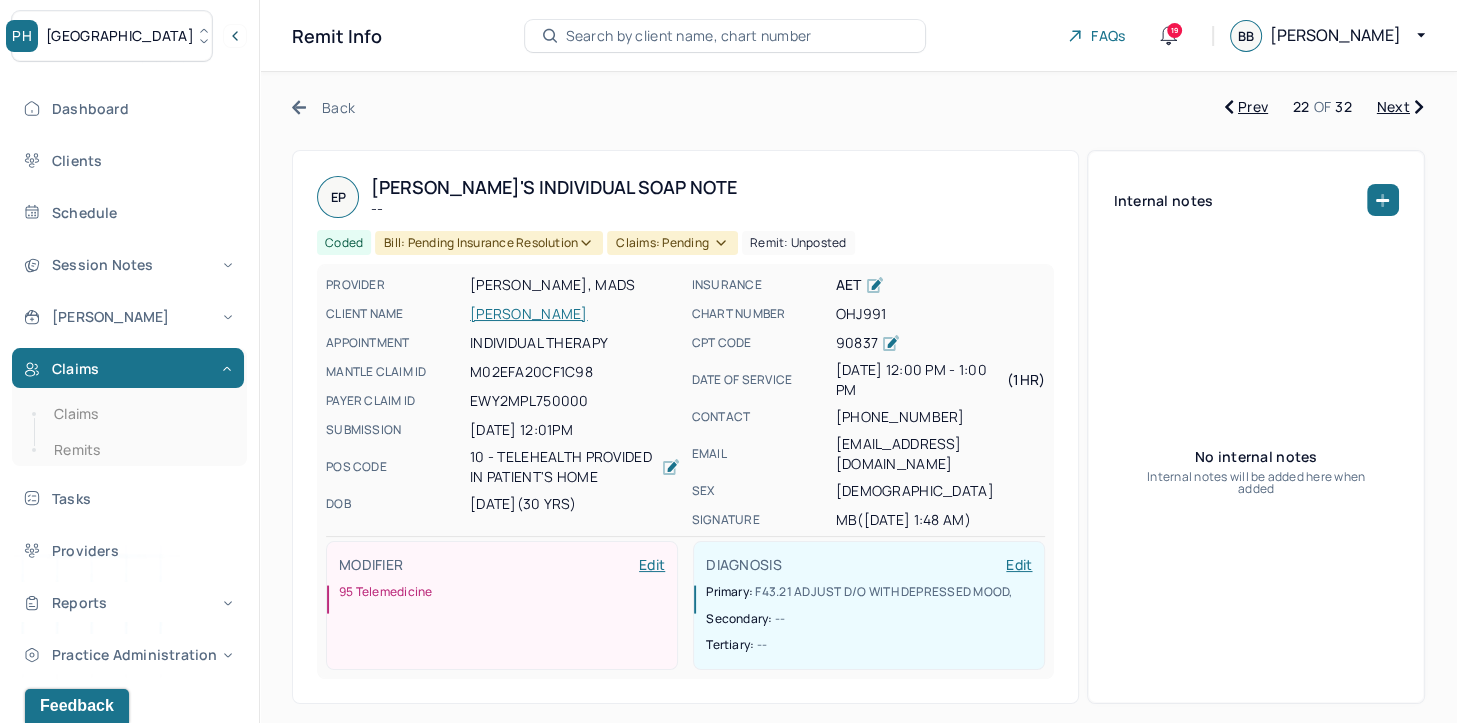 click on "Bill: Pending Insurance Resolution" at bounding box center [489, 243] 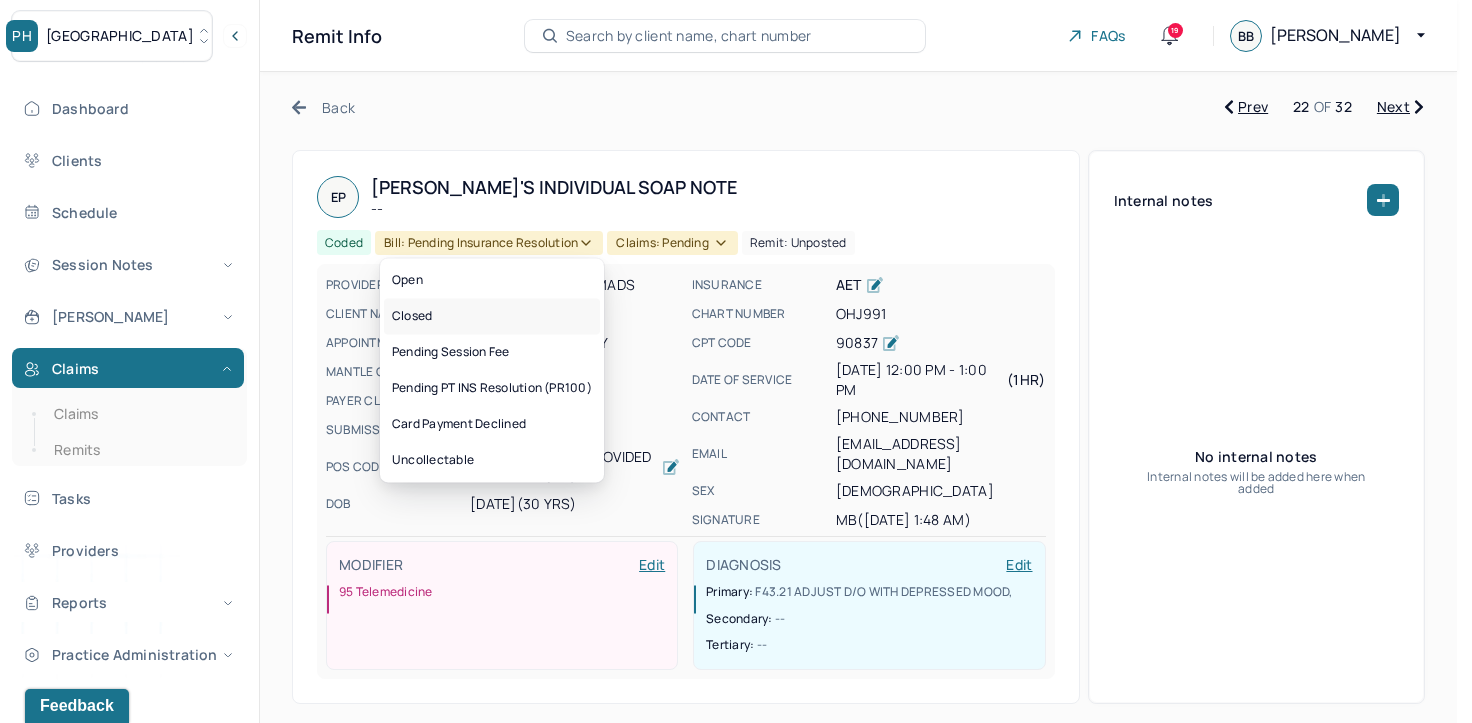 click on "Closed" at bounding box center [492, 316] 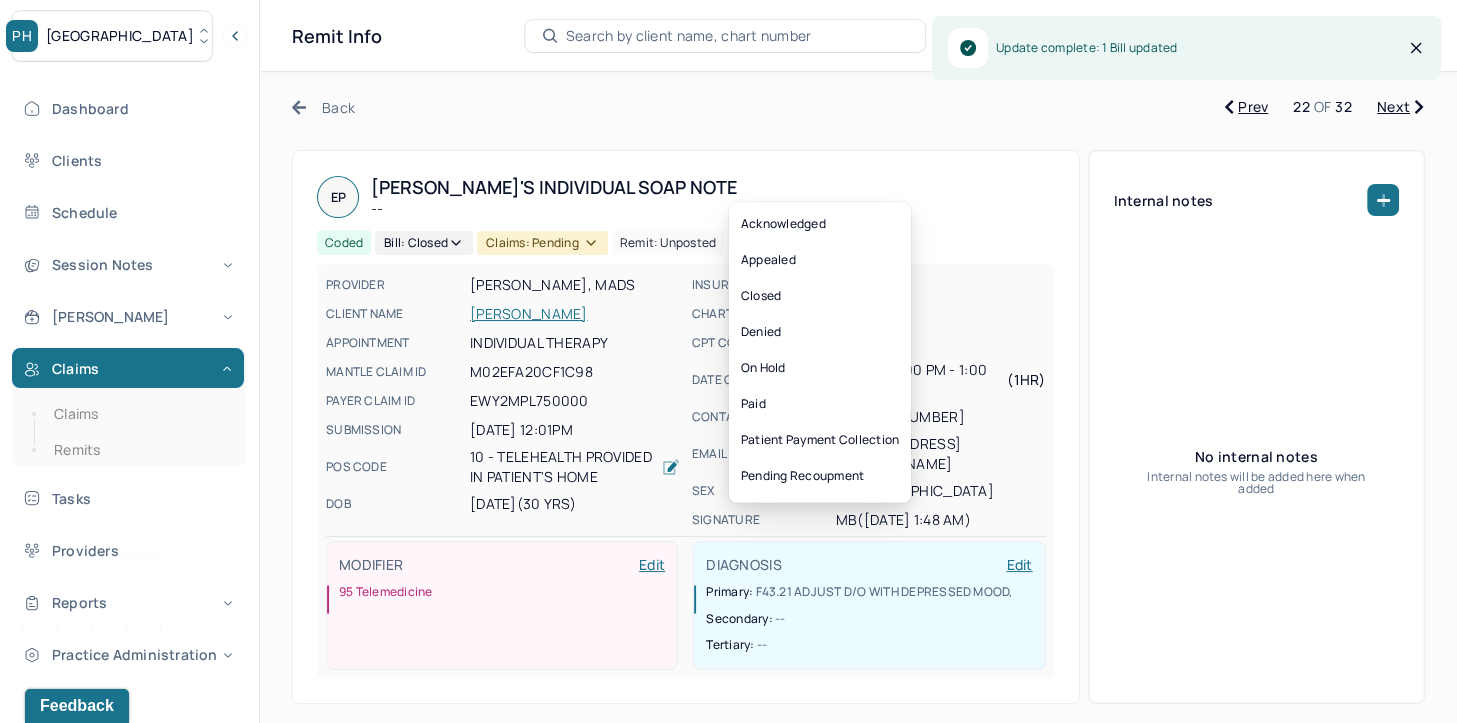 click 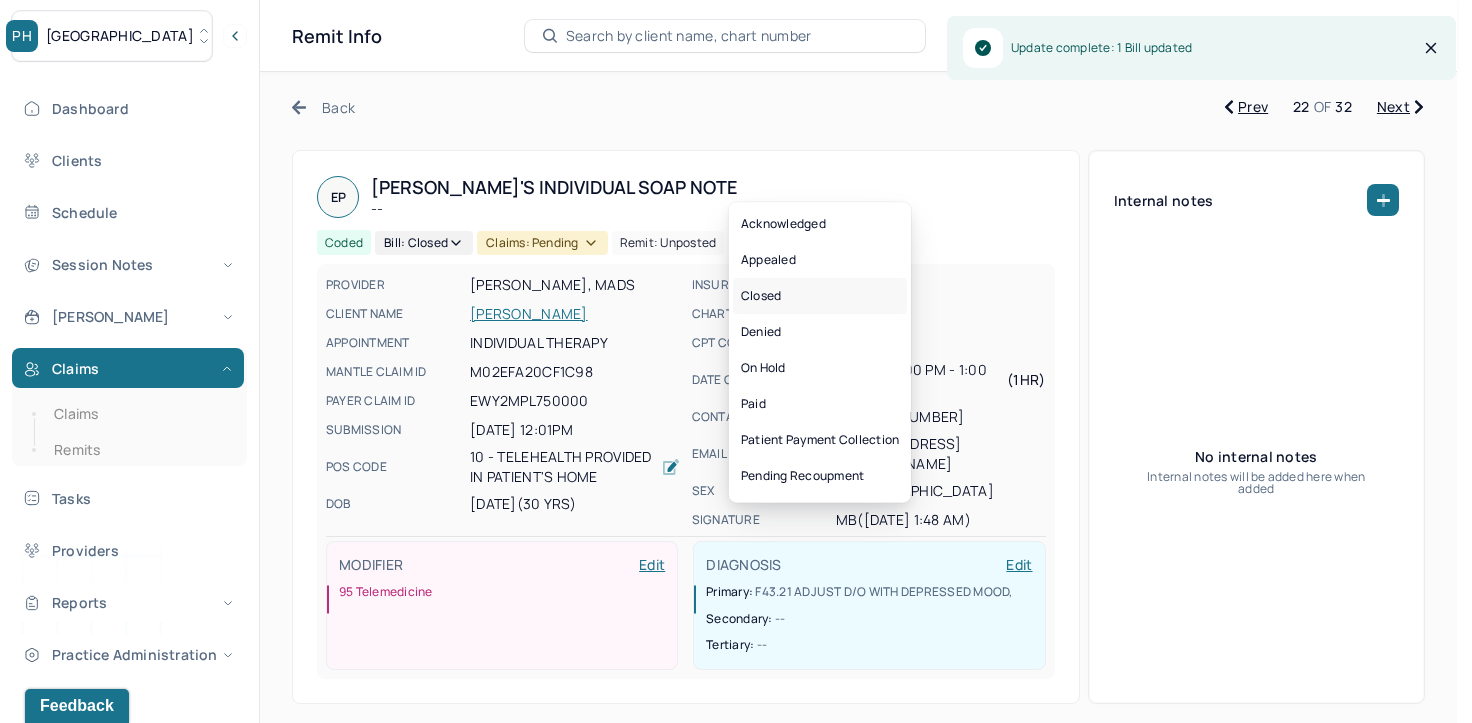 click on "Closed" at bounding box center (820, 296) 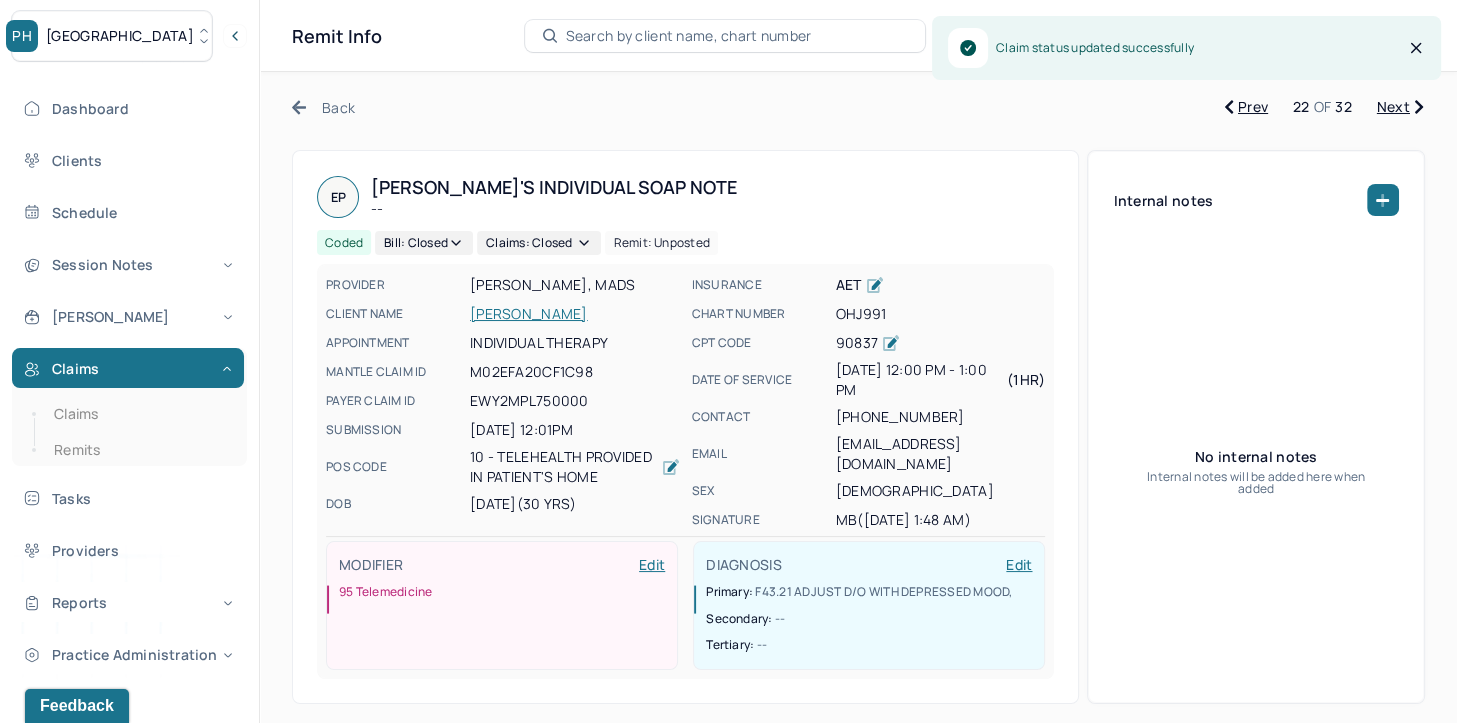 click on "Next" at bounding box center [1400, 107] 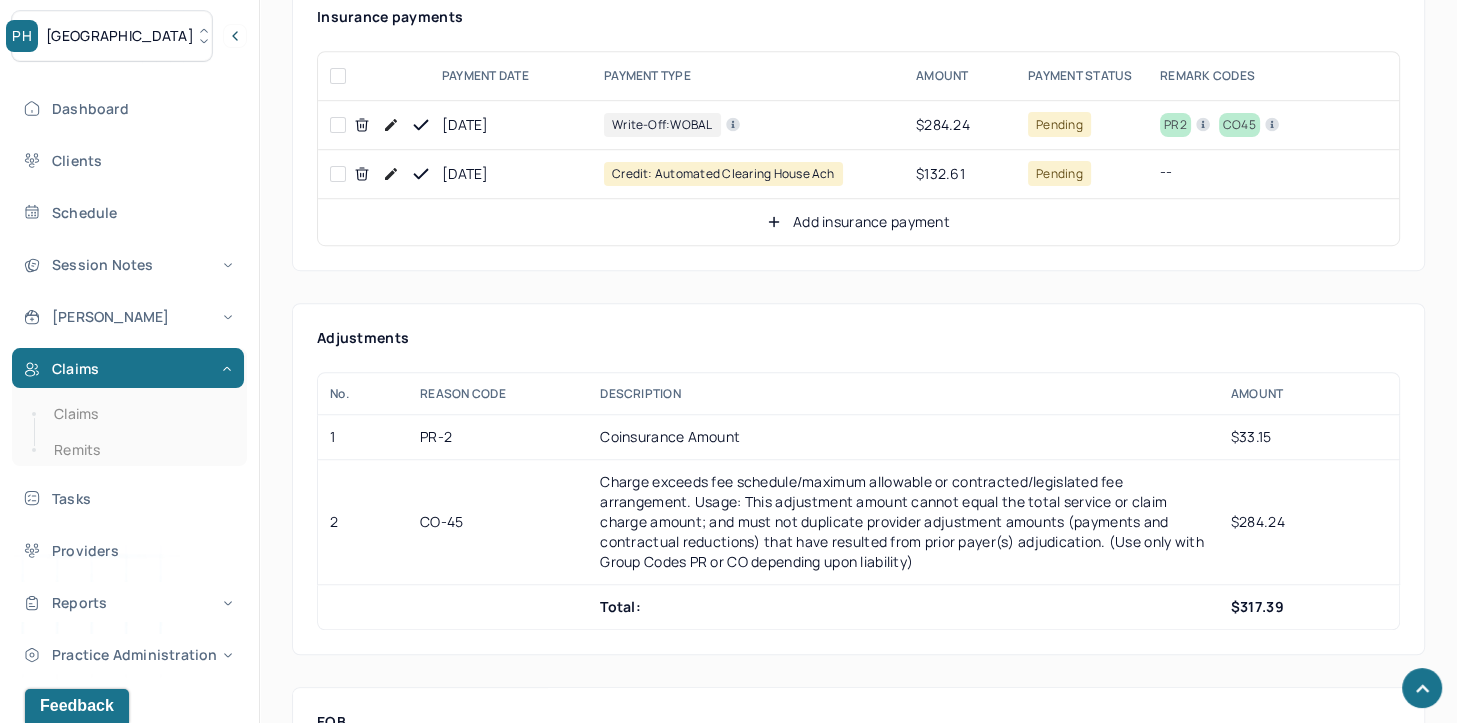 scroll, scrollTop: 800, scrollLeft: 0, axis: vertical 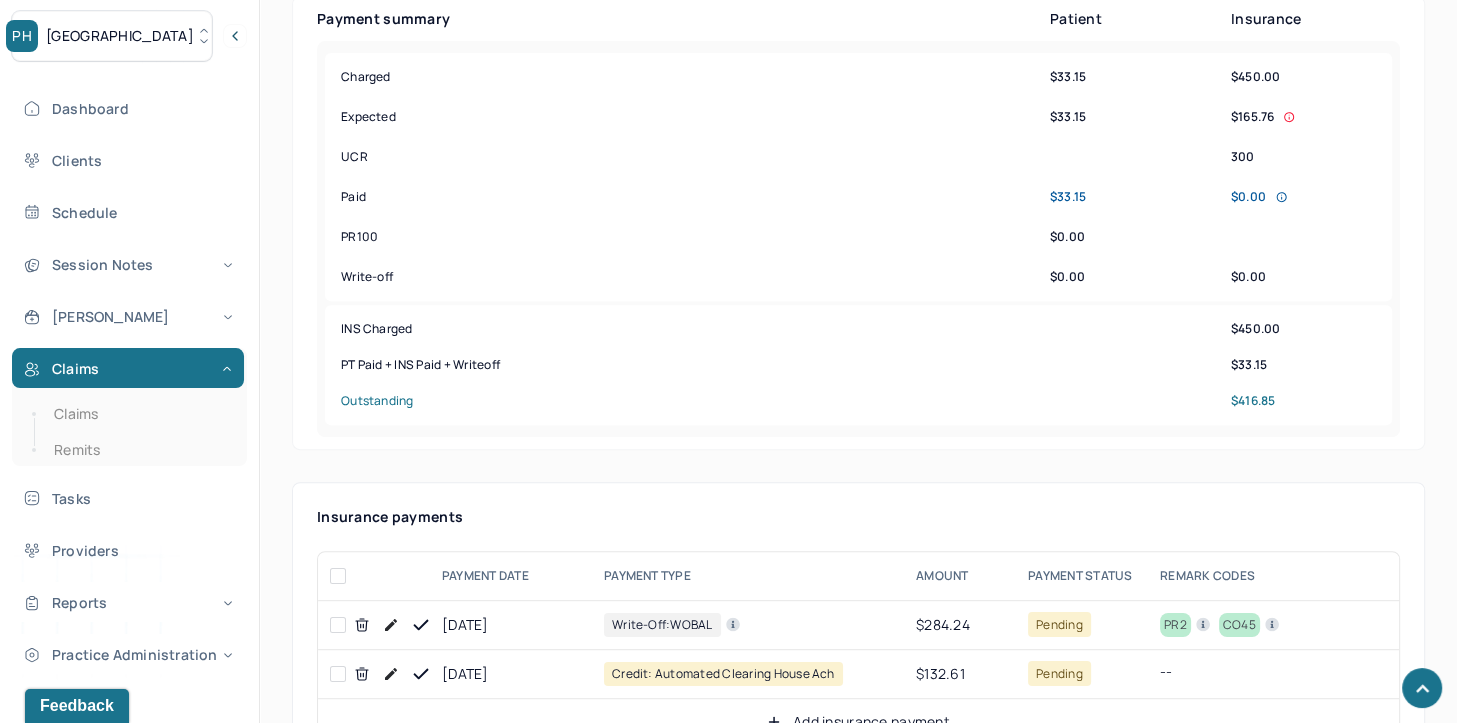 click 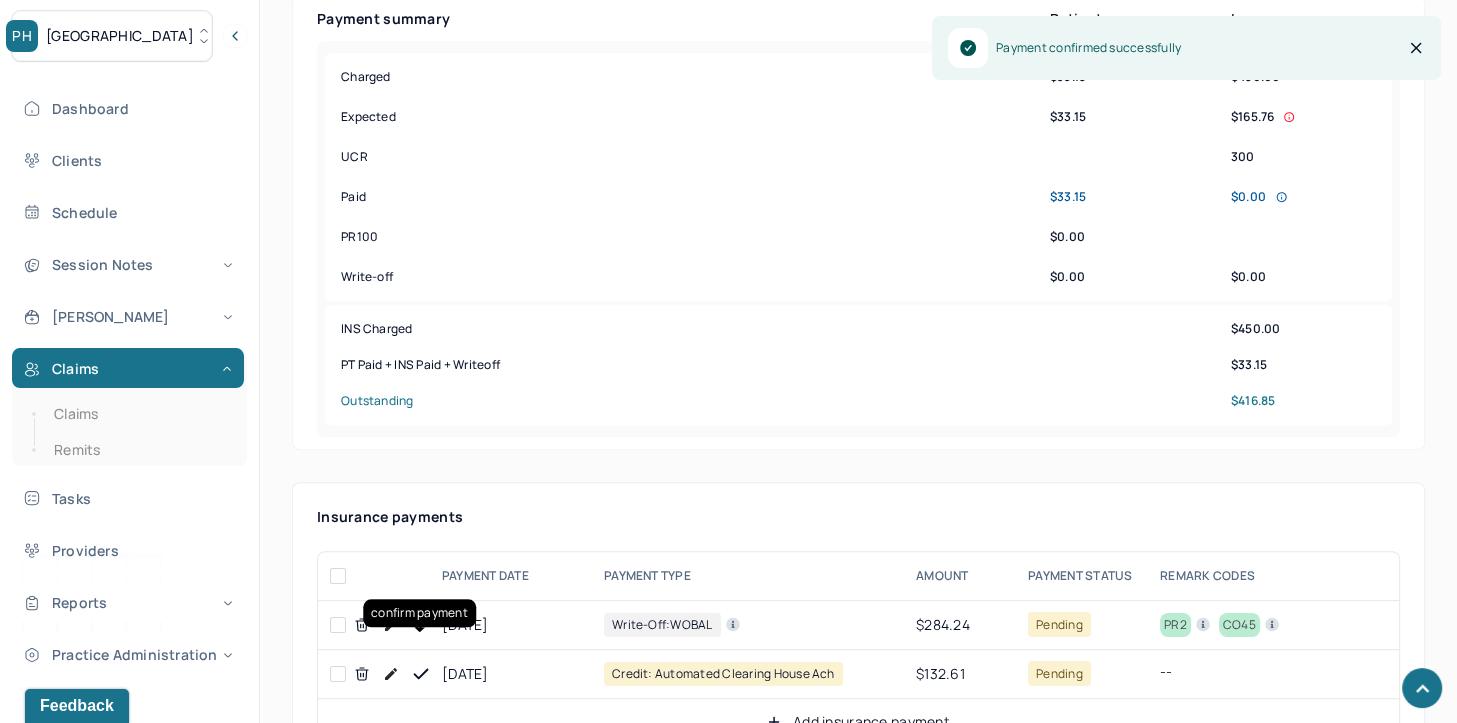 click 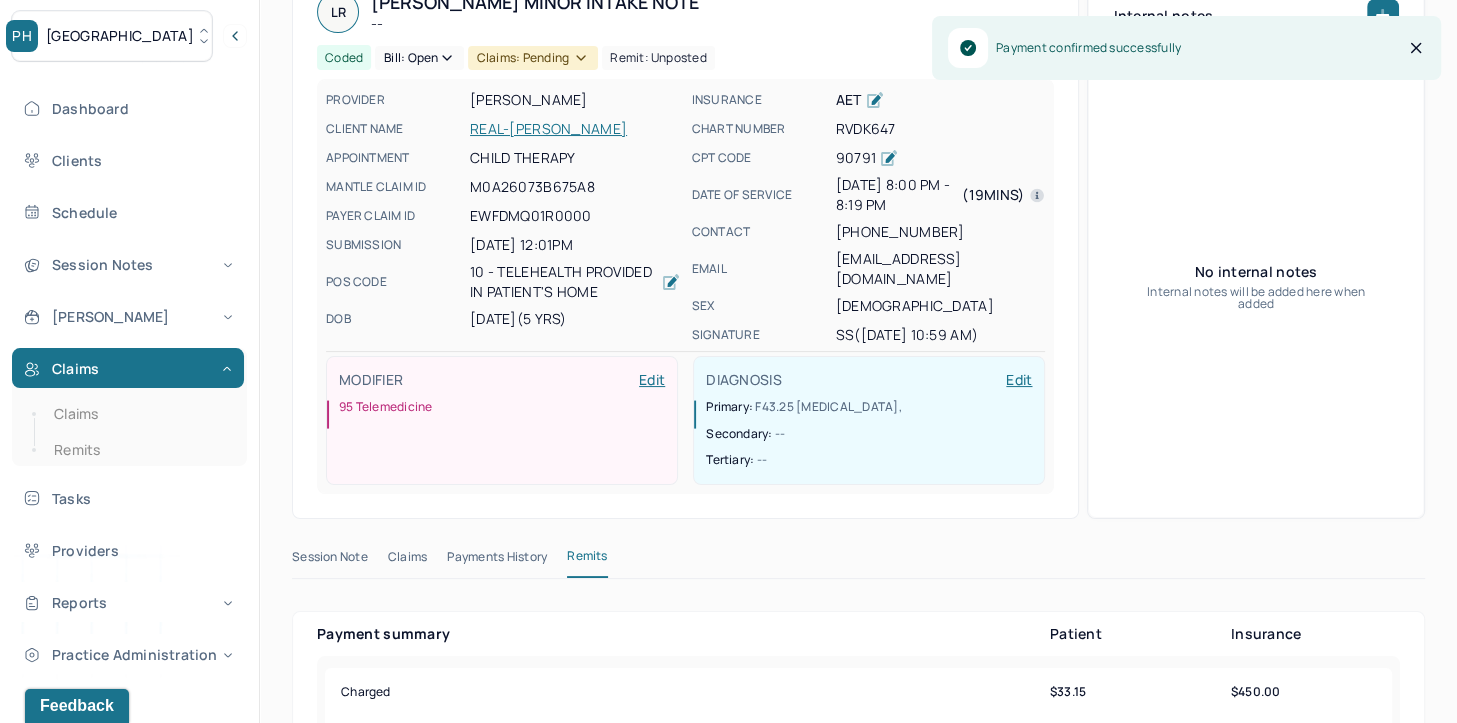 scroll, scrollTop: 0, scrollLeft: 0, axis: both 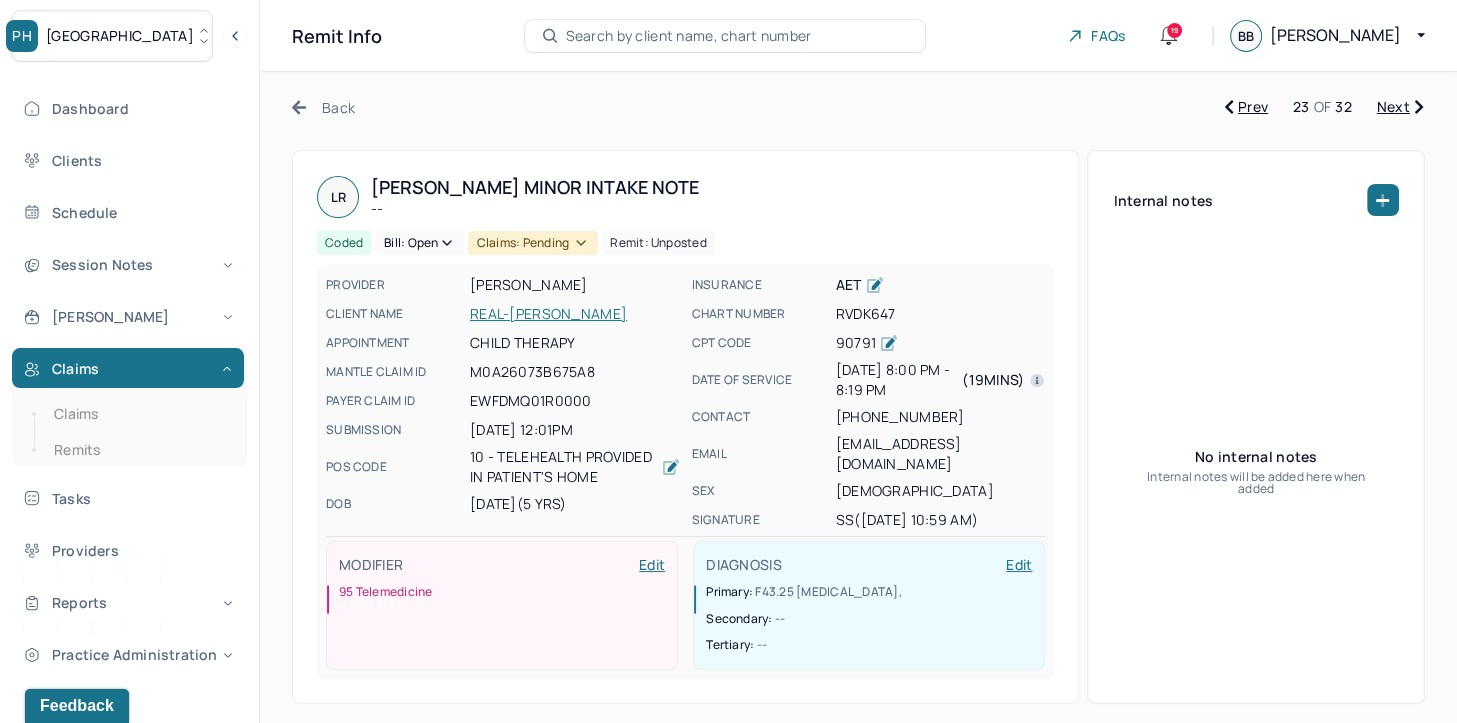 click 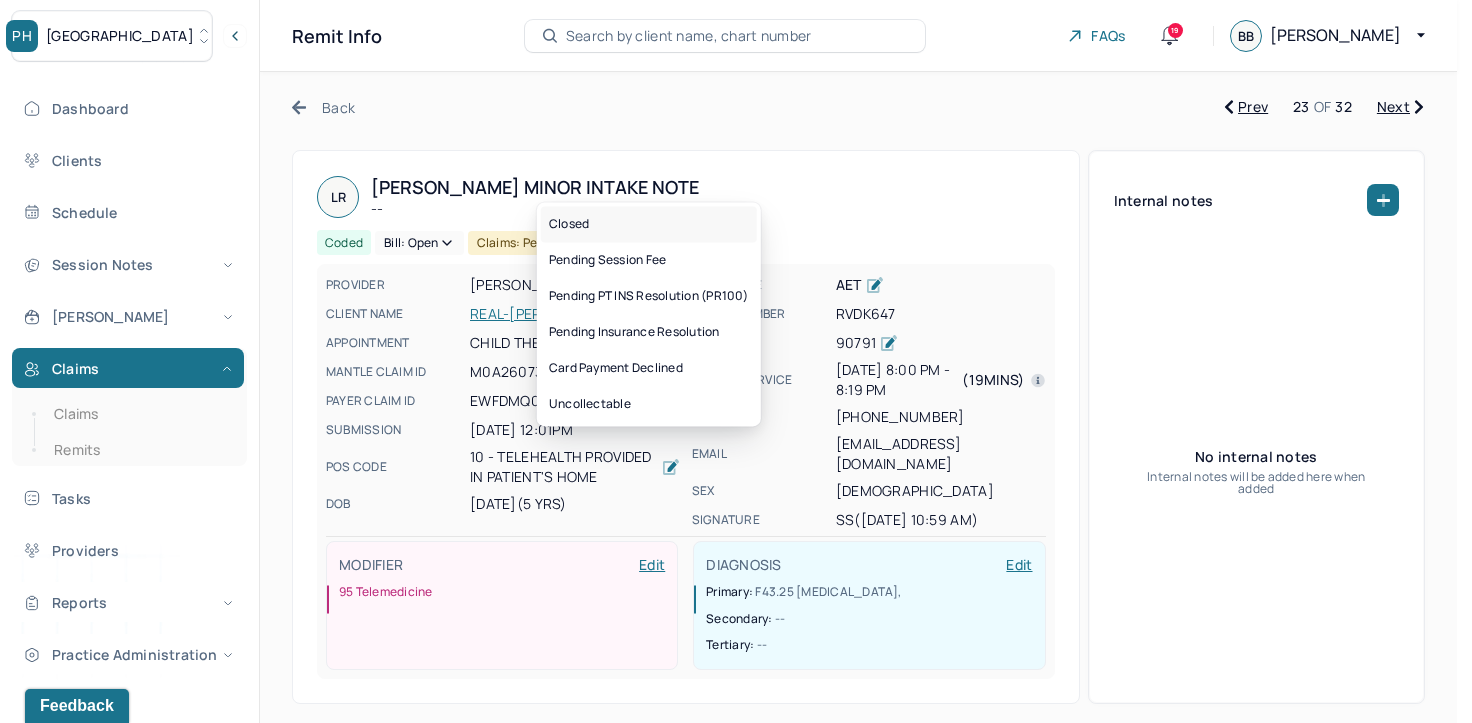 click on "Closed" at bounding box center (649, 224) 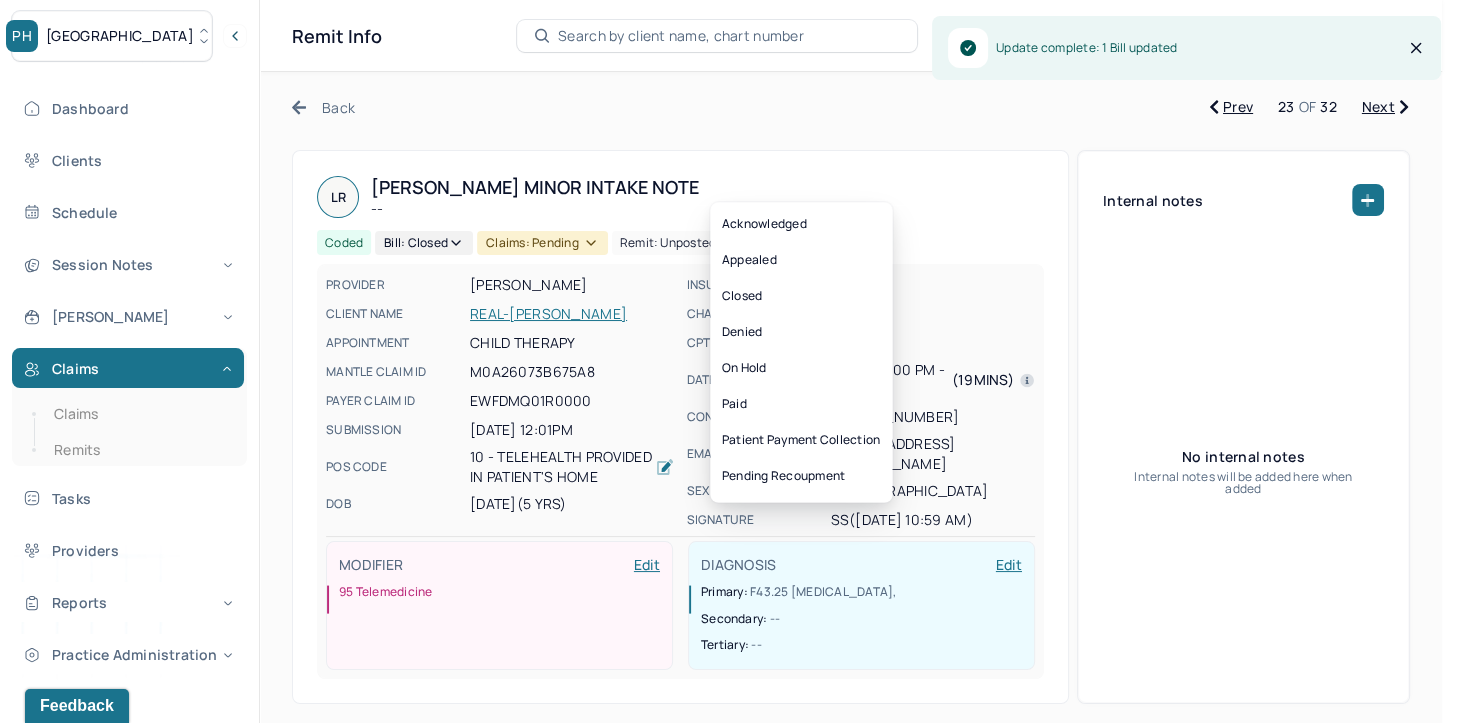 click on "Claims: pending" at bounding box center [542, 243] 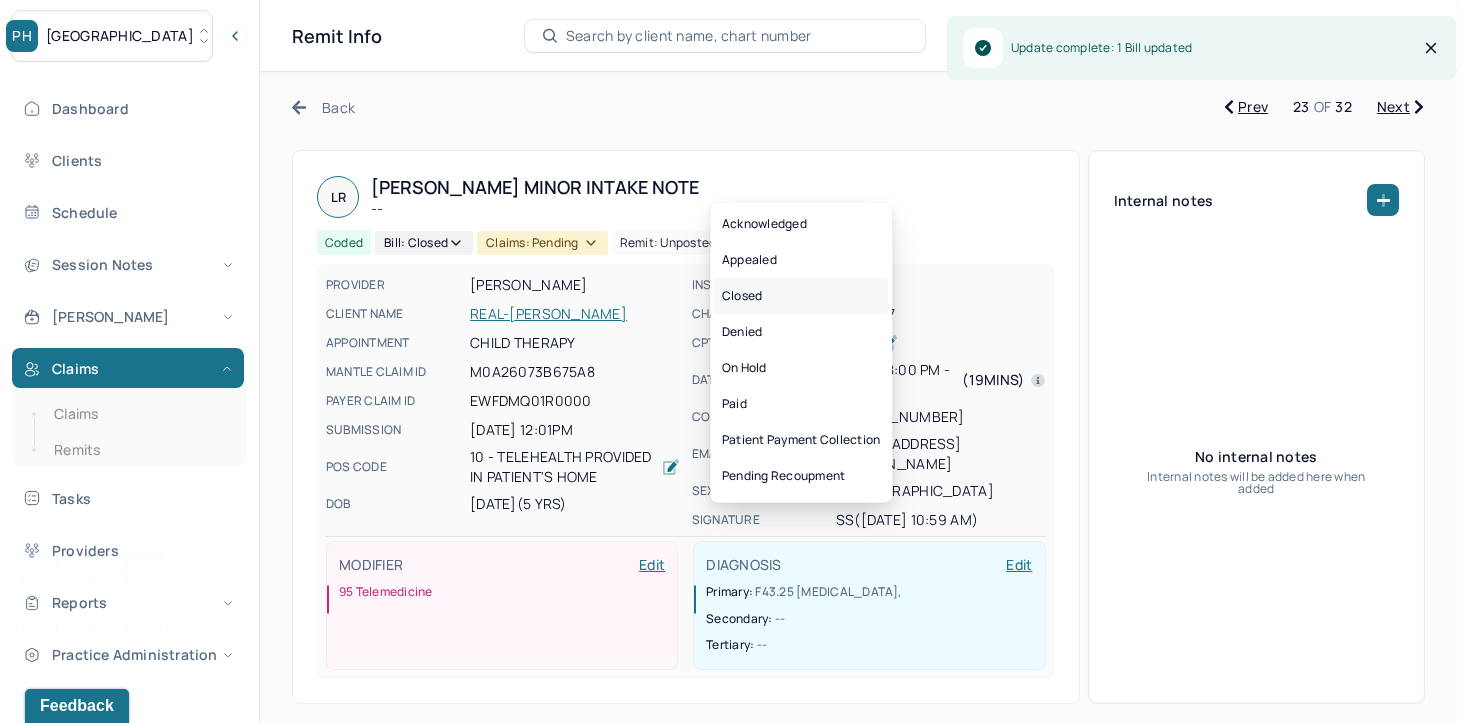 click on "Closed" at bounding box center (801, 296) 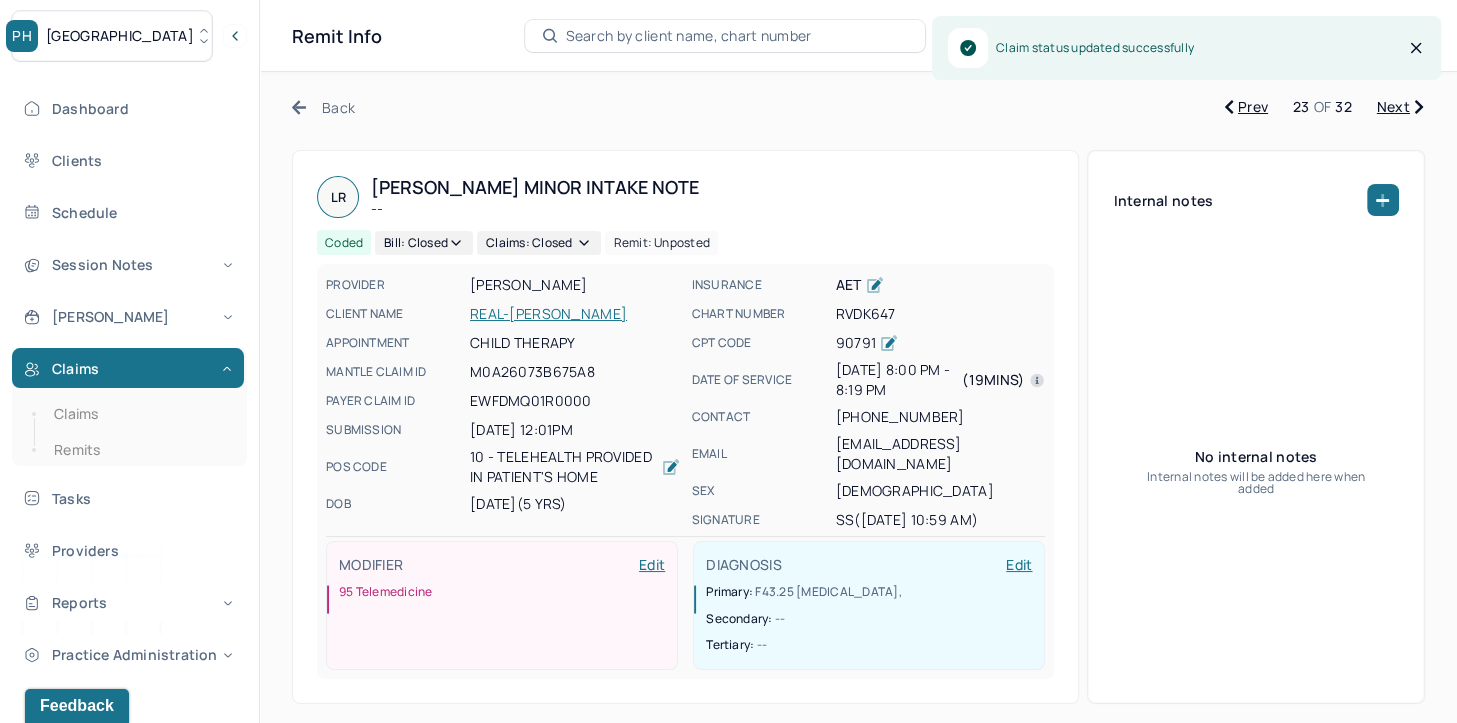 click on "Next" at bounding box center (1400, 107) 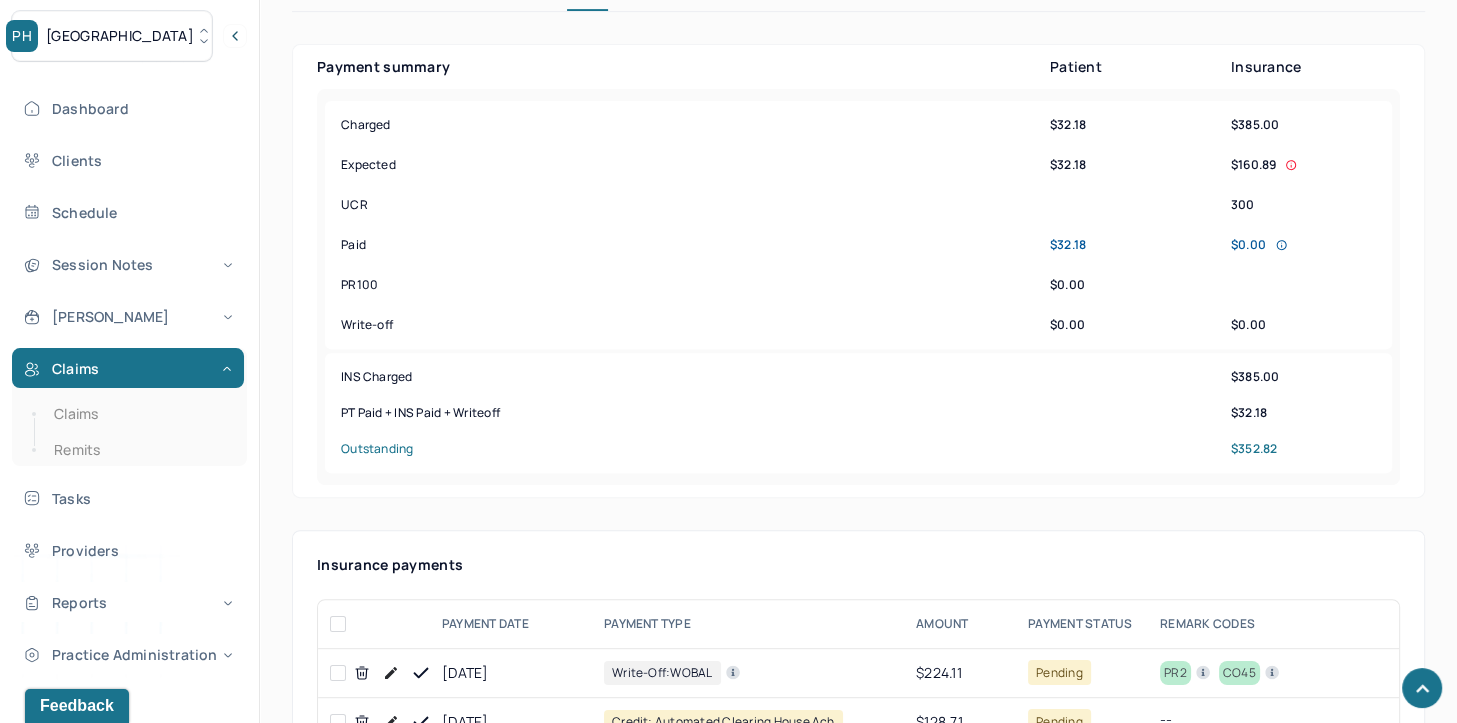 scroll, scrollTop: 800, scrollLeft: 0, axis: vertical 